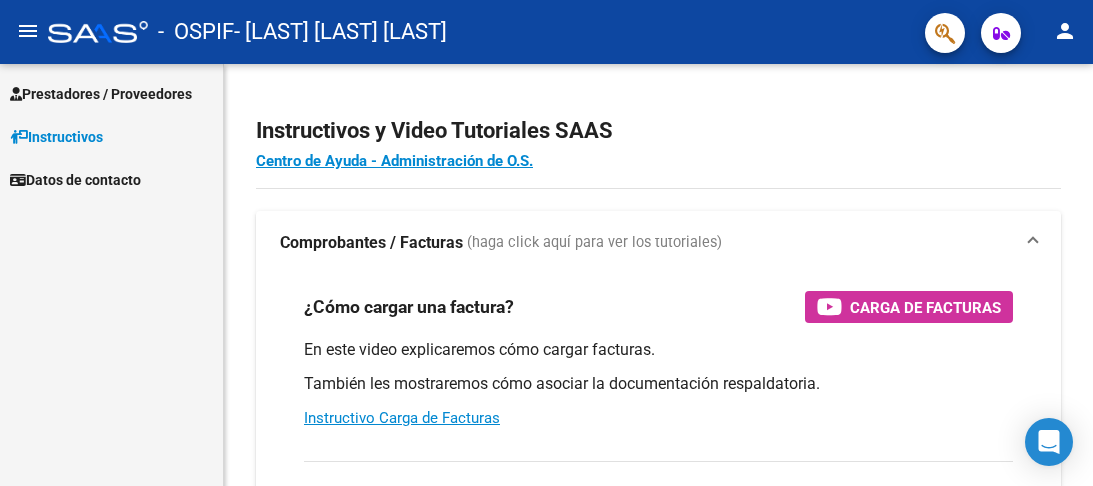 scroll, scrollTop: 0, scrollLeft: 0, axis: both 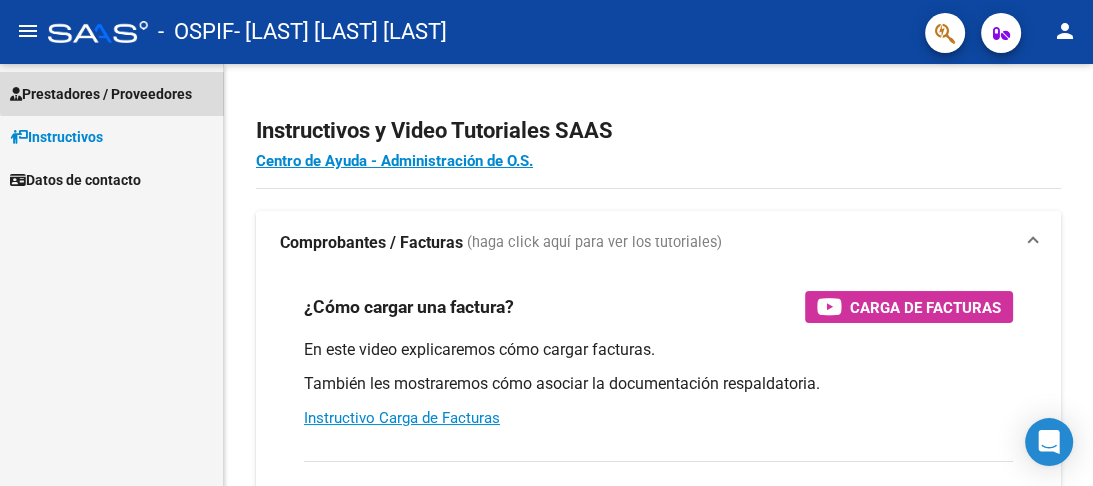 click on "Prestadores / Proveedores" at bounding box center (101, 94) 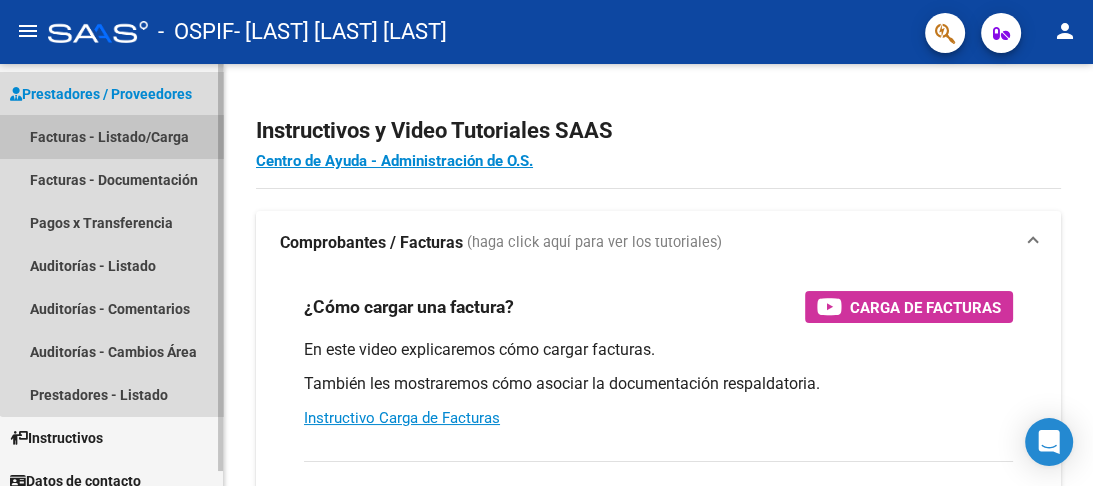 click on "Facturas - Listado/Carga" at bounding box center (111, 136) 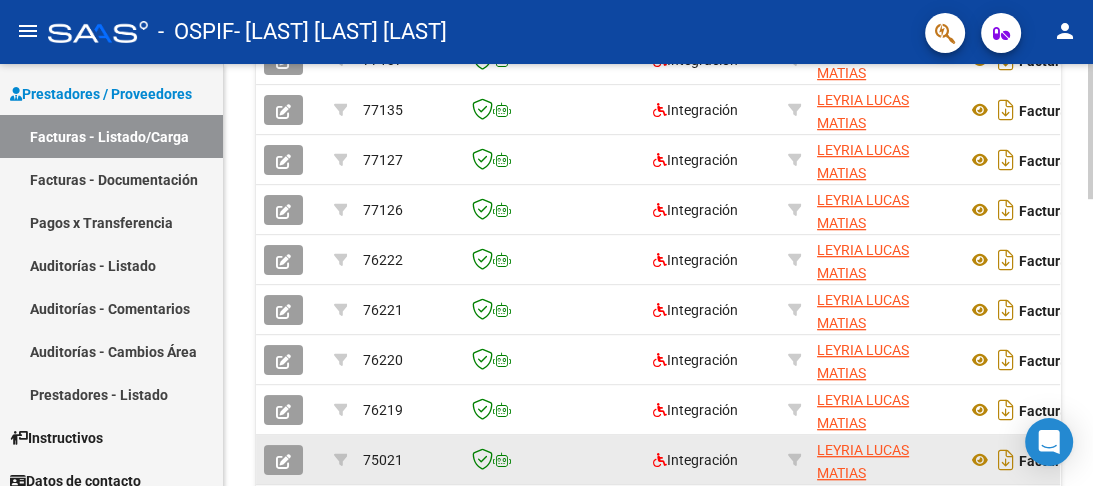 scroll, scrollTop: 560, scrollLeft: 0, axis: vertical 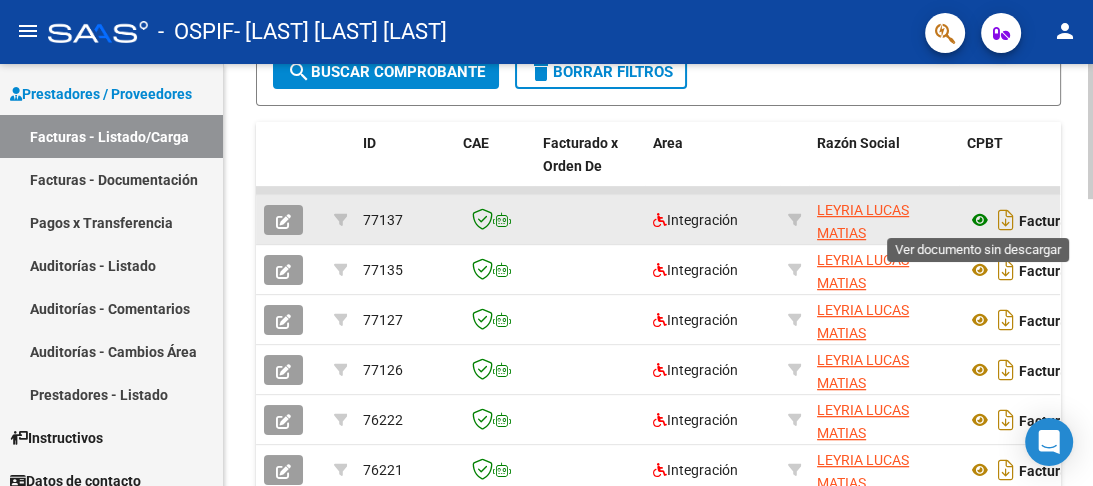 click 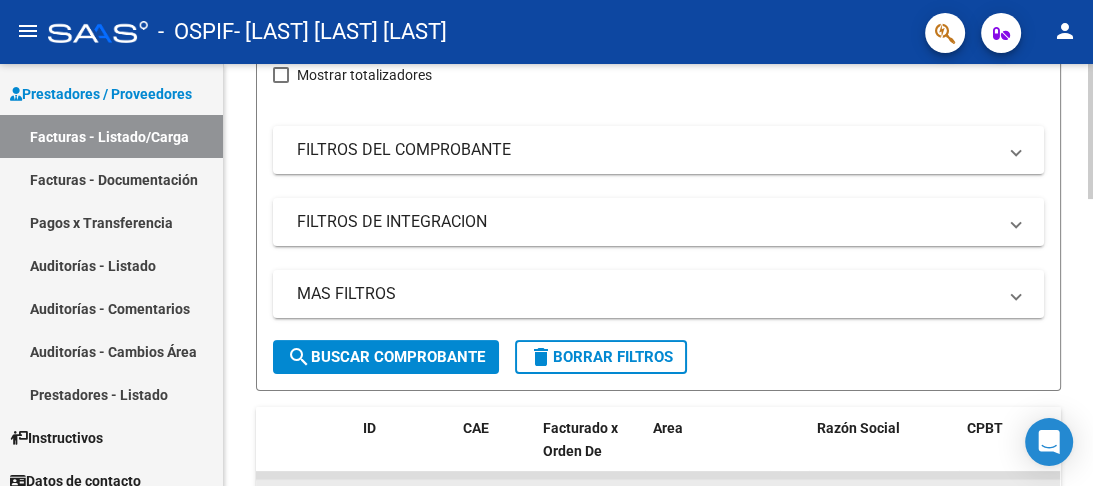 scroll, scrollTop: 80, scrollLeft: 0, axis: vertical 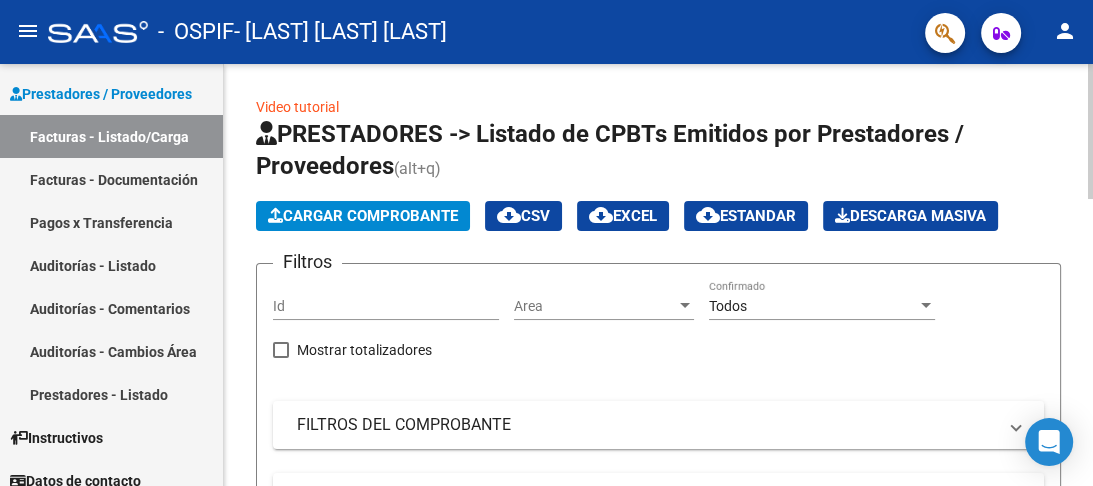 click on "Cargar Comprobante" 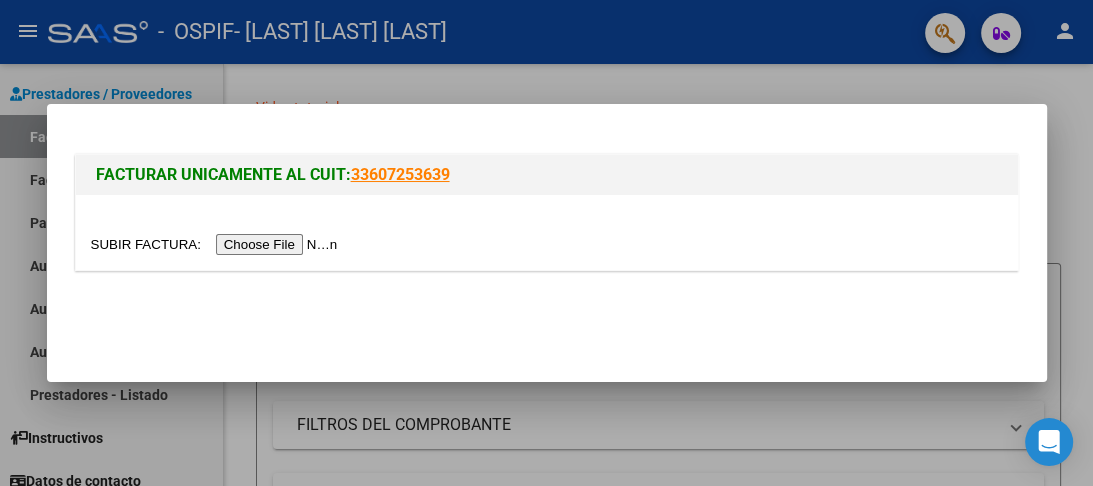 click at bounding box center (217, 244) 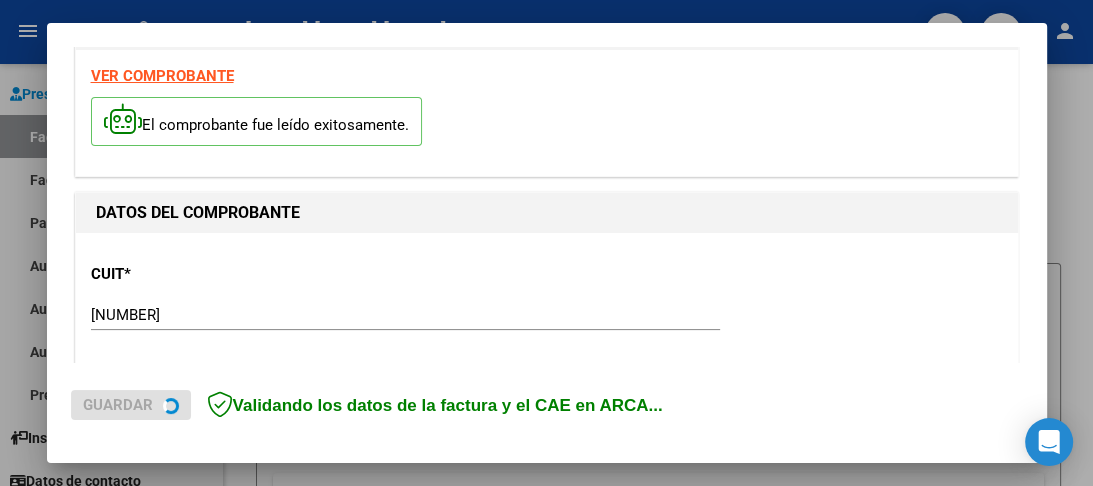 scroll, scrollTop: 80, scrollLeft: 0, axis: vertical 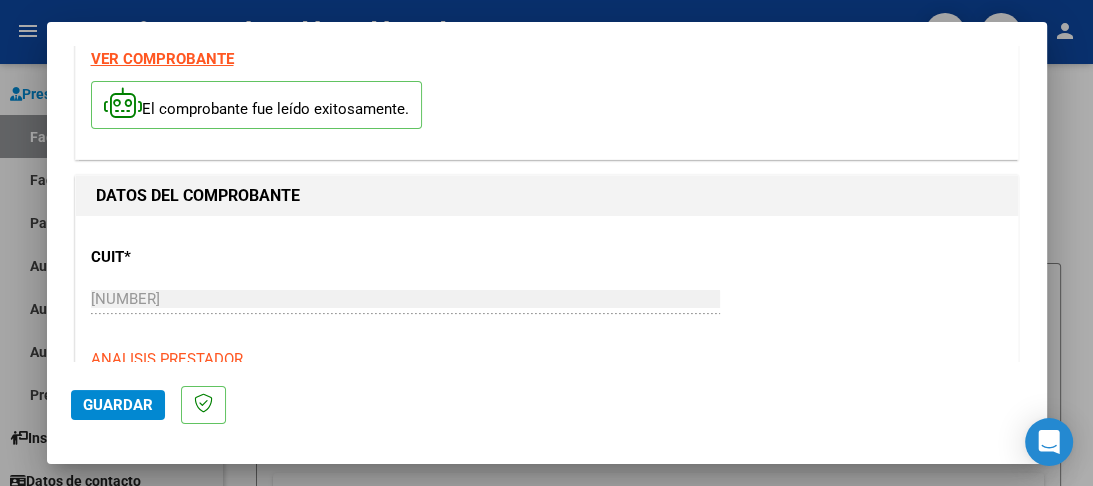 click on "Guardar" 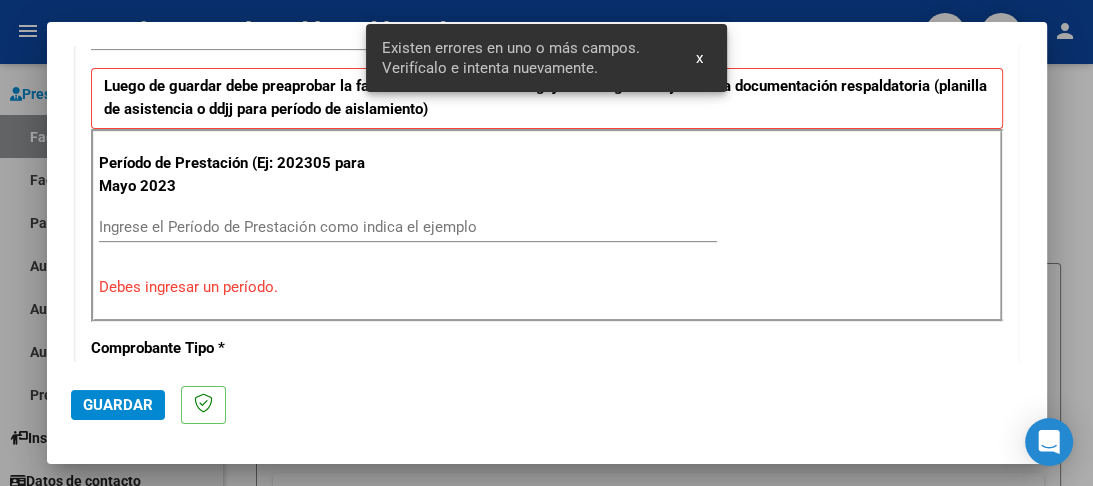 scroll, scrollTop: 499, scrollLeft: 0, axis: vertical 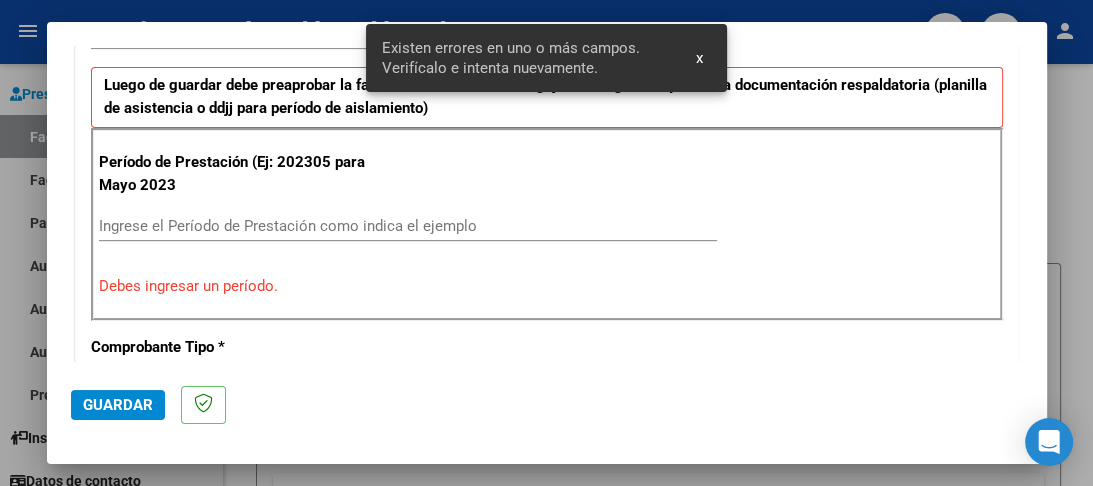 click on "Ingrese el Período de Prestación como indica el ejemplo" at bounding box center (408, 226) 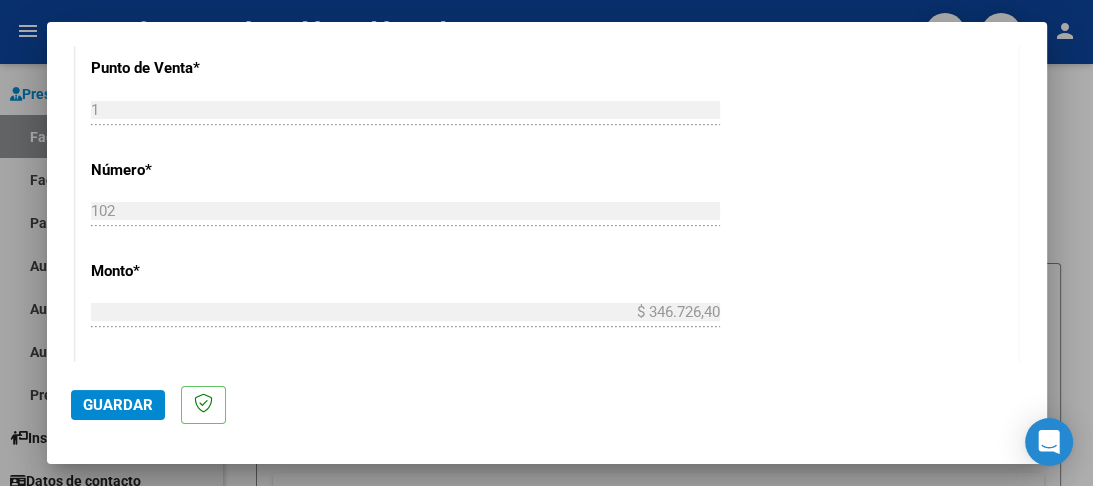 scroll, scrollTop: 1040, scrollLeft: 0, axis: vertical 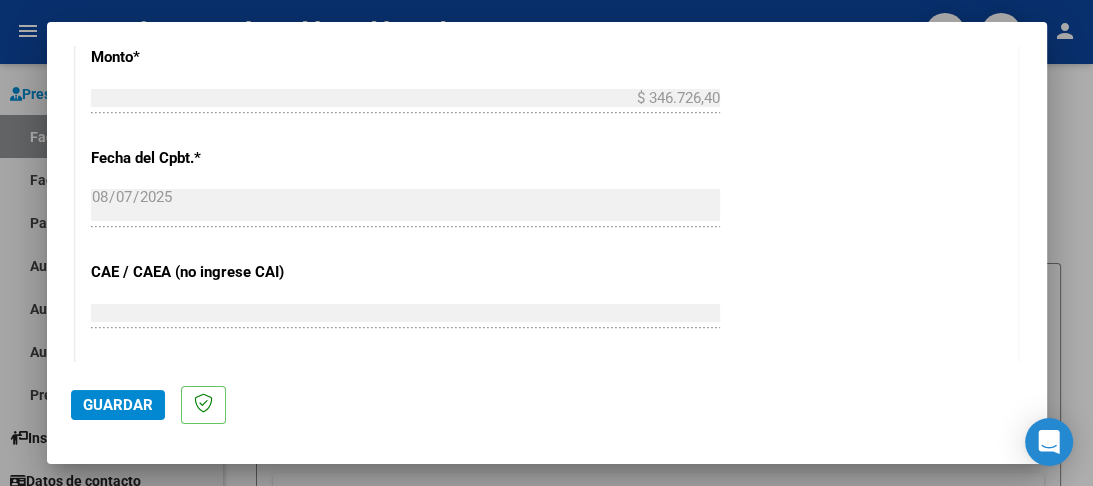 type on "202507" 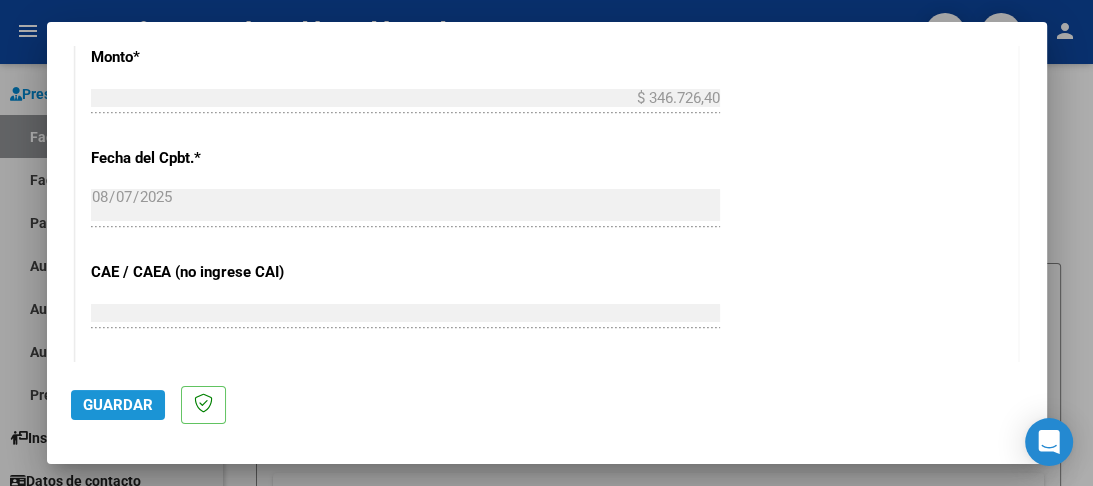 click on "Guardar" 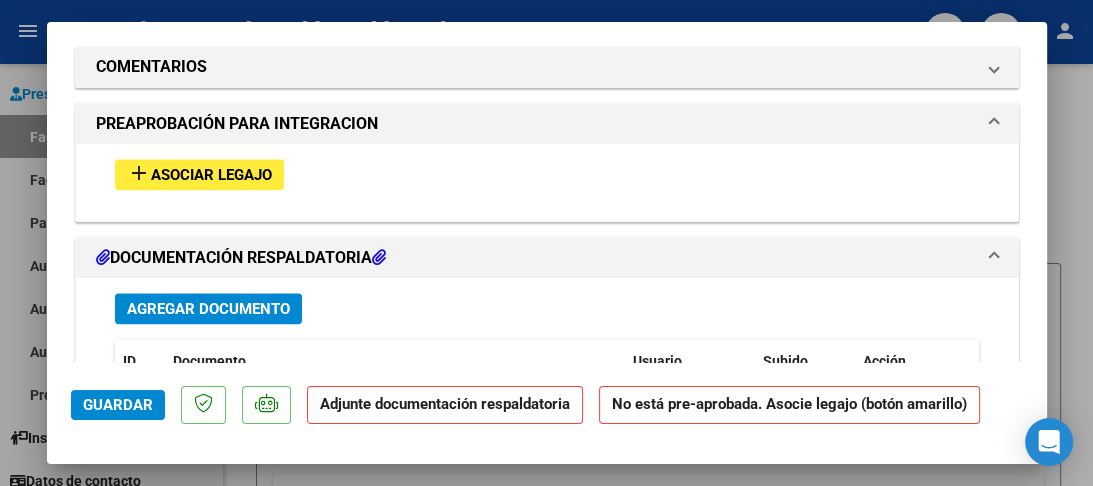 scroll, scrollTop: 1760, scrollLeft: 0, axis: vertical 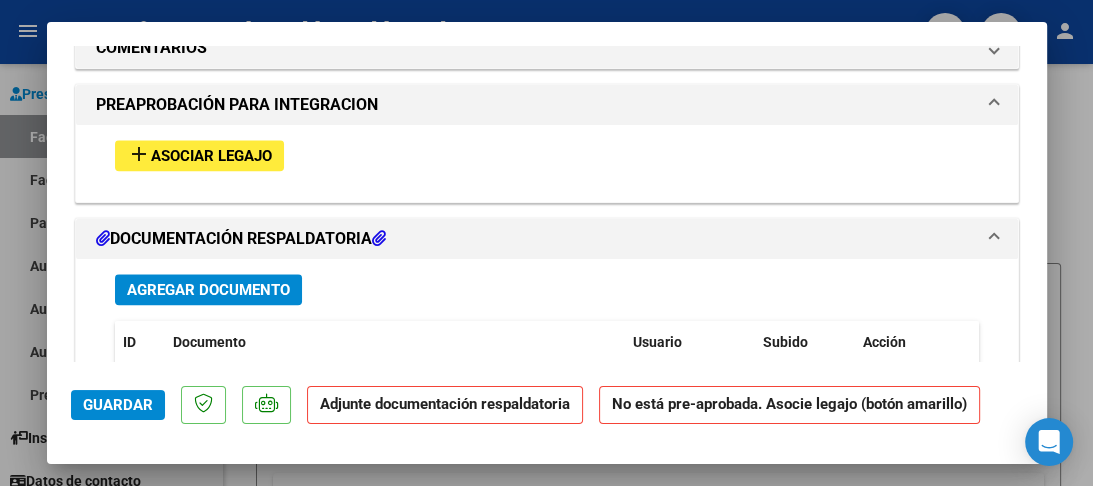 click on "Asociar Legajo" at bounding box center [211, 156] 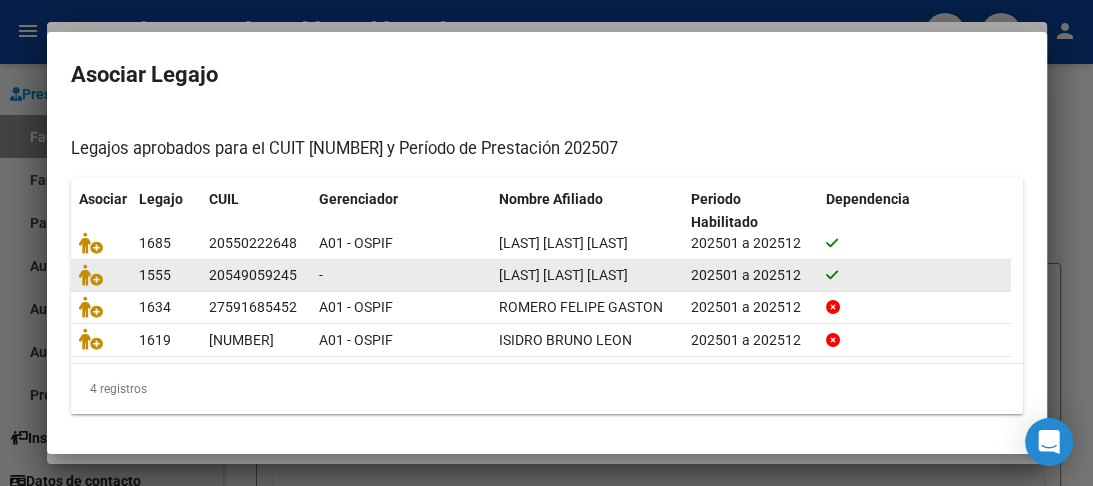 scroll, scrollTop: 183, scrollLeft: 0, axis: vertical 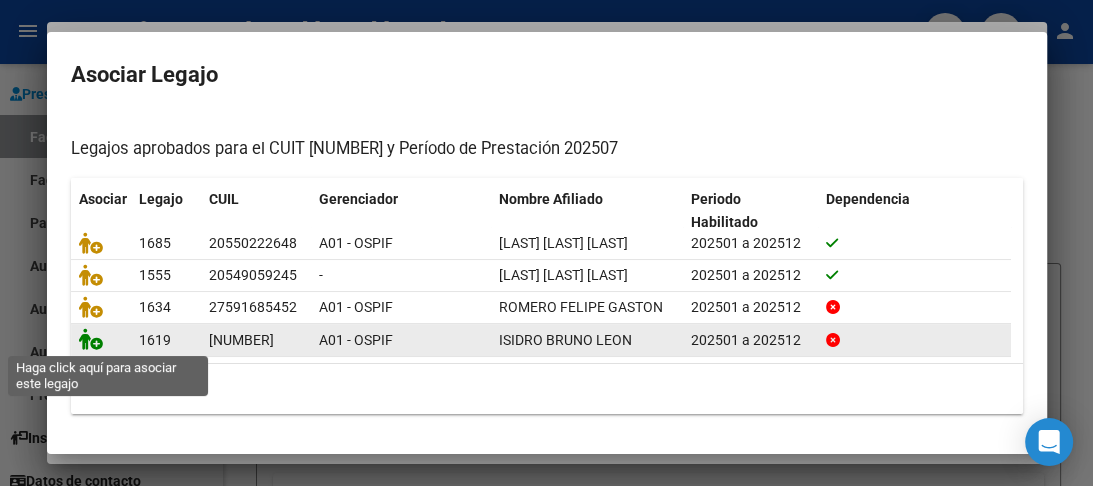 click 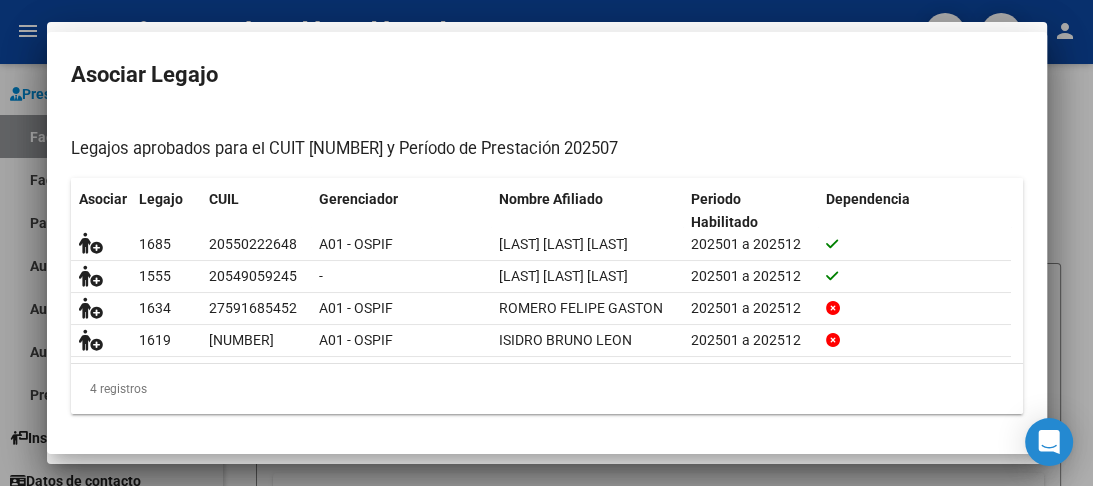 scroll, scrollTop: 1812, scrollLeft: 0, axis: vertical 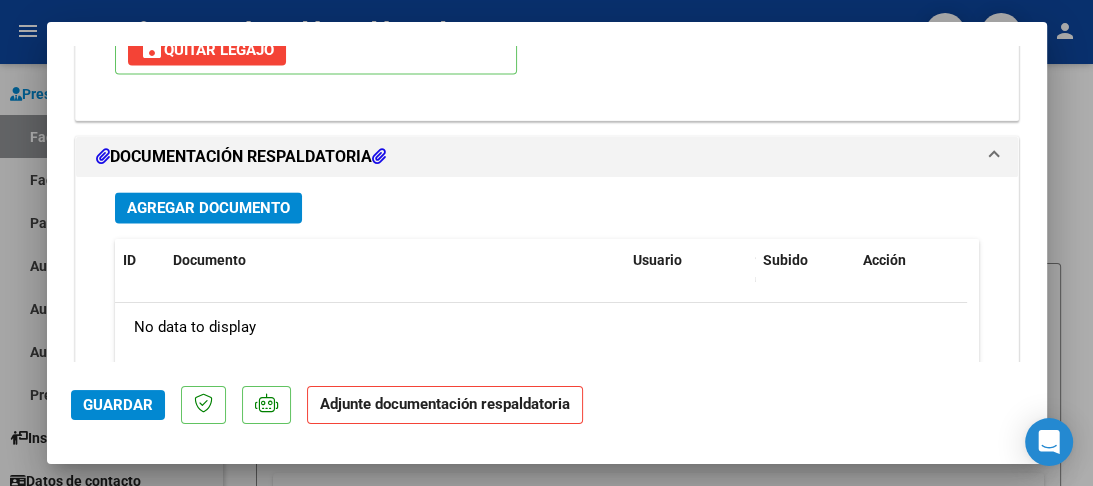 click on "Agregar Documento" at bounding box center (208, 208) 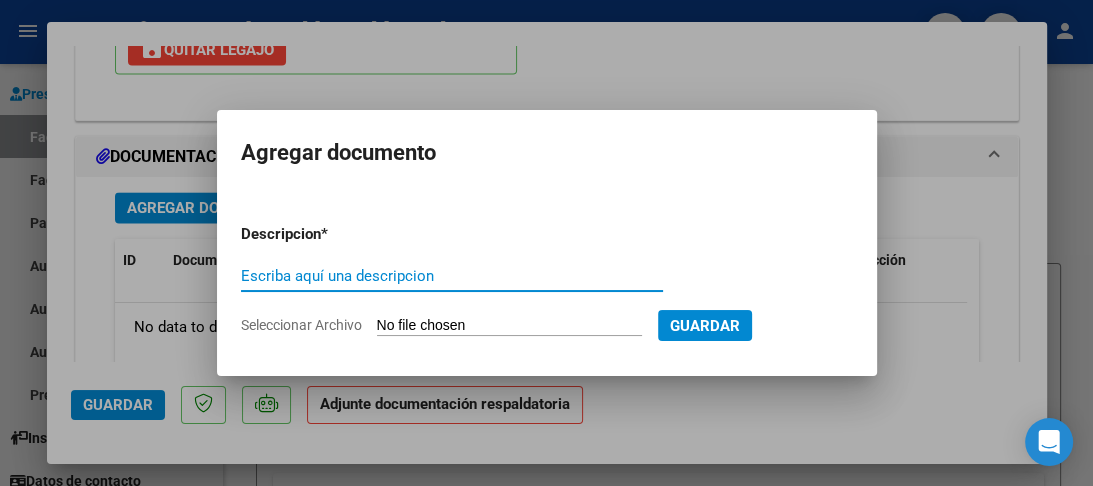 click on "Escriba aquí una descripcion" at bounding box center (452, 276) 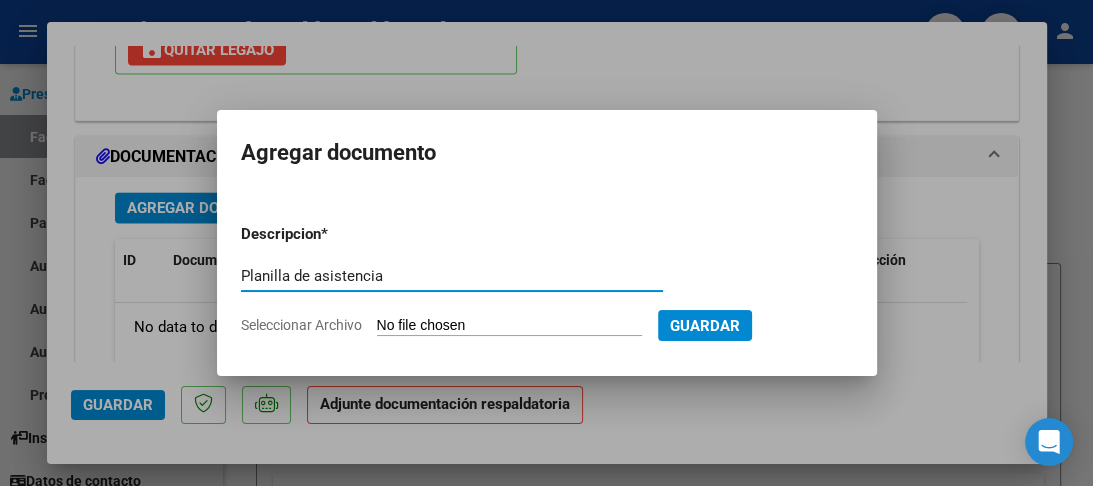 type on "Planilla de asistencia" 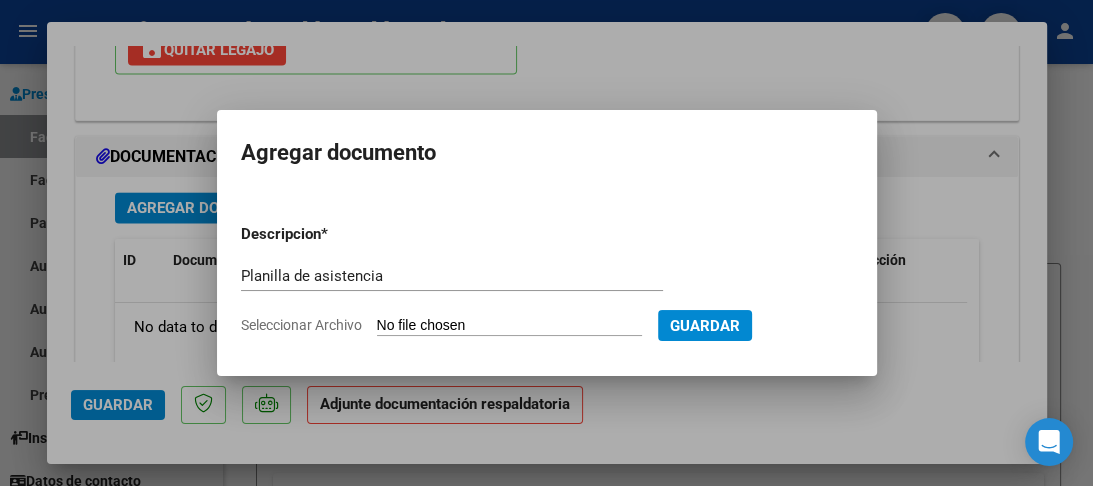 type on "C:\fakepath\[FILENAME].jpg" 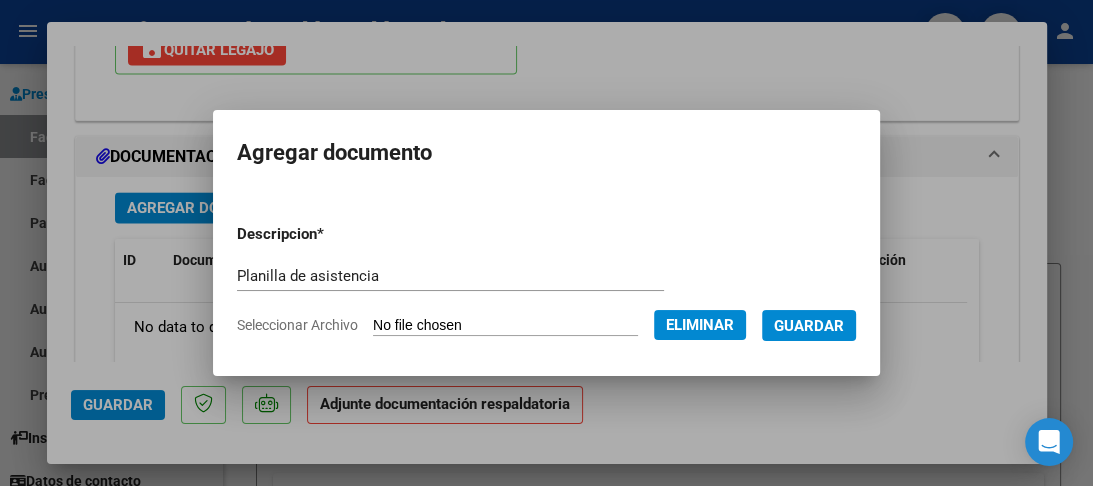 click on "Guardar" at bounding box center [809, 325] 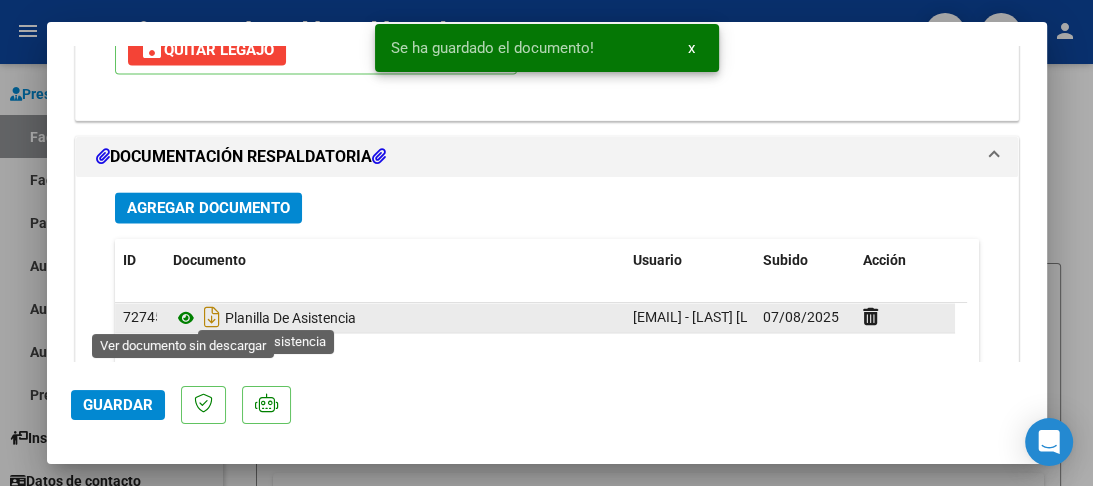 click 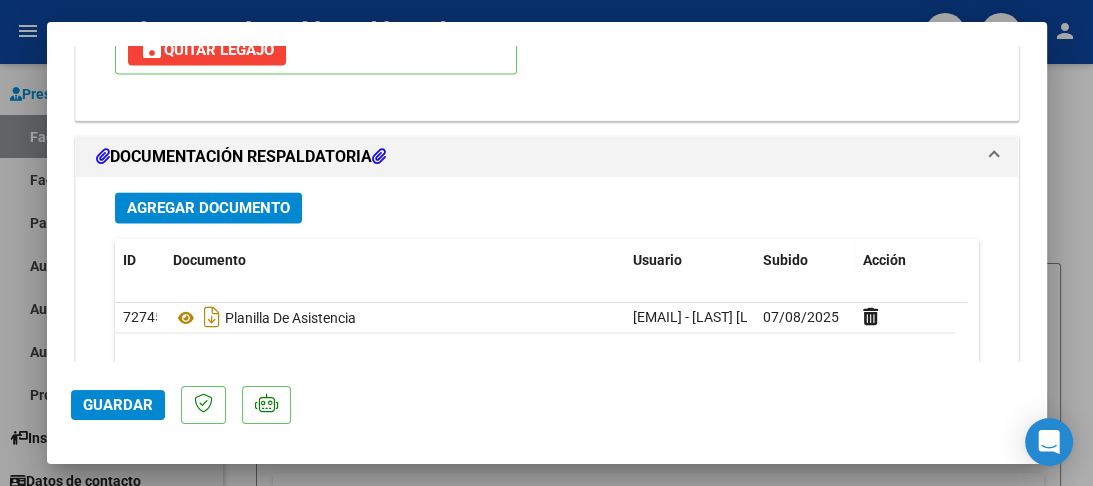scroll, scrollTop: 2212, scrollLeft: 0, axis: vertical 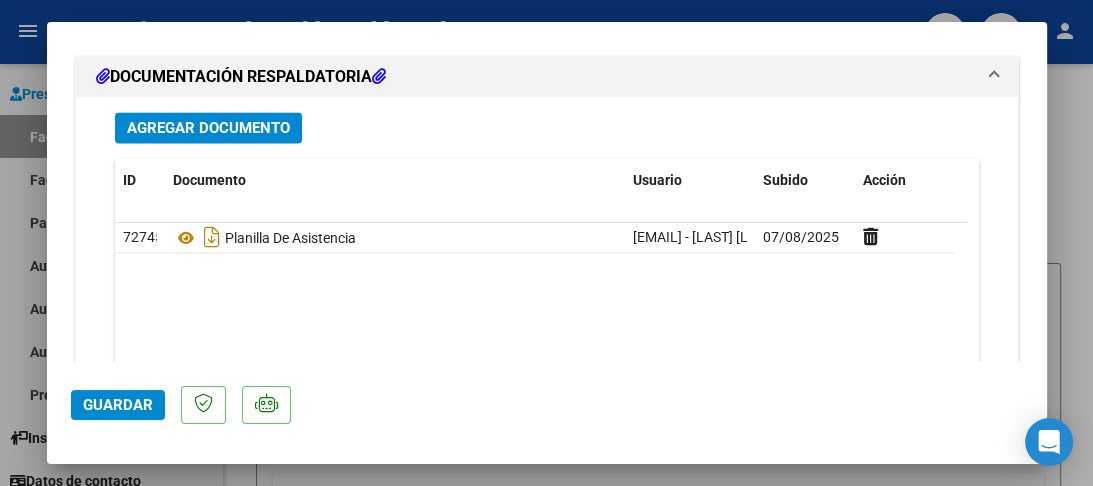 click on "Agregar Documento" at bounding box center (208, 128) 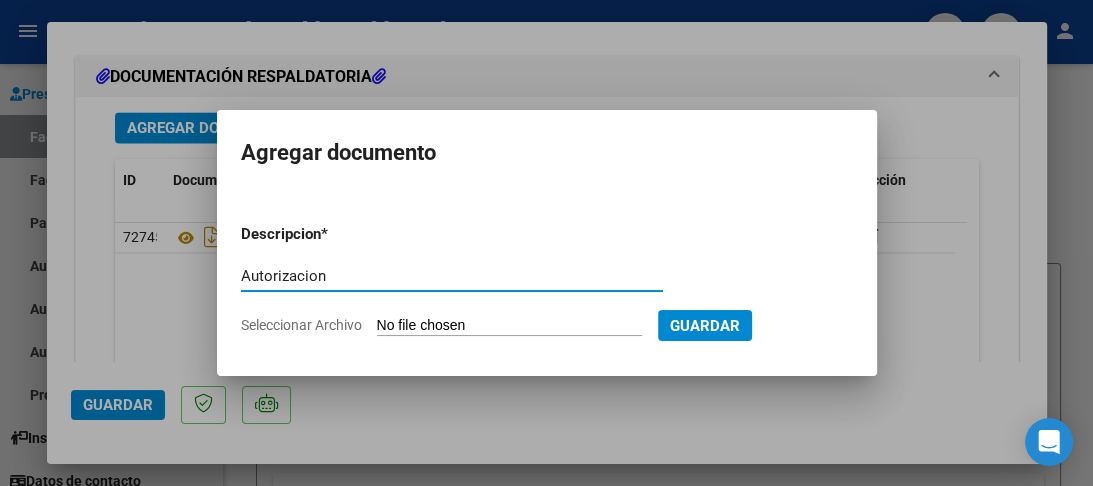 type on "Autorizacion" 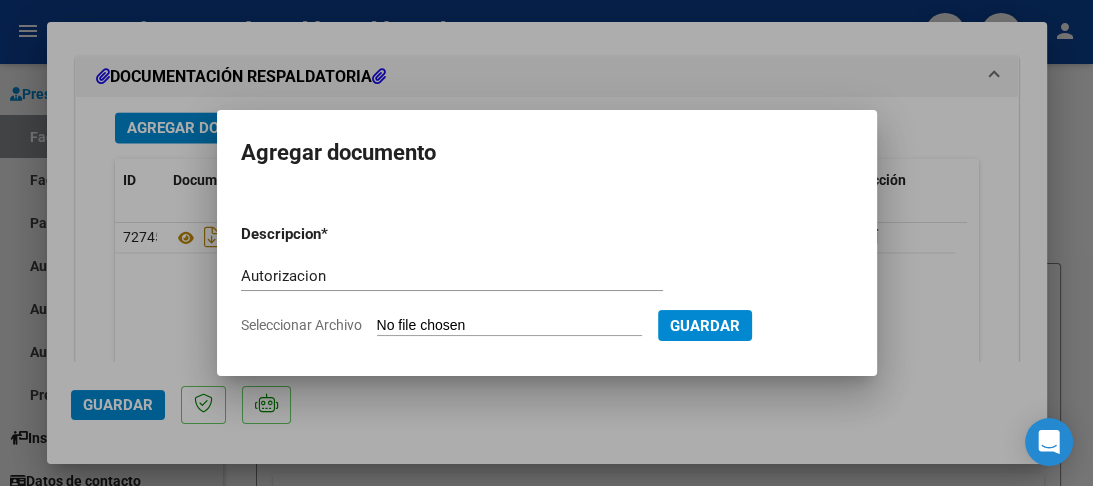 type on "C:\fakepath\[NAME] autorizacion.png" 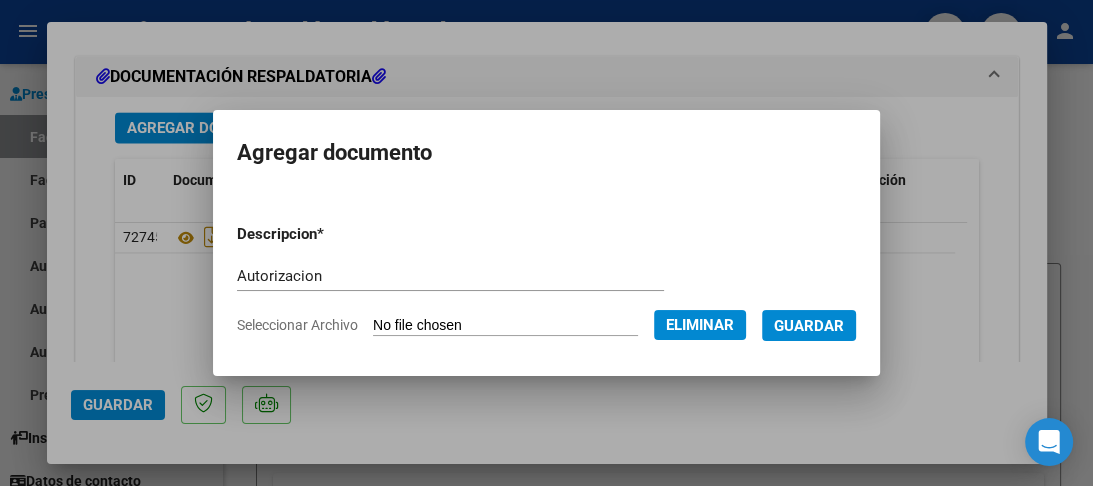 click on "Guardar" at bounding box center (809, 326) 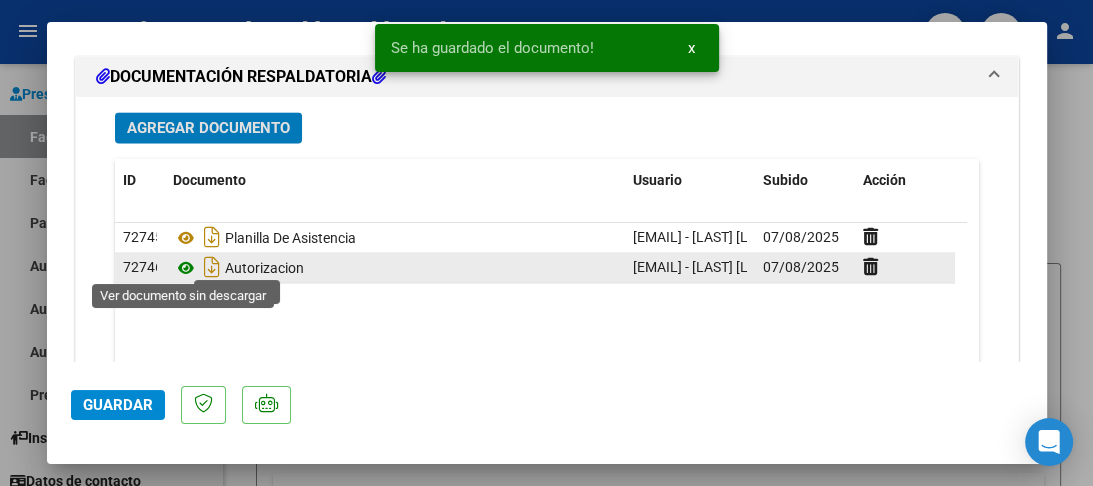 click 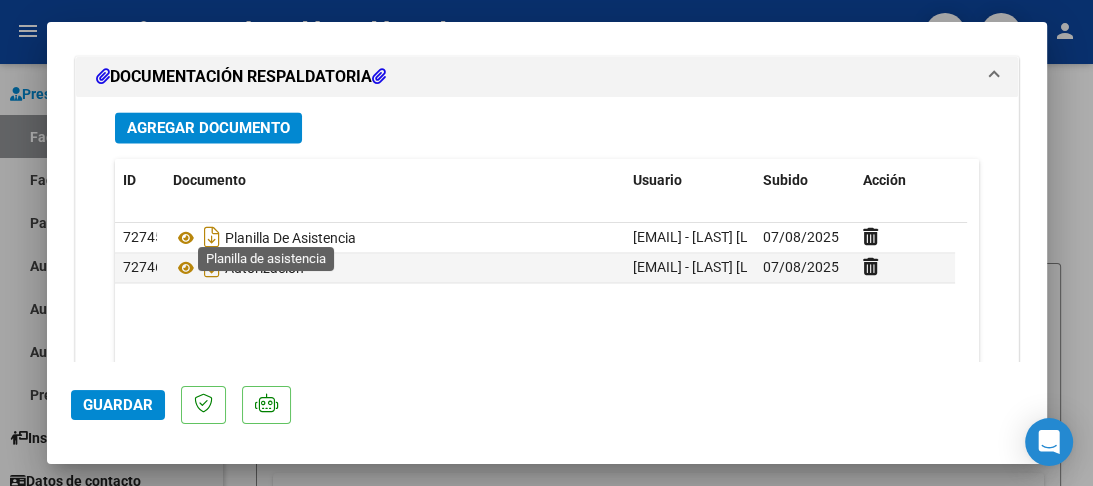 scroll, scrollTop: 2368, scrollLeft: 0, axis: vertical 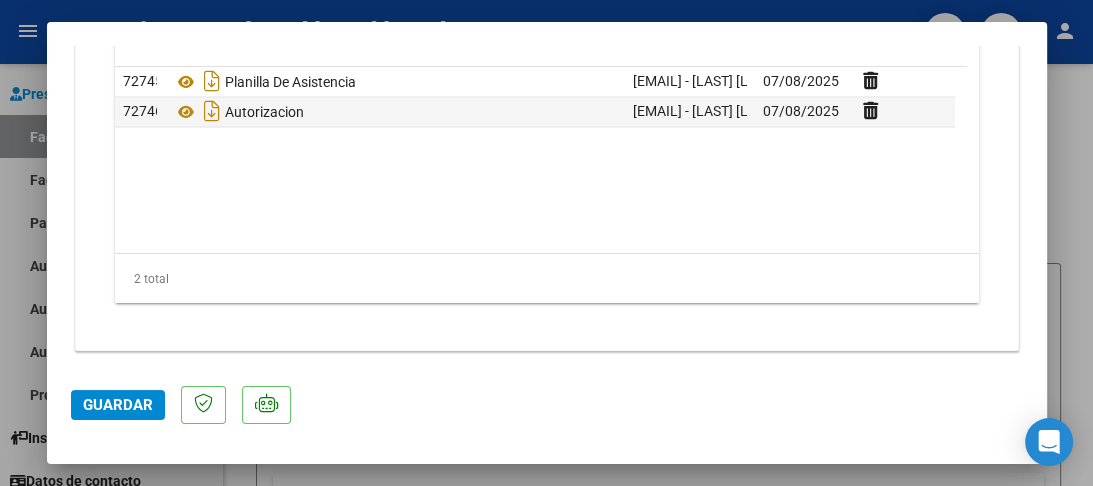 click on "Guardar" 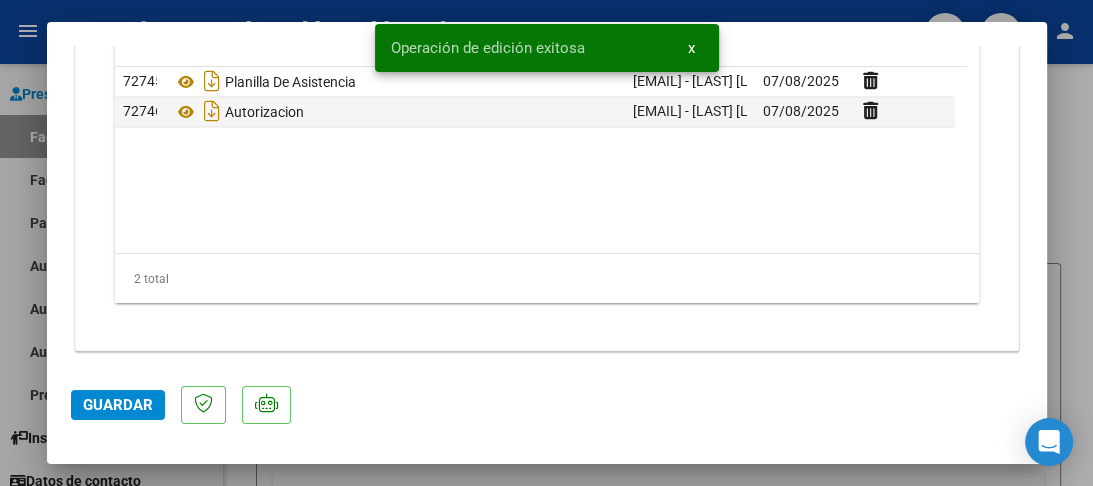click at bounding box center (546, 243) 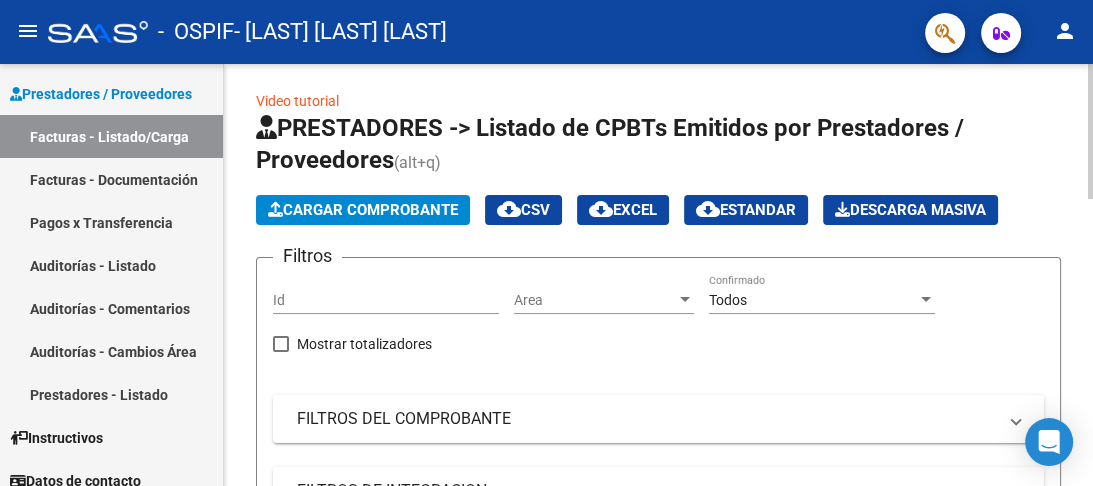 scroll, scrollTop: 0, scrollLeft: 0, axis: both 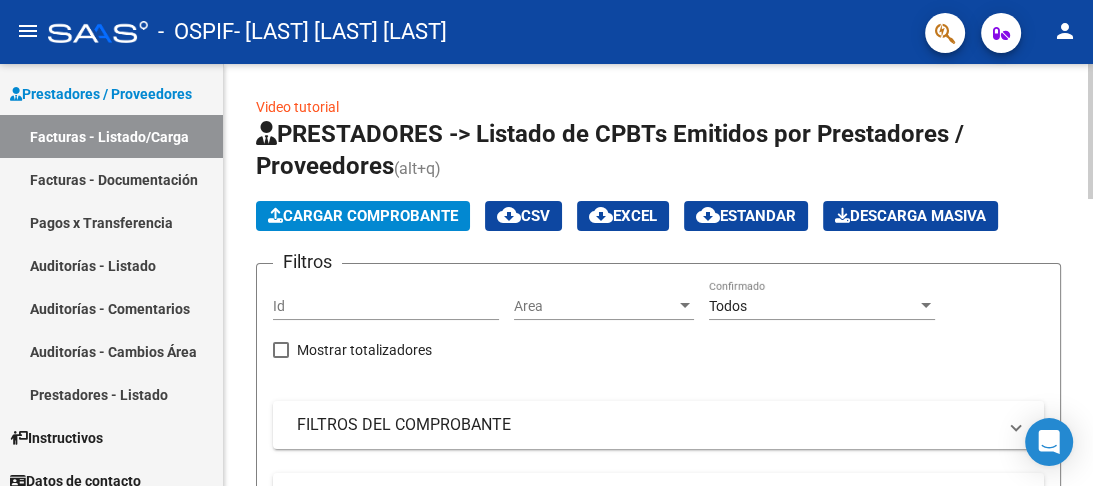 click on "Cargar Comprobante" 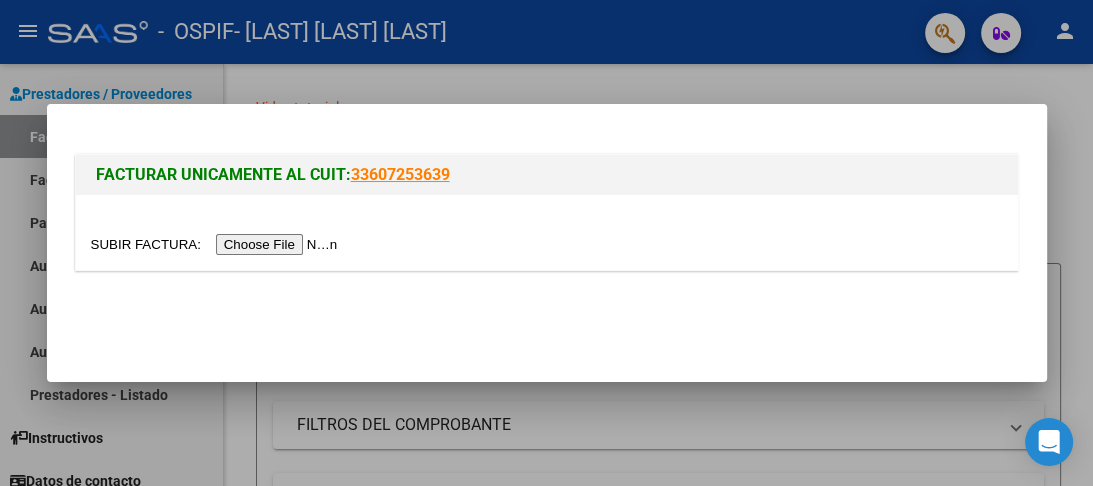 click at bounding box center (217, 244) 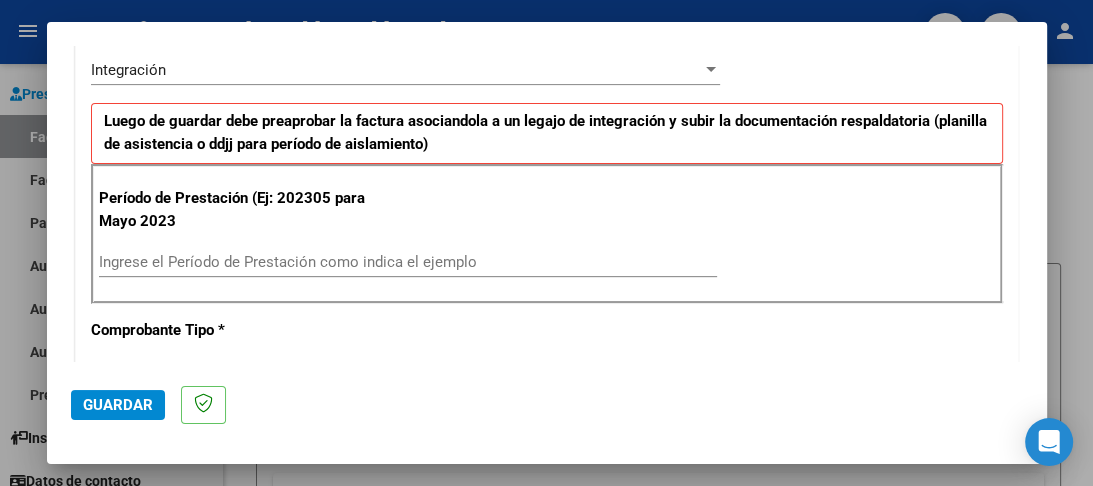 scroll, scrollTop: 480, scrollLeft: 0, axis: vertical 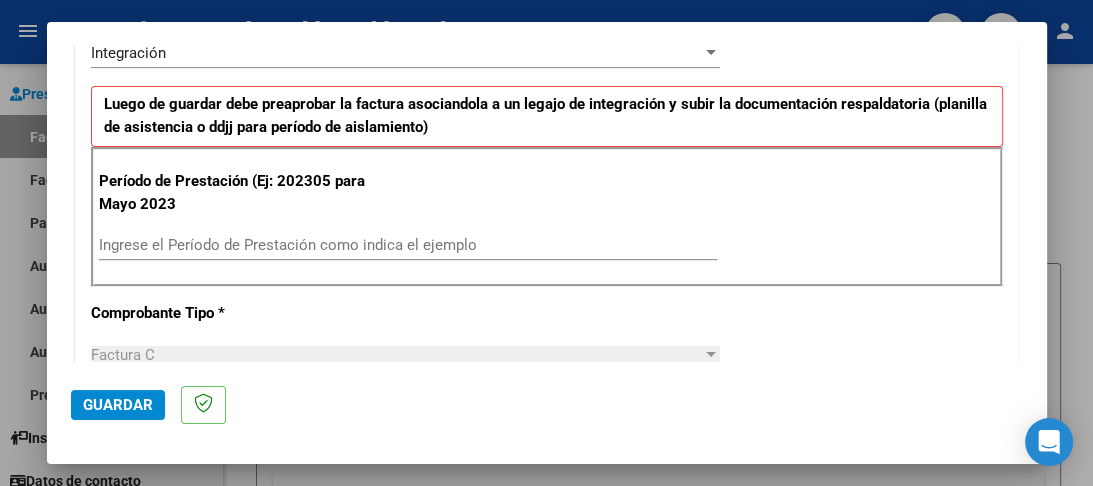 click on "Ingrese el Período de Prestación como indica el ejemplo" at bounding box center [408, 245] 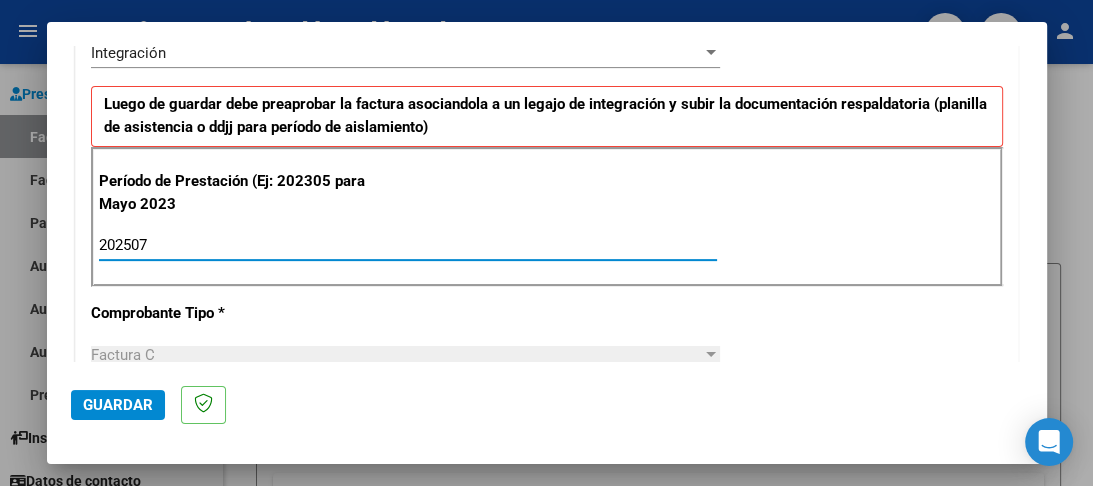 type on "202507" 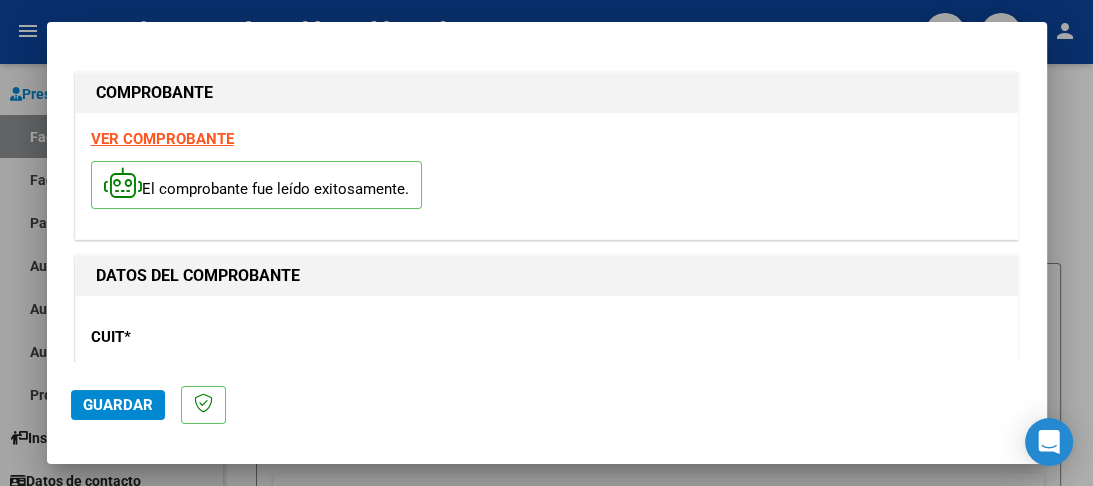 scroll, scrollTop: 480, scrollLeft: 0, axis: vertical 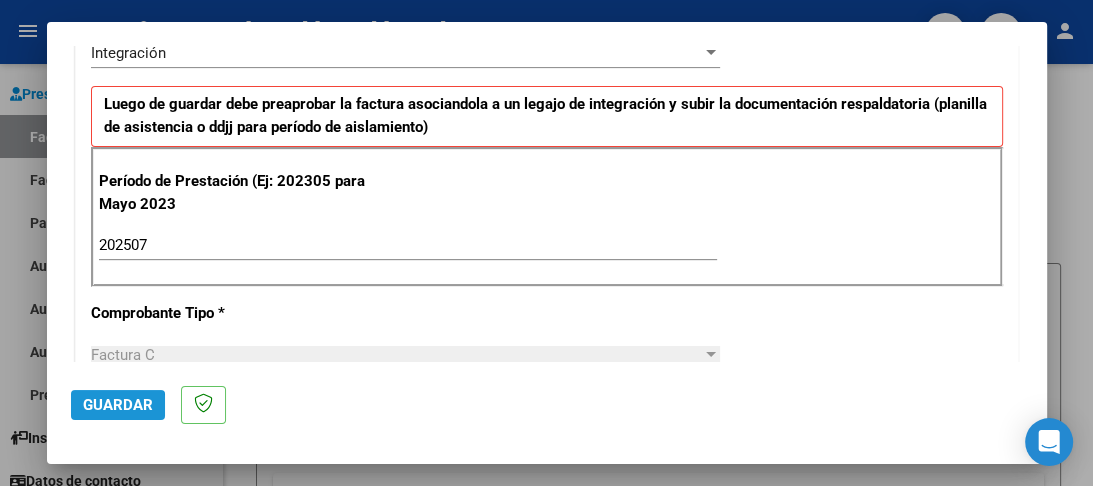 click on "Guardar" 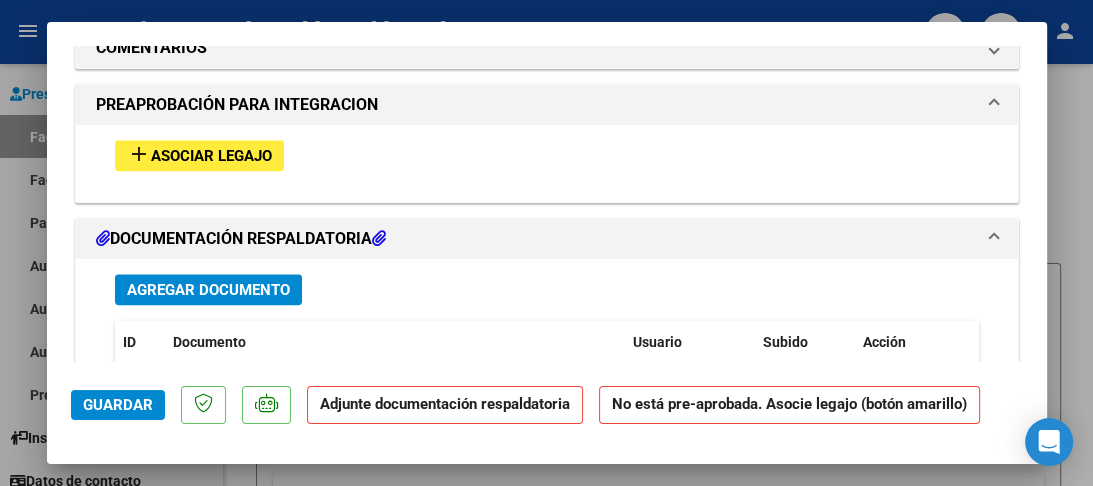 scroll, scrollTop: 1680, scrollLeft: 0, axis: vertical 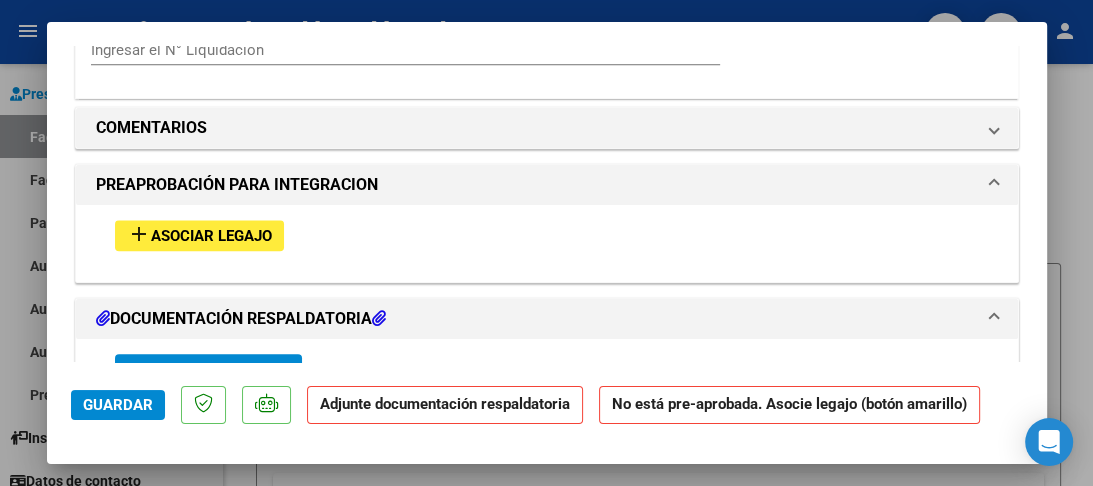 click on "Asociar Legajo" at bounding box center [211, 236] 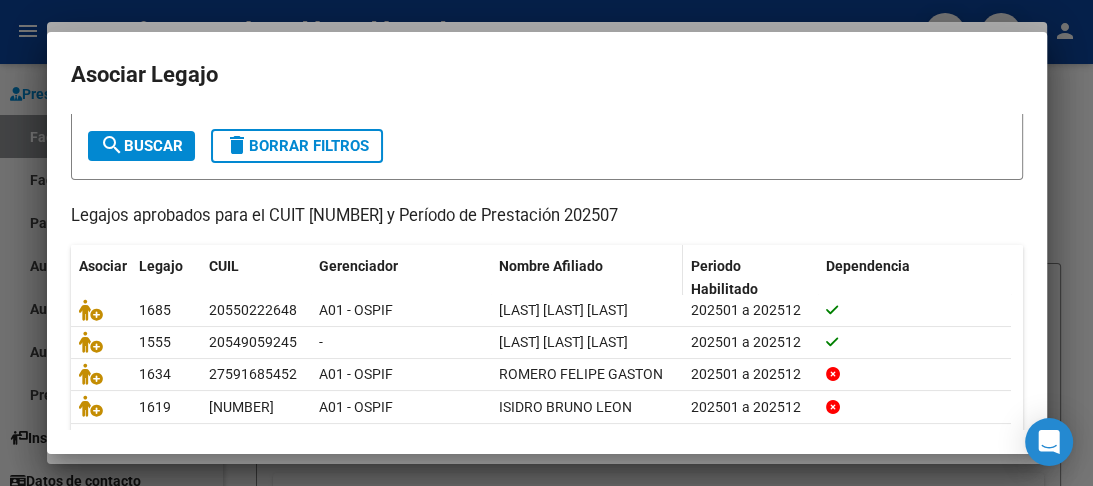 scroll, scrollTop: 160, scrollLeft: 0, axis: vertical 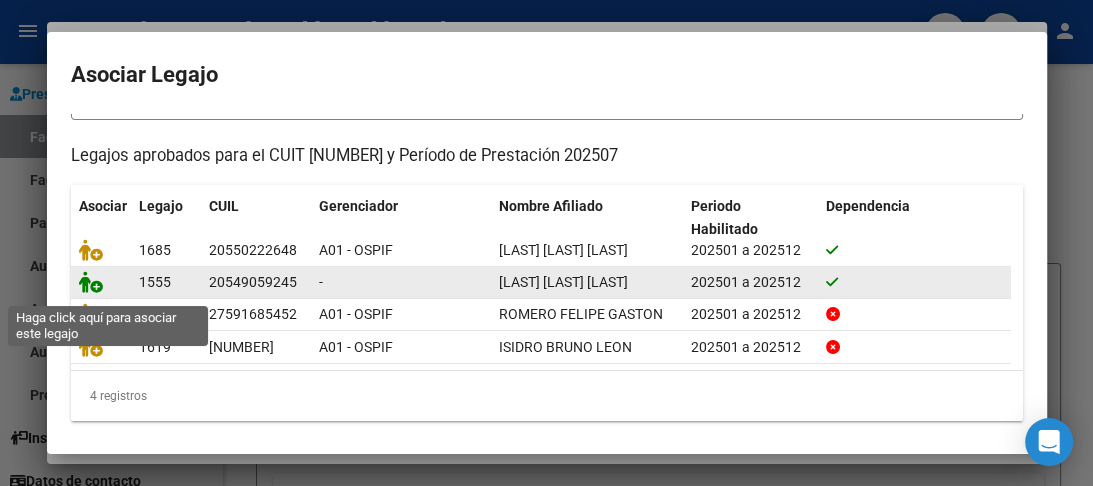 click 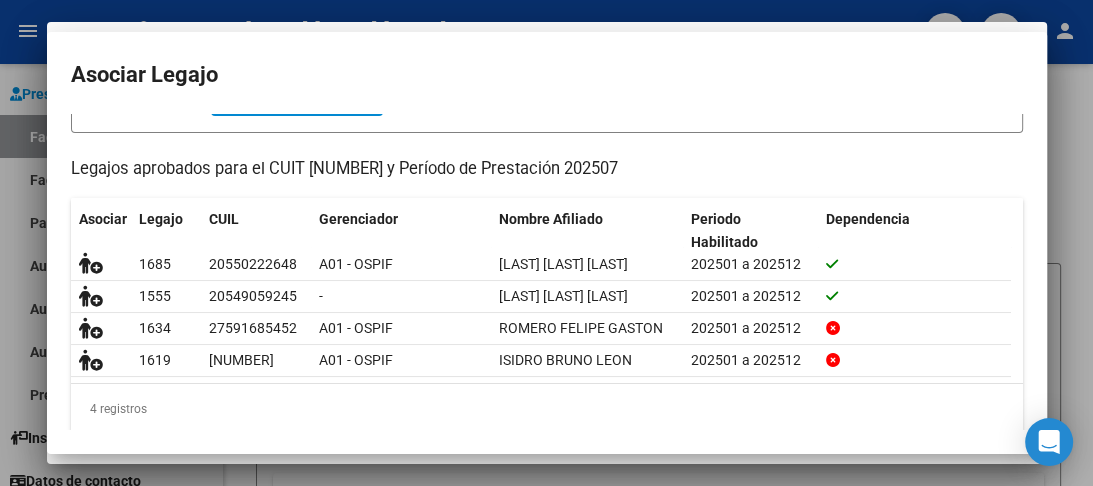 scroll, scrollTop: 1732, scrollLeft: 0, axis: vertical 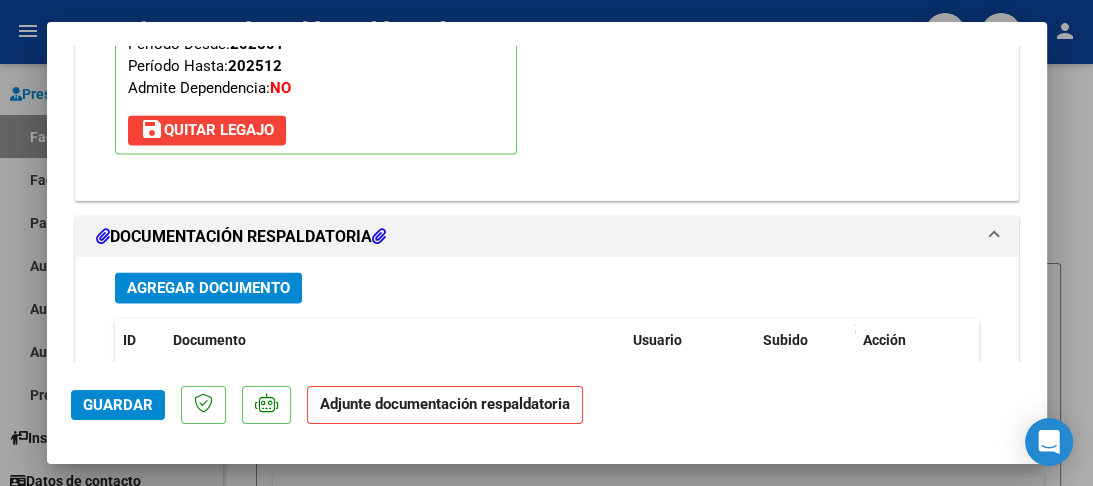 click on "Agregar Documento" at bounding box center (208, 288) 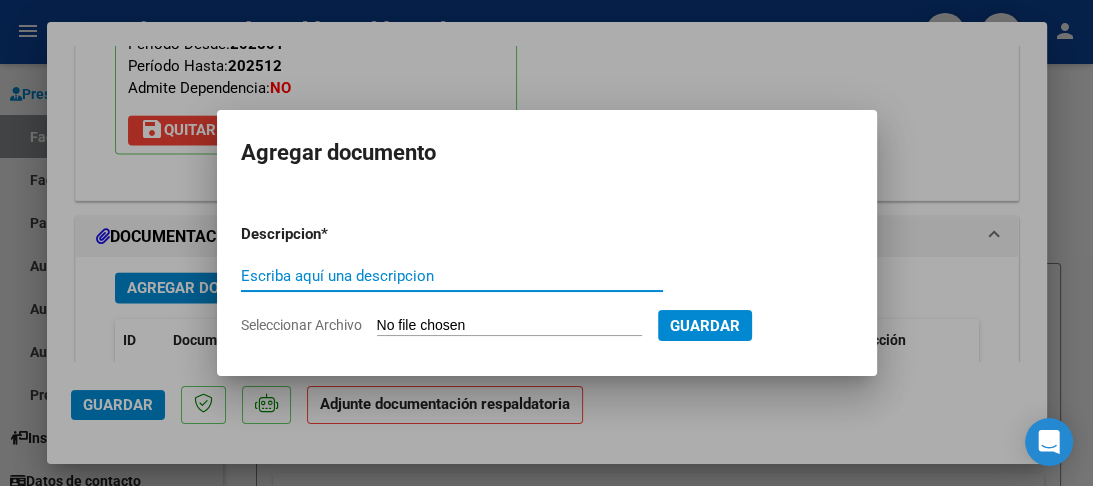 click on "Escriba aquí una descripcion" at bounding box center (452, 276) 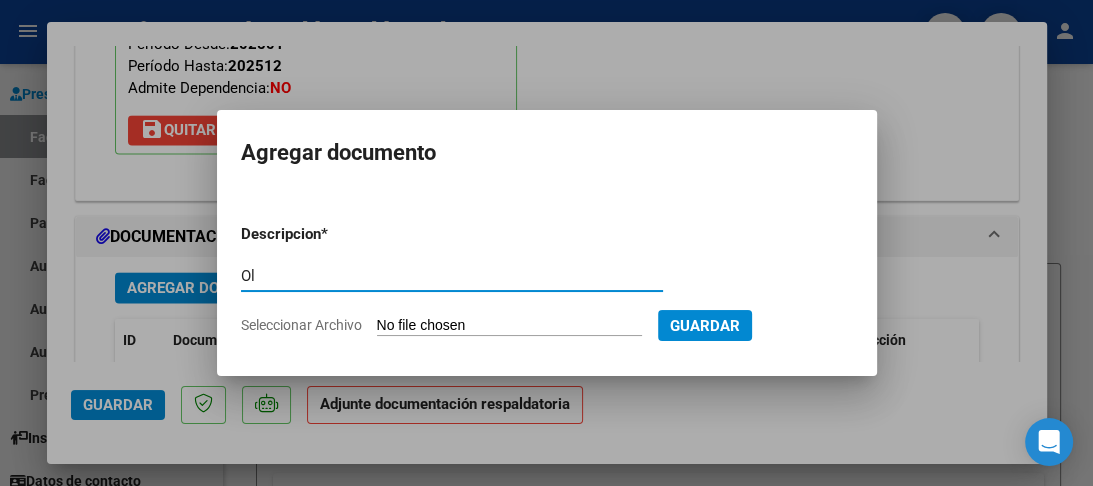 type on "O" 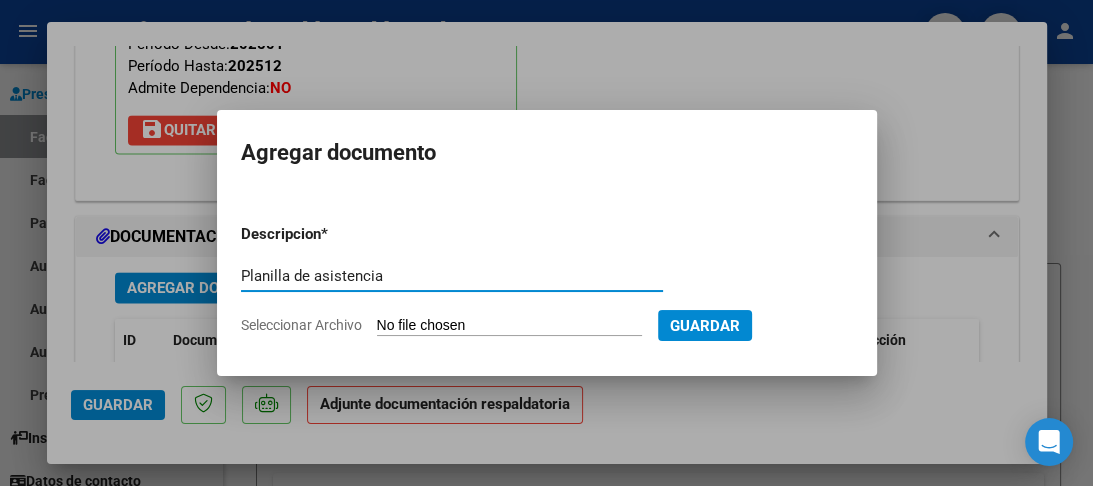 type on "Planilla de asistencia" 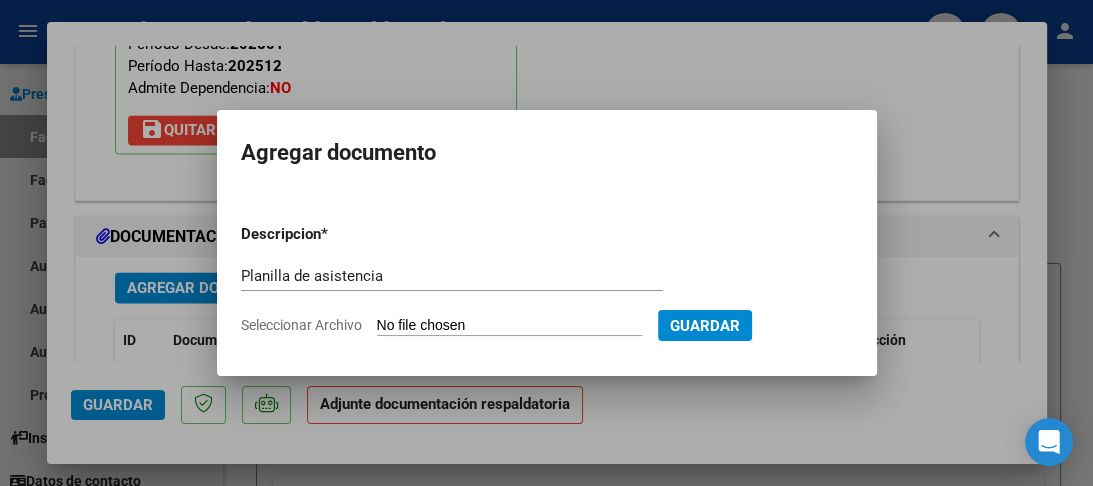 type on "C:\fakepath\[FILENAME].jpg" 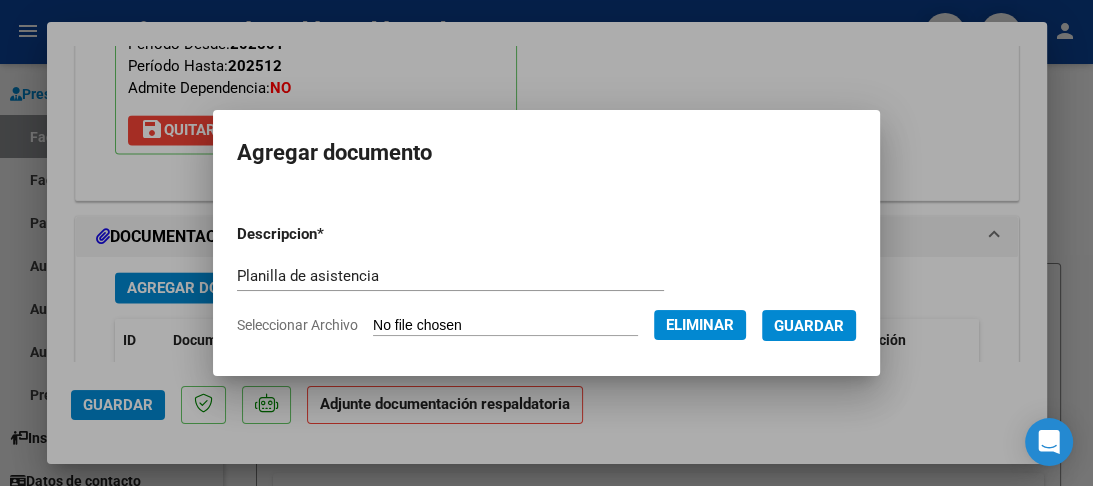 drag, startPoint x: 820, startPoint y: 320, endPoint x: 810, endPoint y: 321, distance: 10.049875 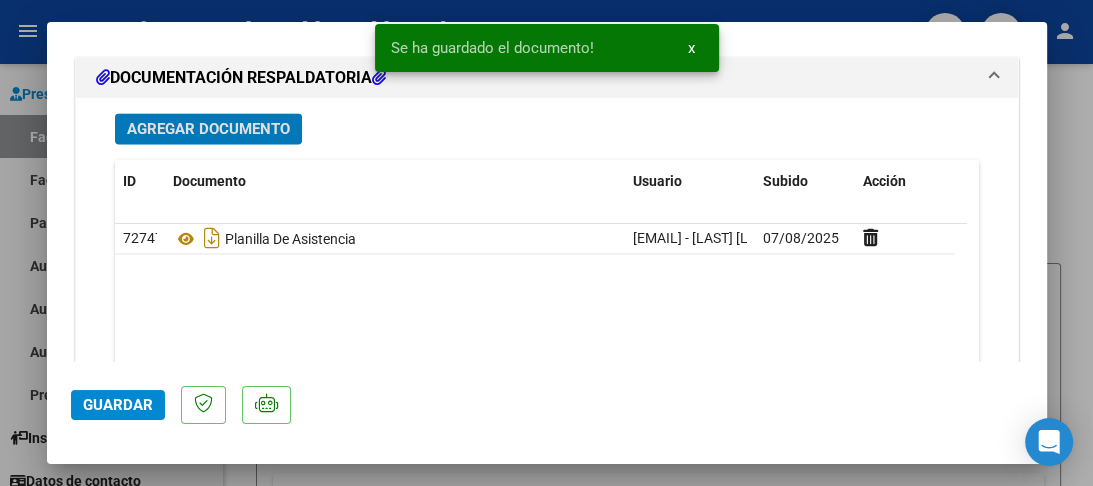 scroll, scrollTop: 2212, scrollLeft: 0, axis: vertical 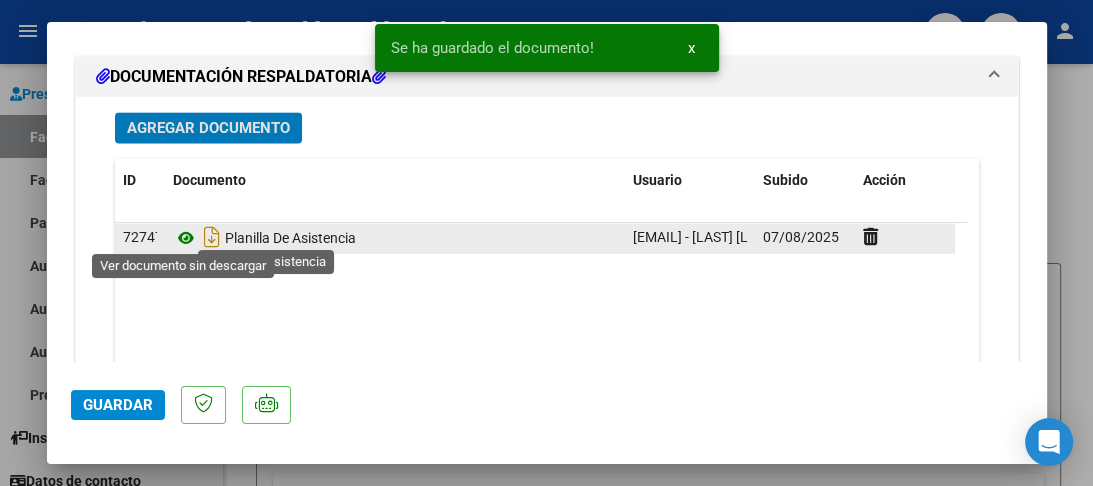 click 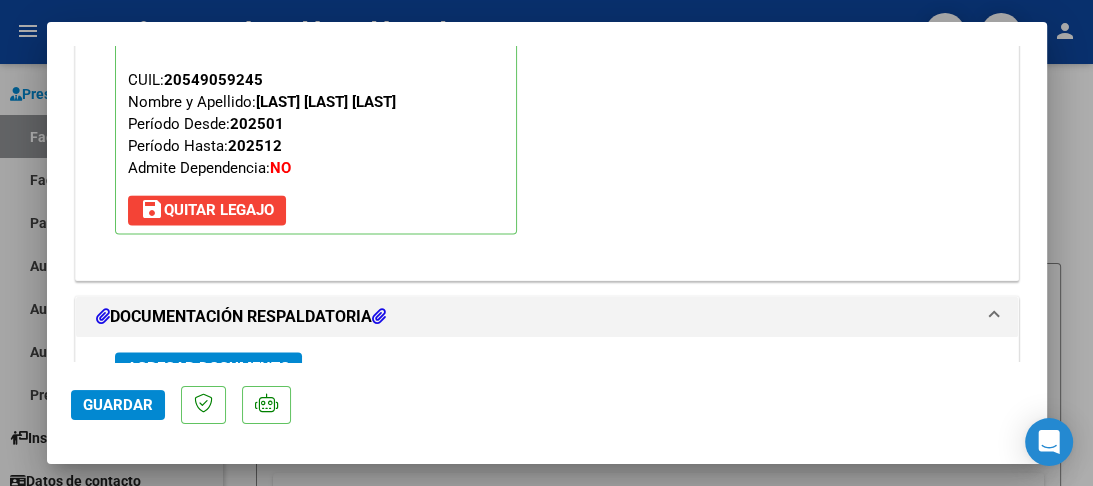 scroll, scrollTop: 2212, scrollLeft: 0, axis: vertical 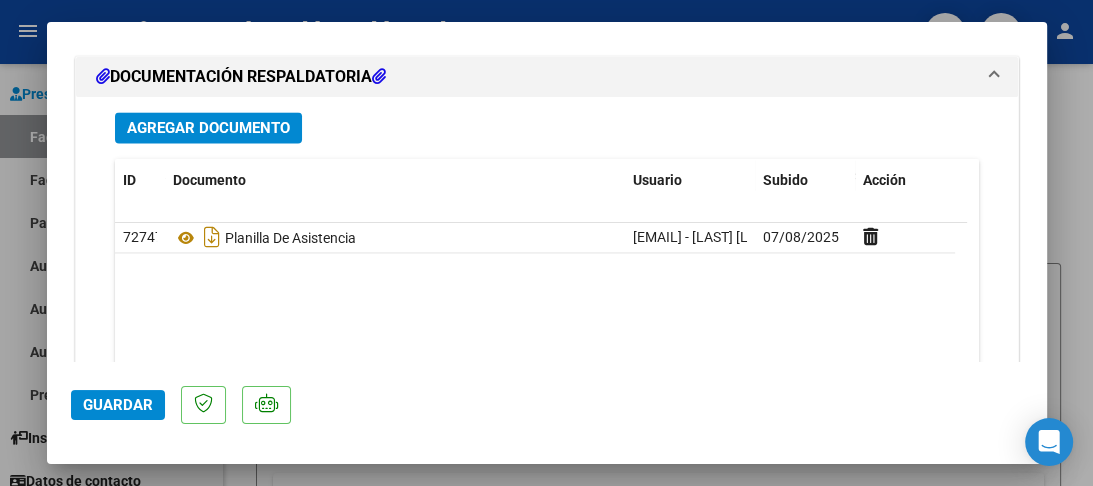 click on "Agregar Documento" at bounding box center (208, 128) 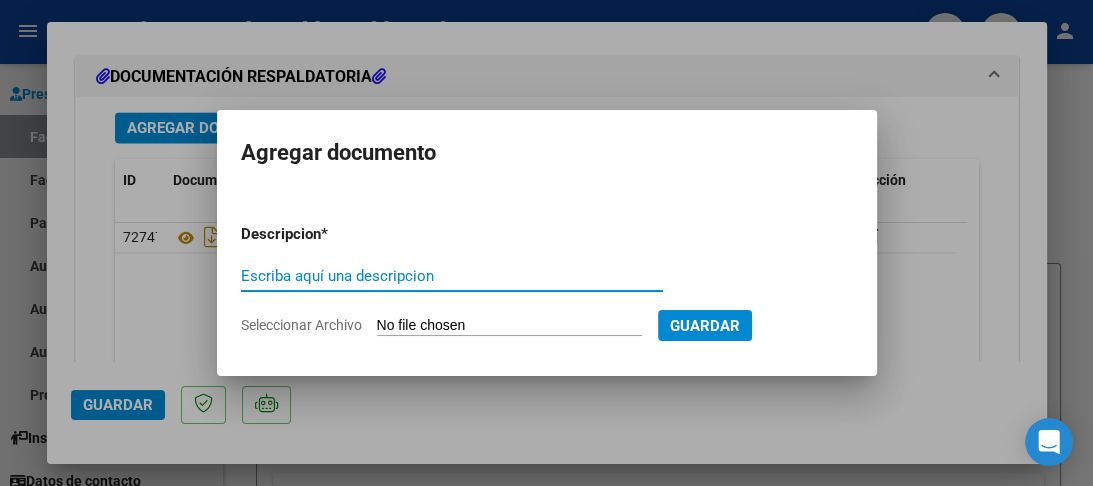 click on "Escriba aquí una descripcion" at bounding box center (452, 276) 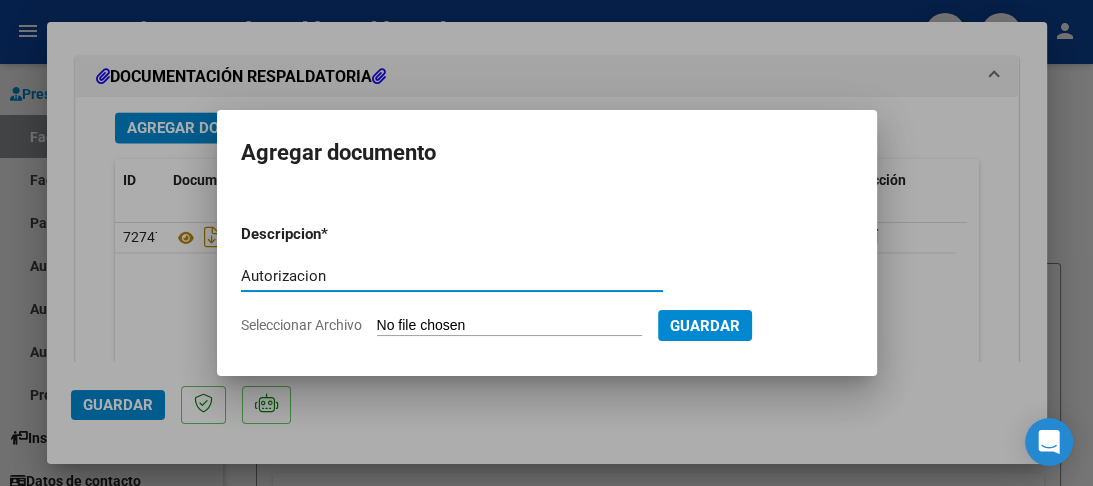 type on "Autorizacion" 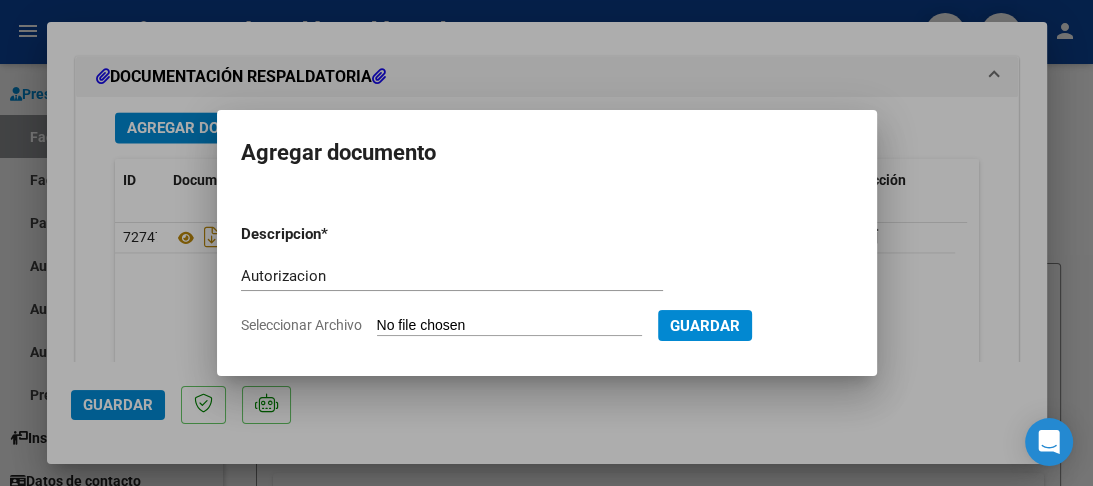 type on "C:\fakepath\[NAME].png" 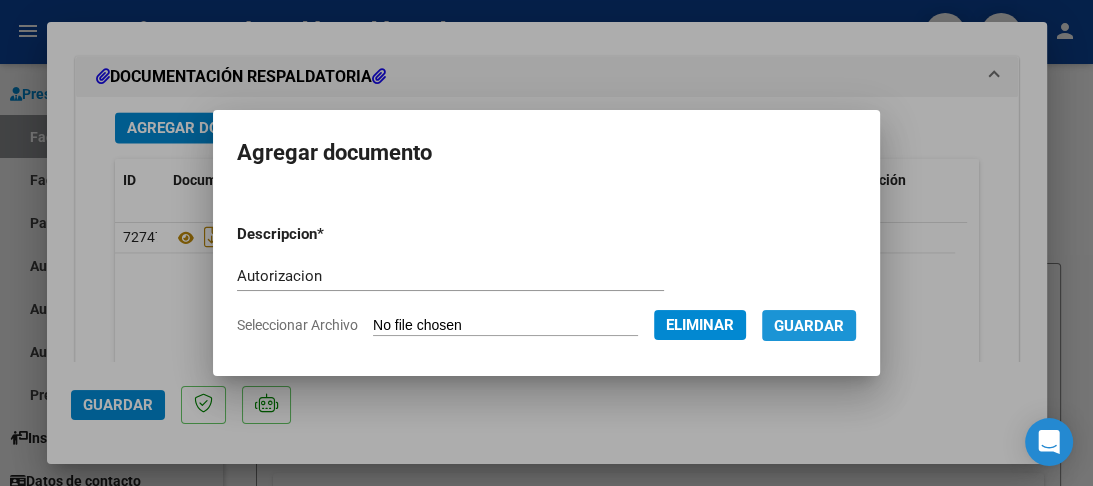 drag, startPoint x: 840, startPoint y: 319, endPoint x: 827, endPoint y: 318, distance: 13.038404 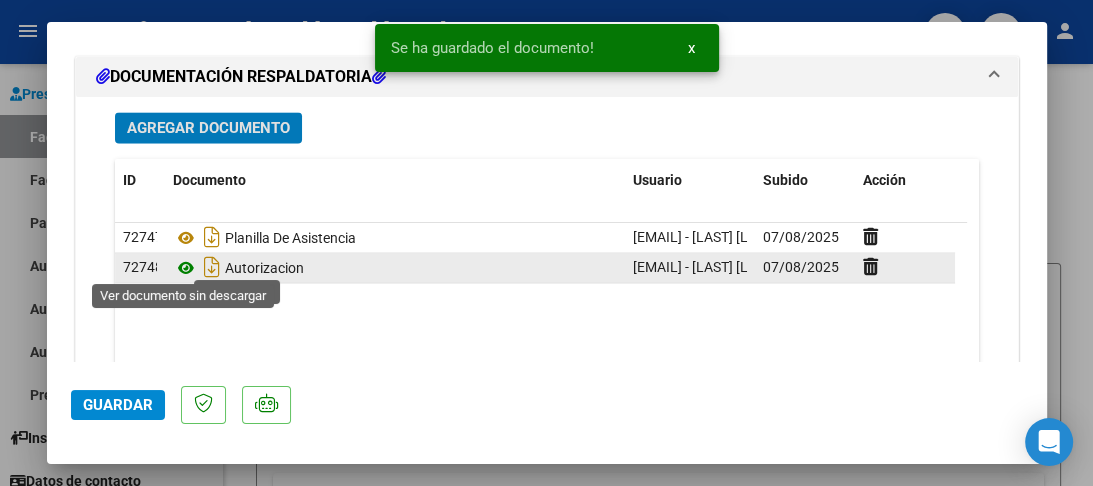 click 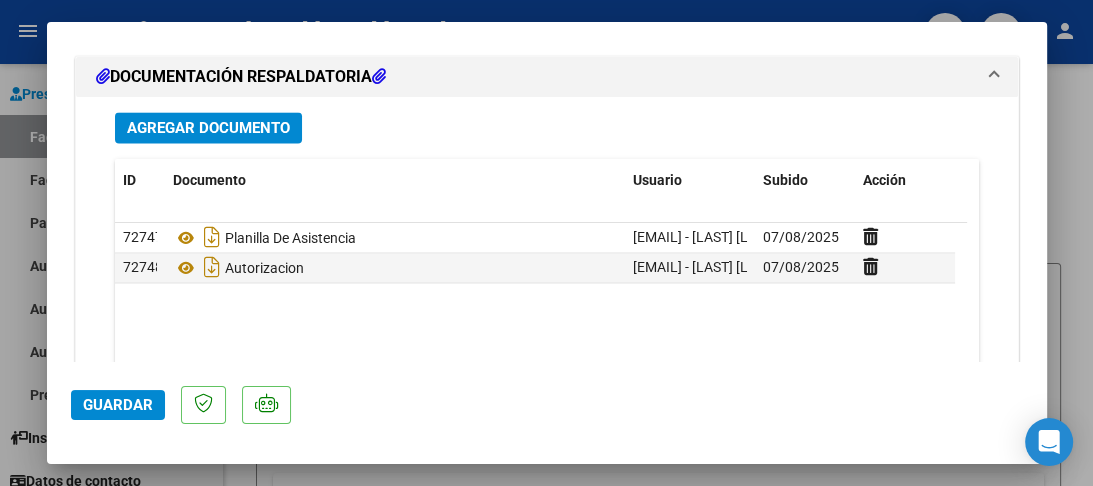click on "Guardar" 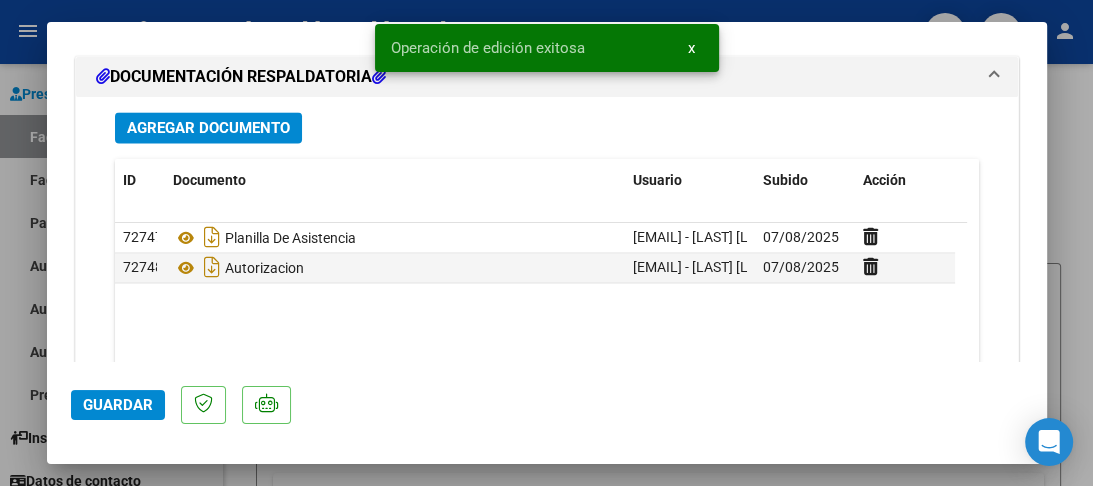 click on "Guardar" 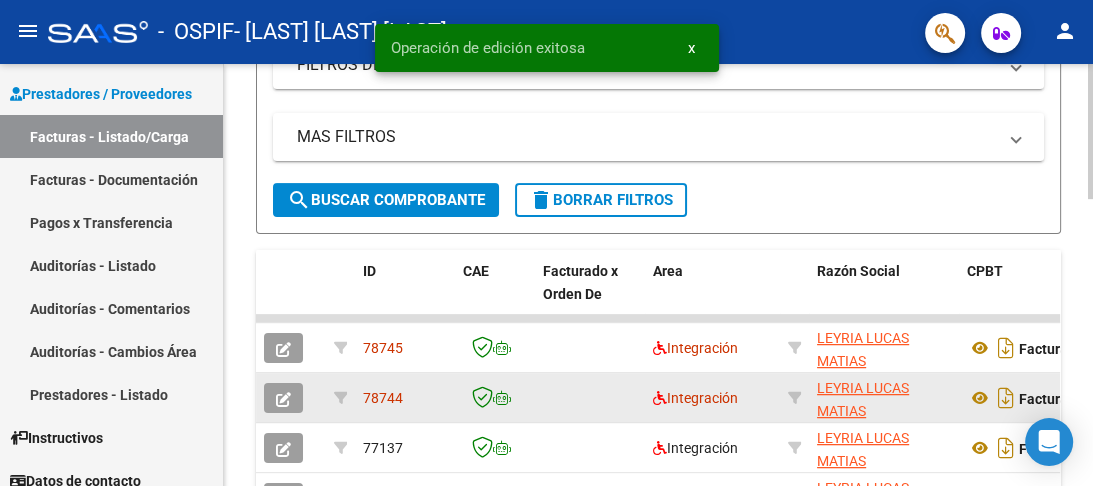 scroll, scrollTop: 480, scrollLeft: 0, axis: vertical 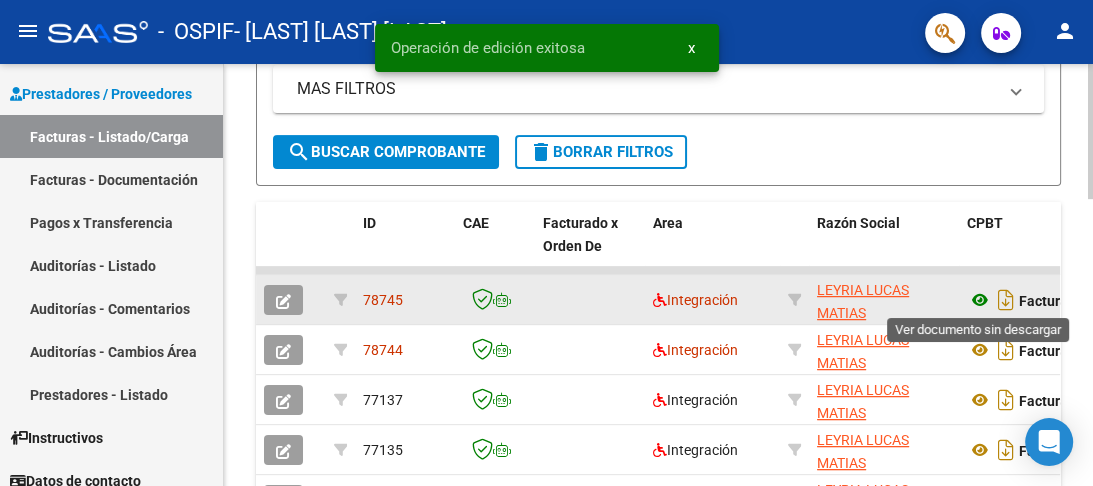 click 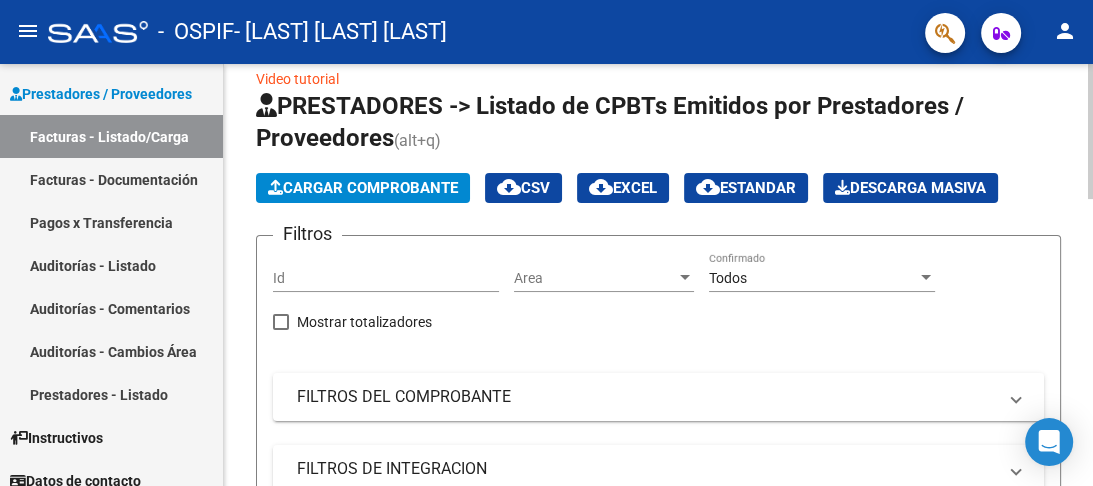 scroll, scrollTop: 0, scrollLeft: 0, axis: both 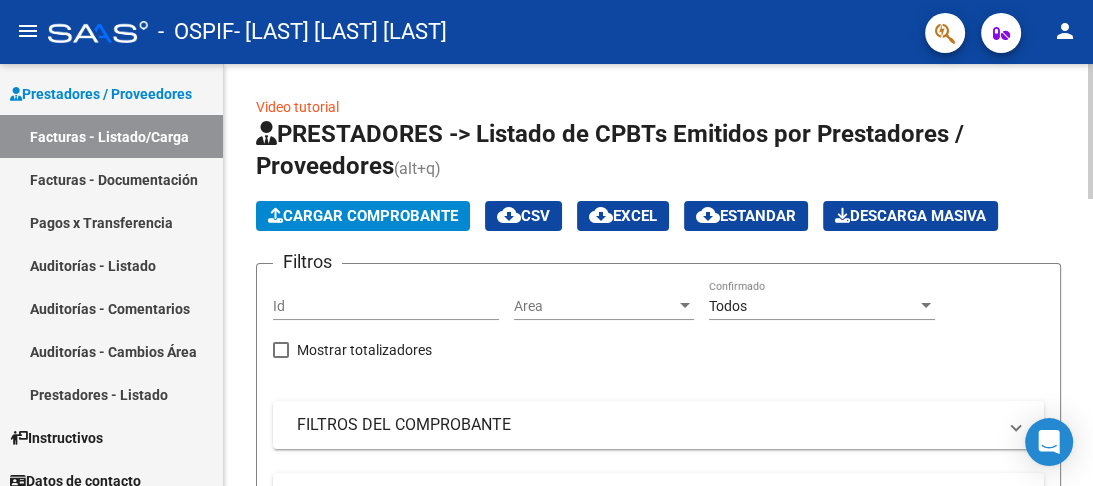 click on "Cargar Comprobante" 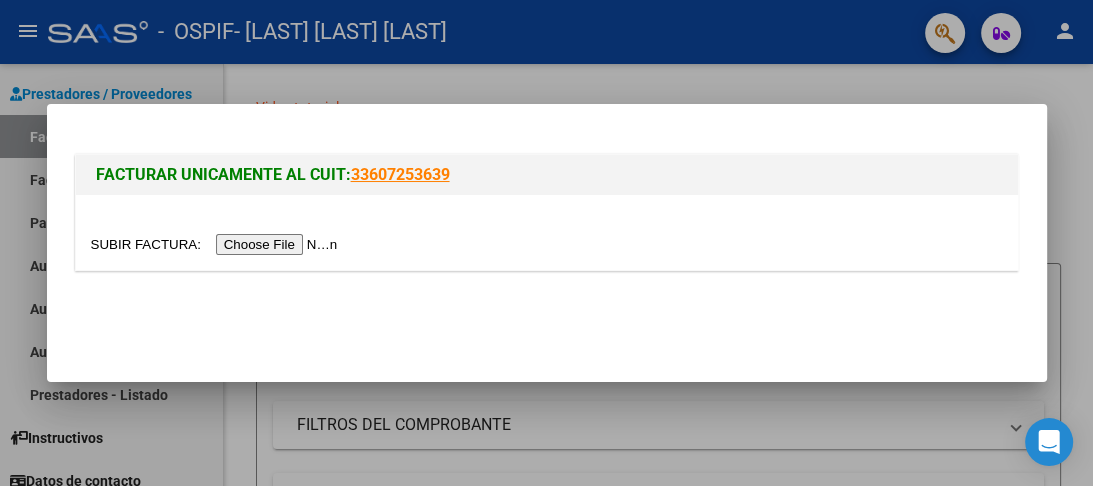 click at bounding box center (217, 244) 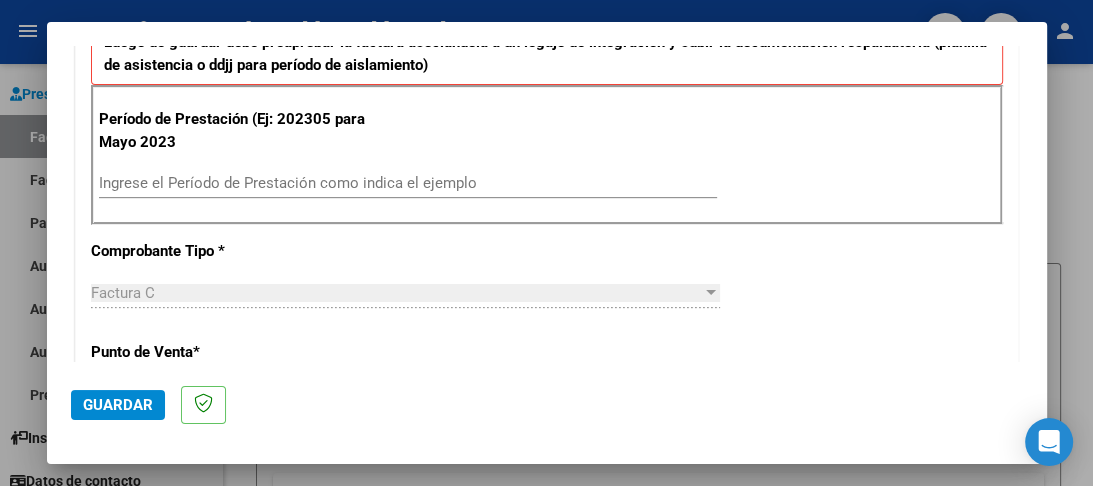 scroll, scrollTop: 560, scrollLeft: 0, axis: vertical 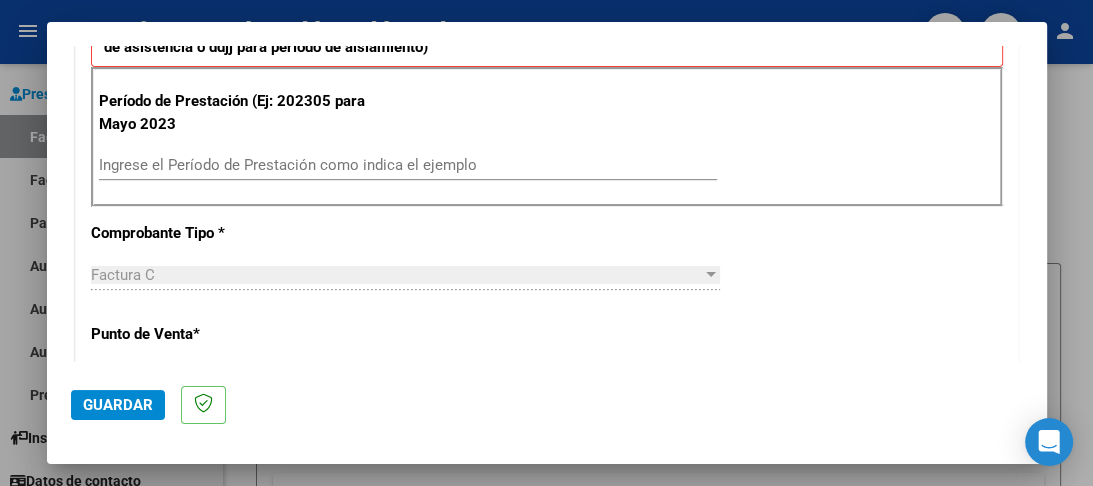 click on "Ingrese el Período de Prestación como indica el ejemplo" at bounding box center [408, 165] 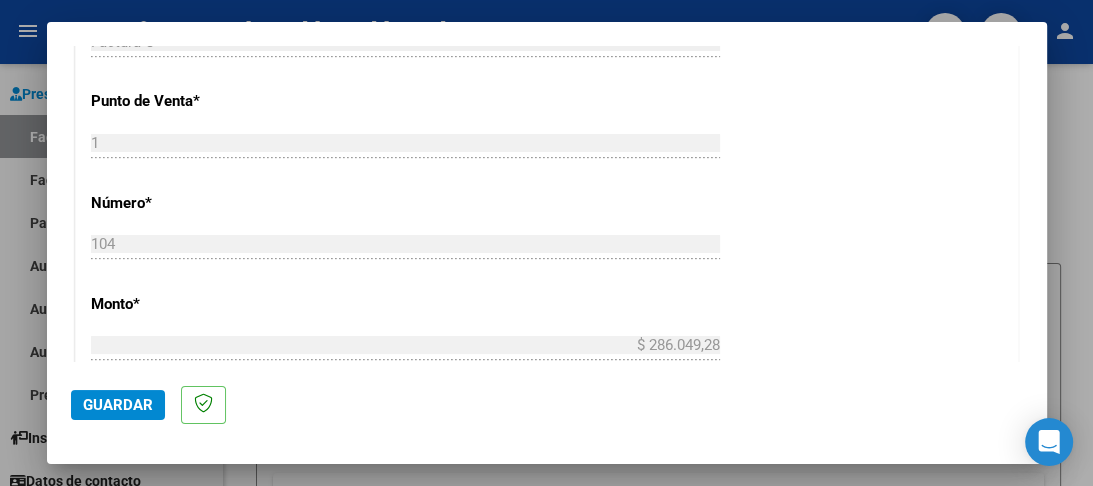 scroll, scrollTop: 800, scrollLeft: 0, axis: vertical 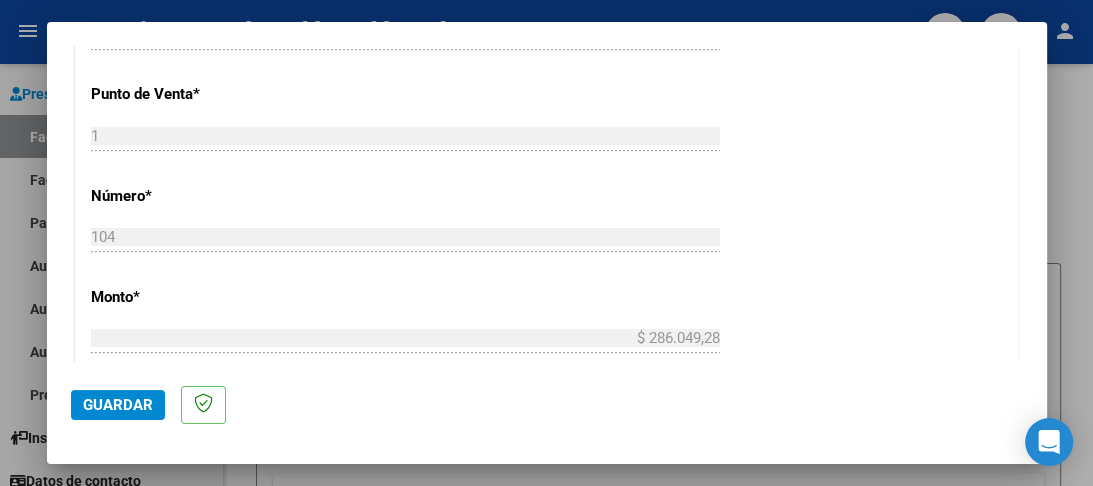 type on "202507" 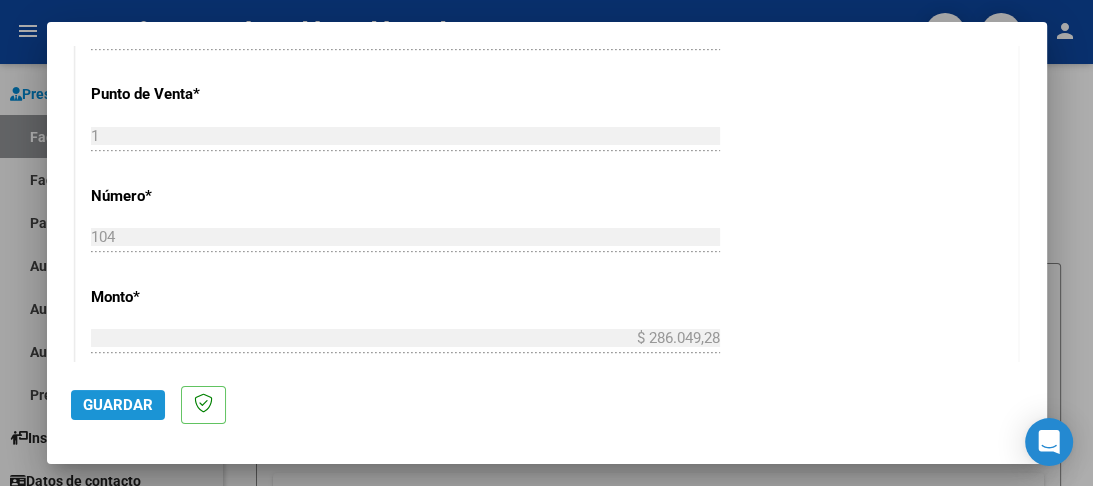 click on "Guardar" 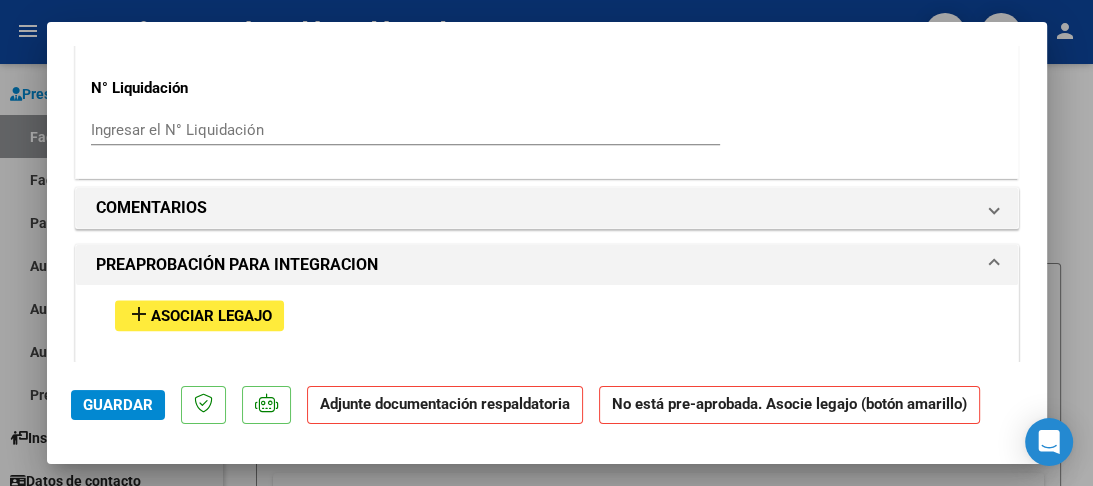 scroll, scrollTop: 1680, scrollLeft: 0, axis: vertical 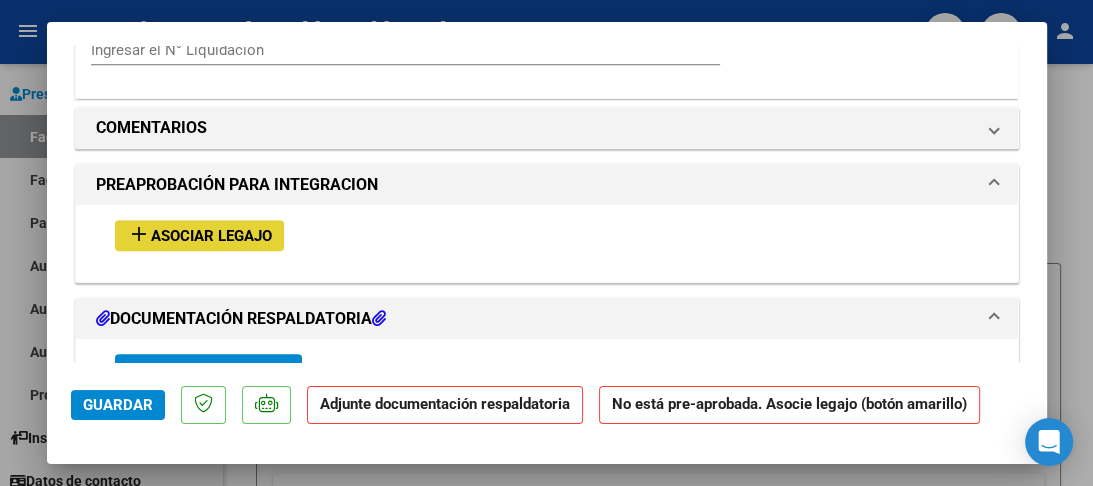 click on "Asociar Legajo" at bounding box center [211, 236] 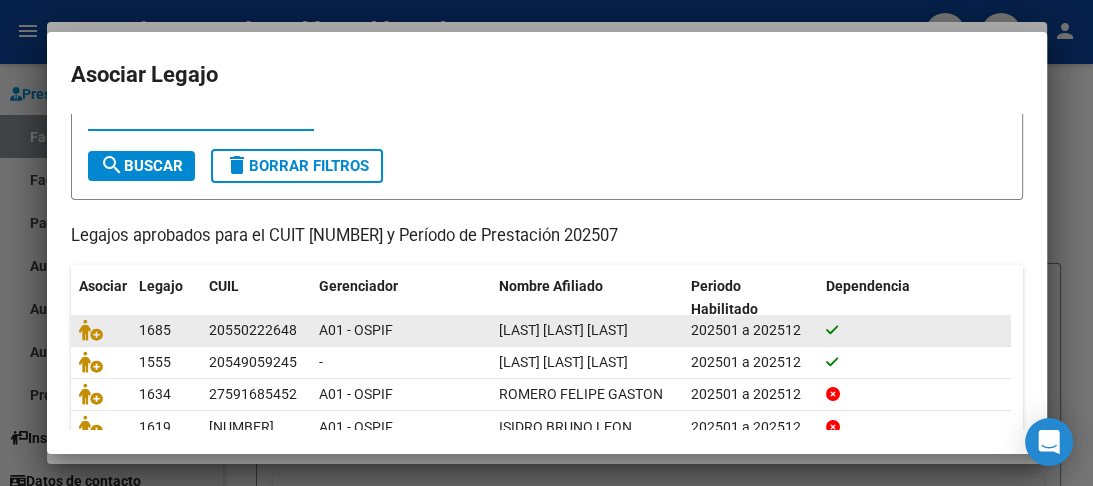 scroll, scrollTop: 160, scrollLeft: 0, axis: vertical 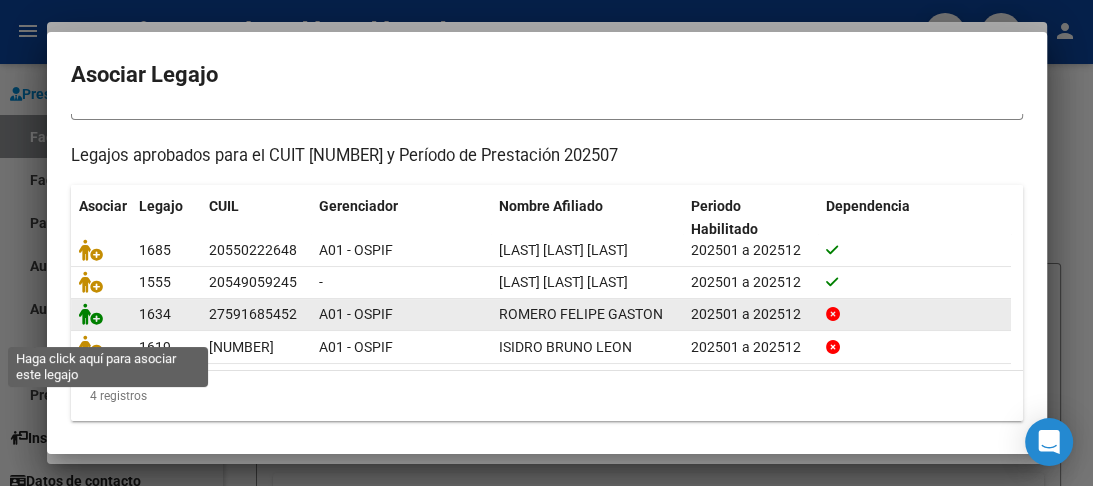 click 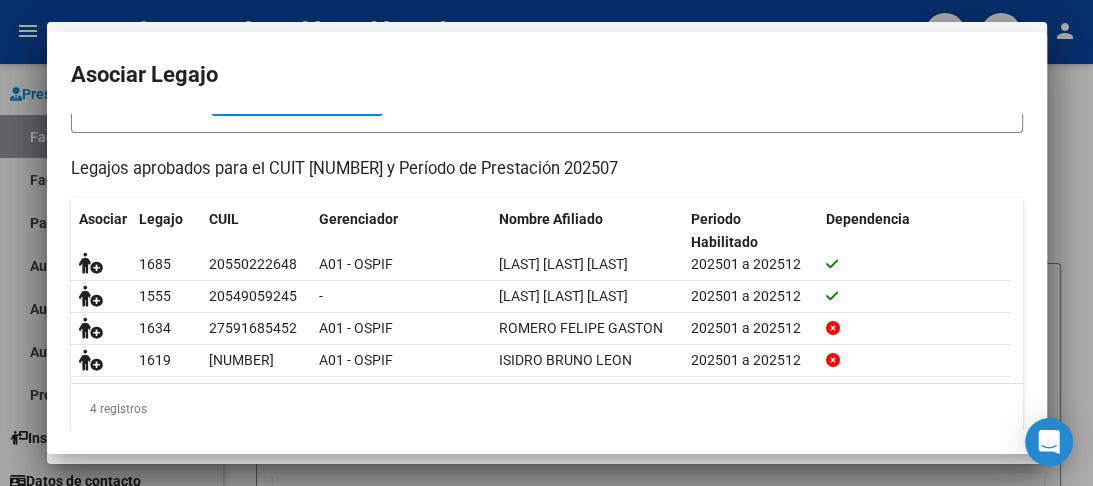 scroll, scrollTop: 1732, scrollLeft: 0, axis: vertical 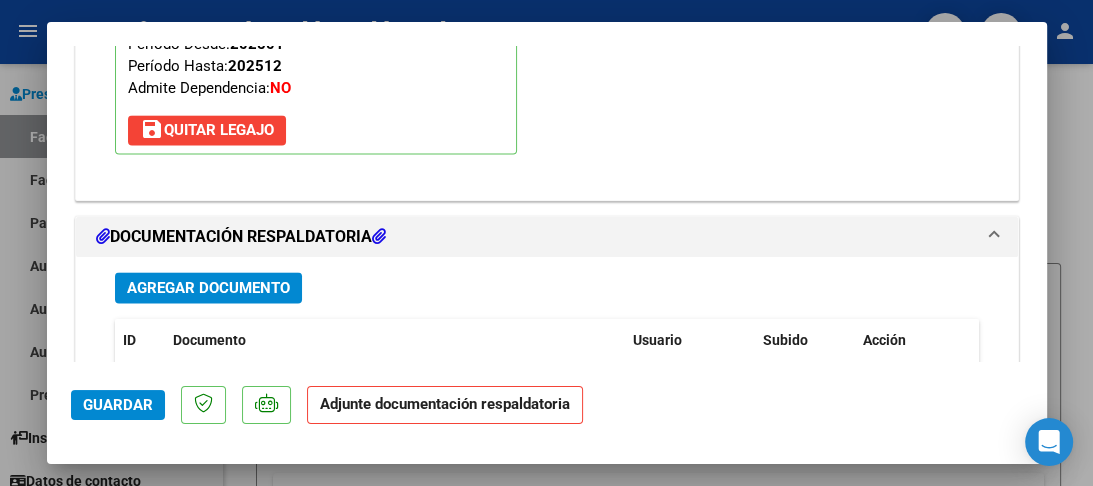 click on "Agregar Documento" at bounding box center [208, 288] 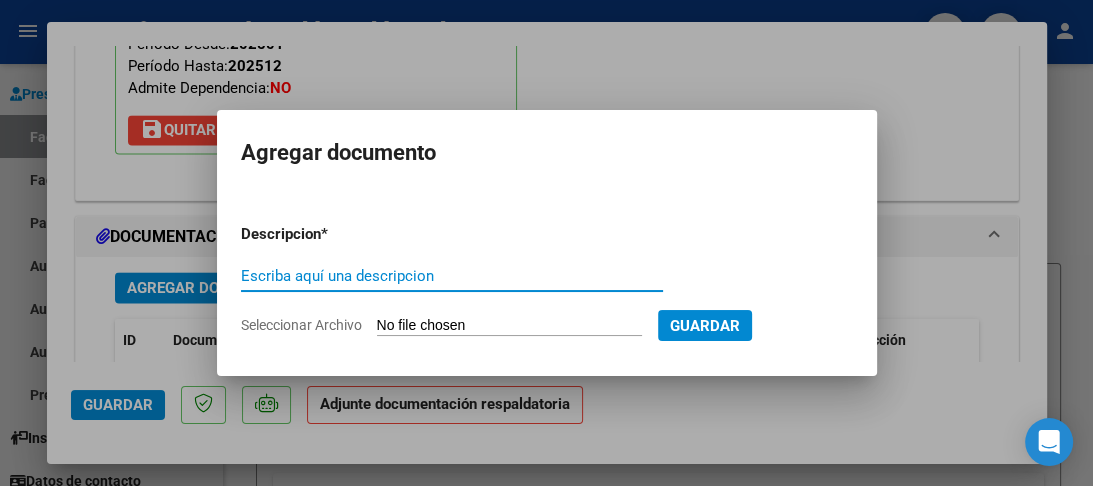 click on "Escriba aquí una descripcion" at bounding box center (452, 276) 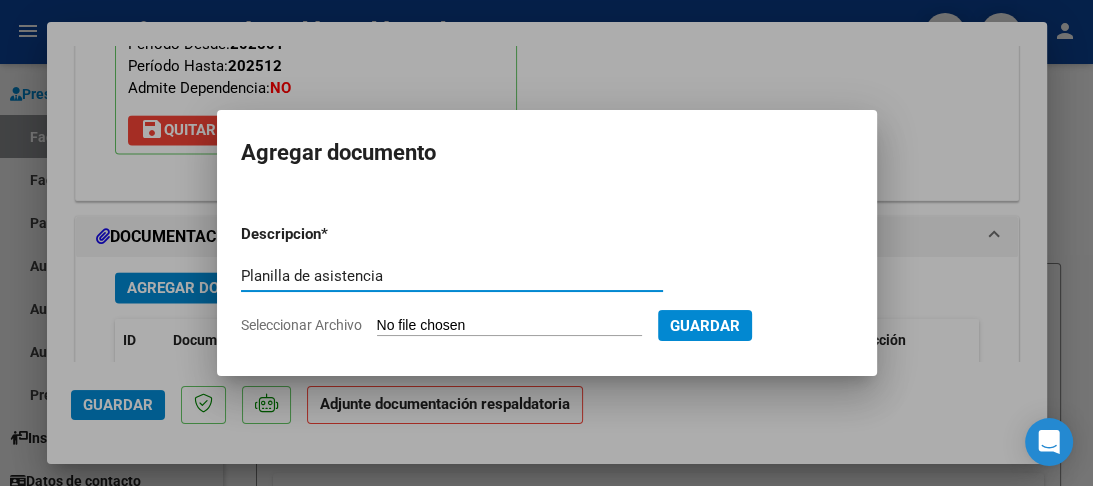 type on "Planilla de asistencia" 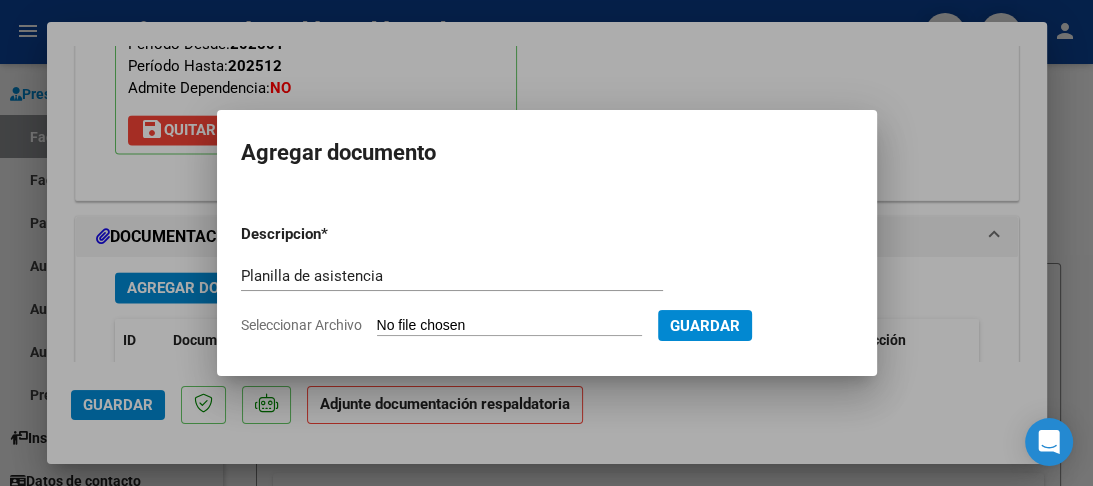 type on "C:\fakepath\[FILENAME].jpg" 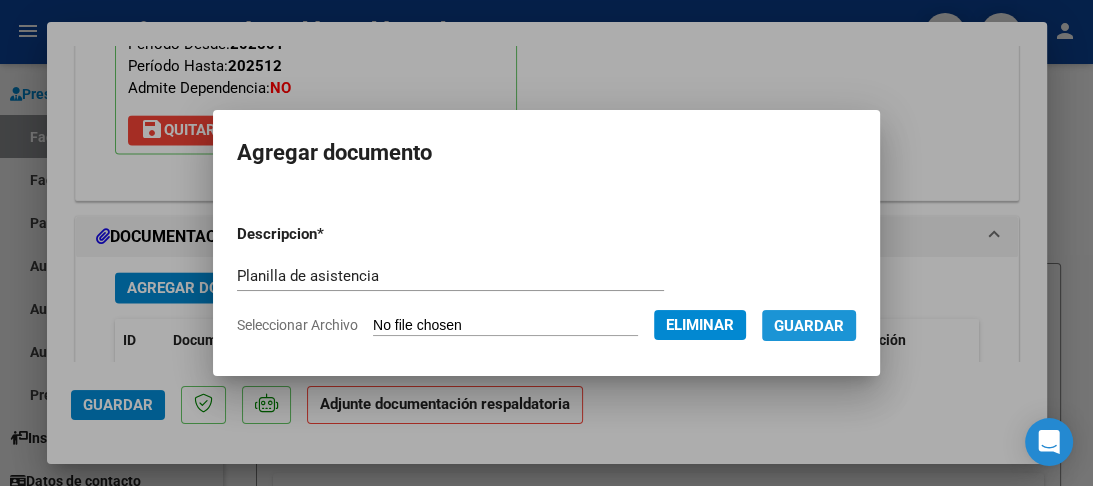 click on "Guardar" at bounding box center [809, 326] 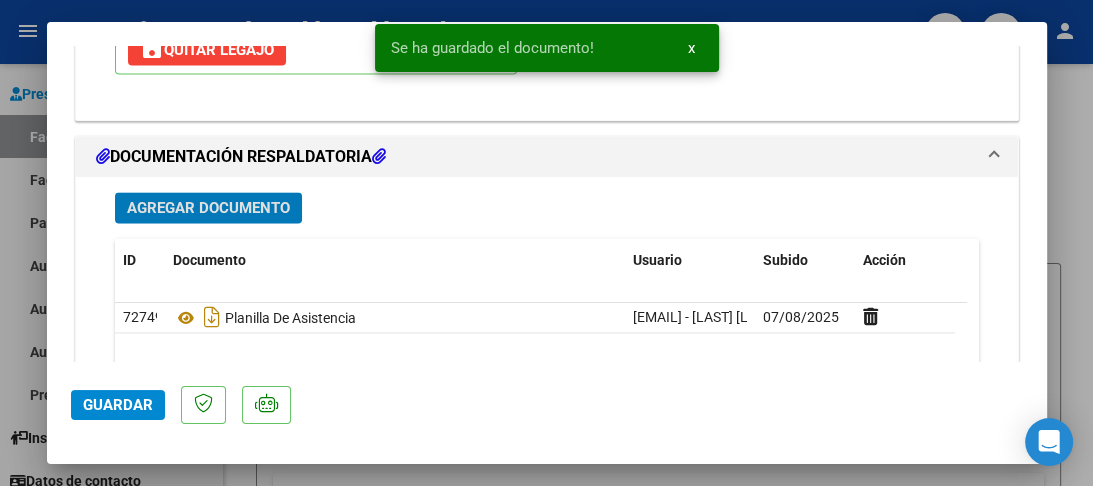 scroll, scrollTop: 2212, scrollLeft: 0, axis: vertical 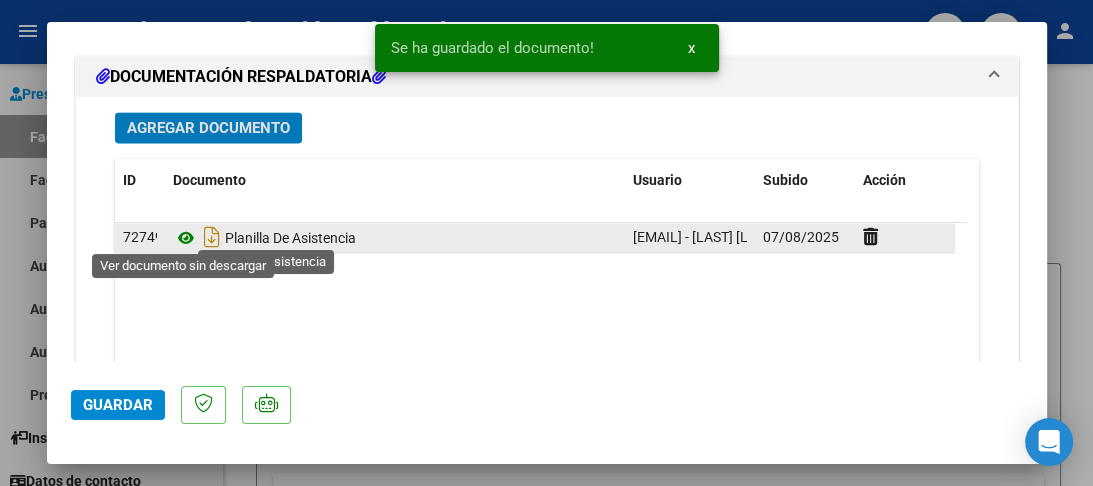 click 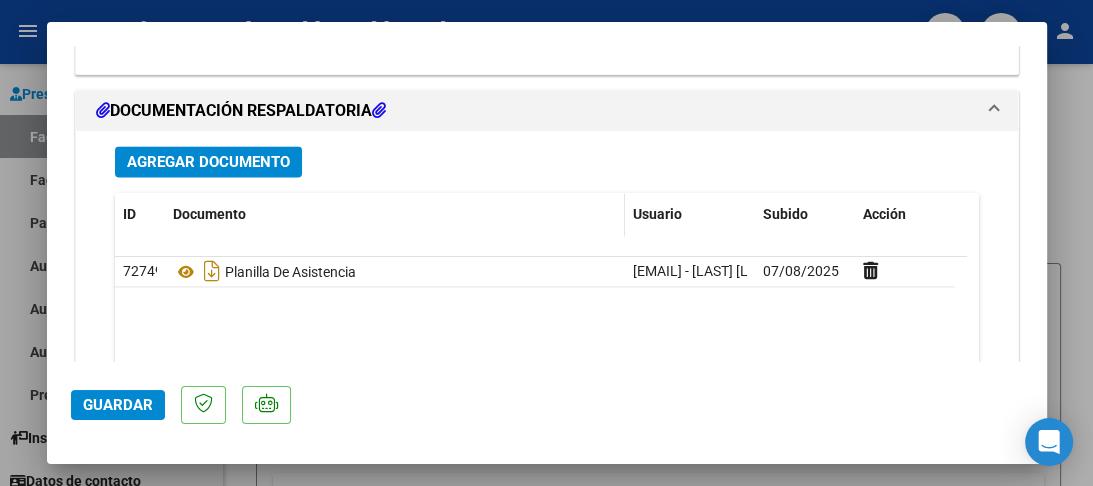 scroll, scrollTop: 2128, scrollLeft: 0, axis: vertical 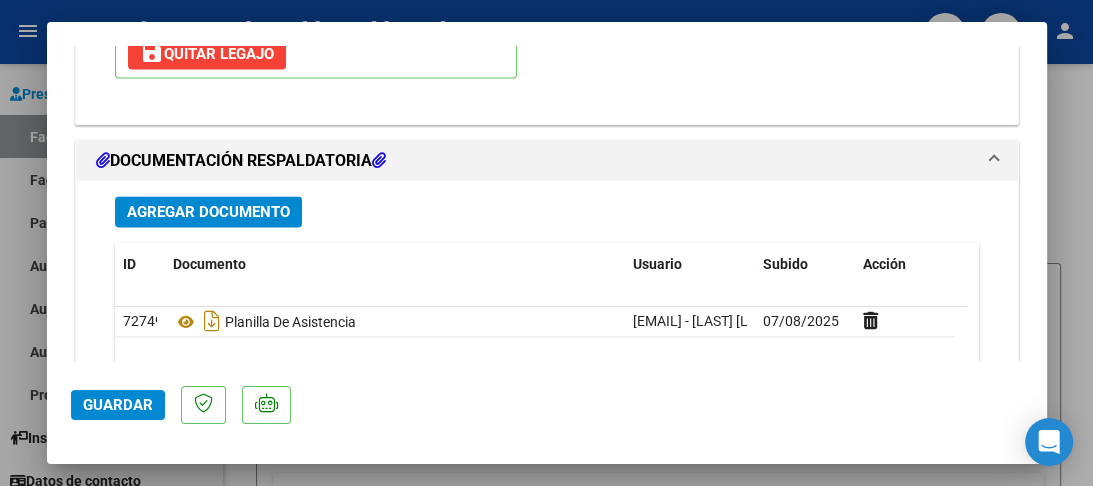 click on "Agregar Documento" at bounding box center (208, 211) 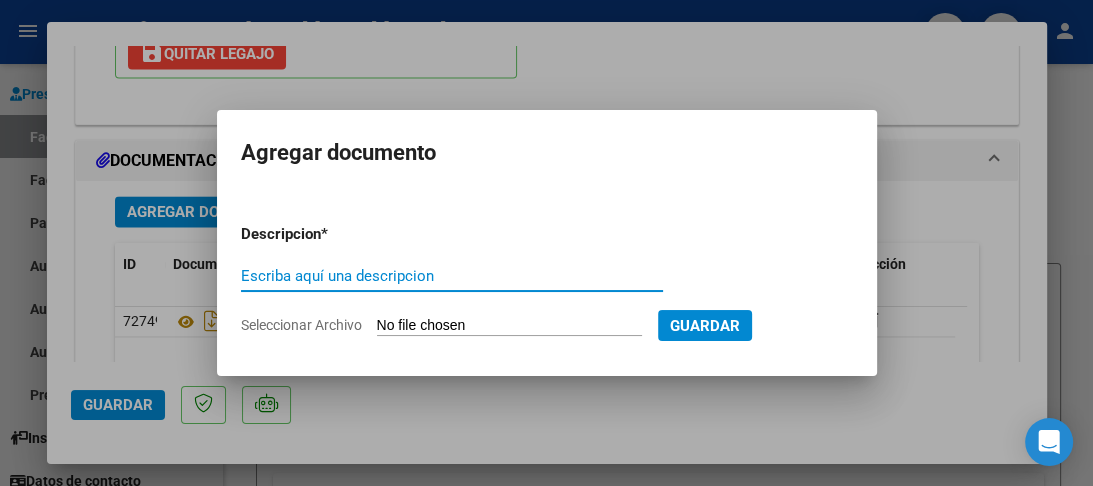 click on "Escriba aquí una descripcion" at bounding box center [452, 276] 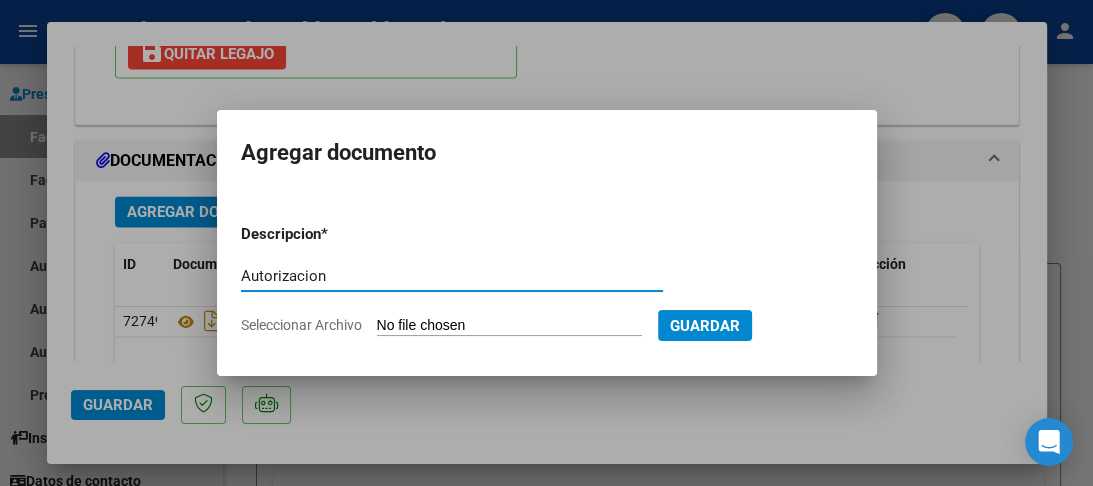 type on "Autorizacion" 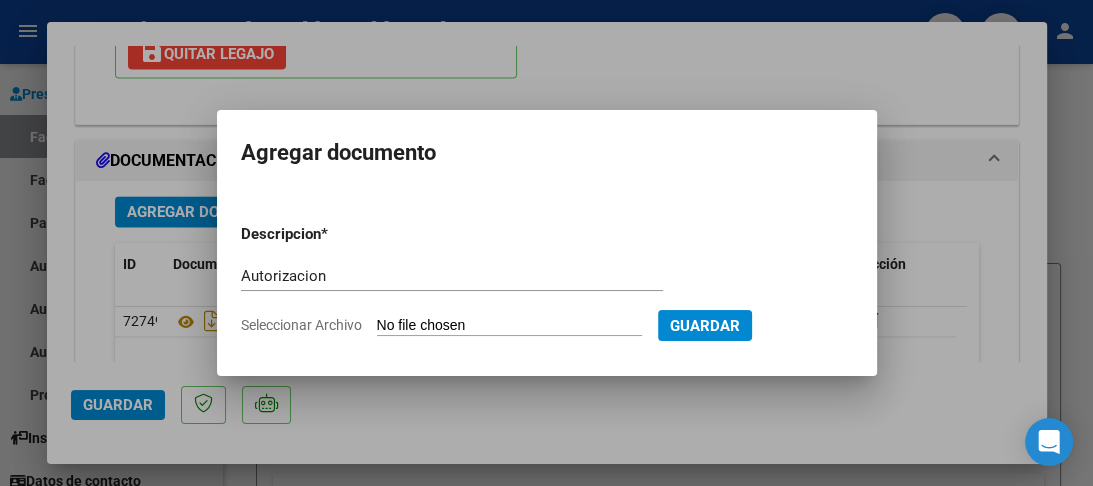 type on "C:\fakepath\[NAME] autorizacion.png" 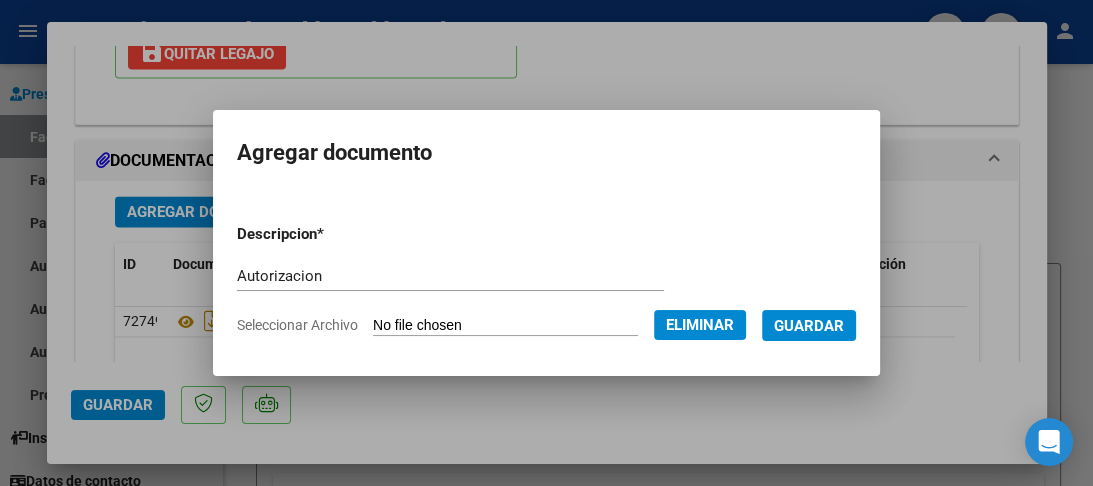 click on "Guardar" at bounding box center [809, 326] 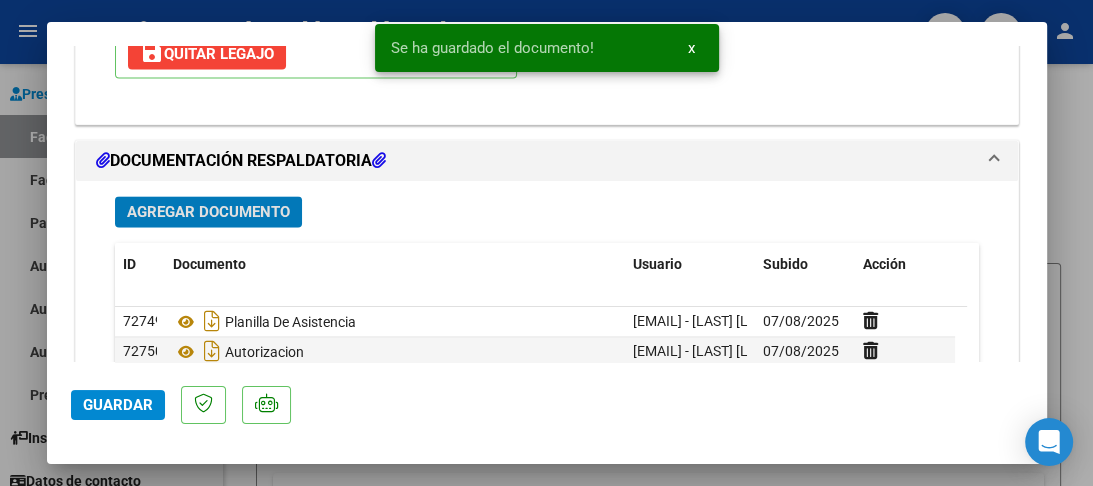 click on "Guardar" 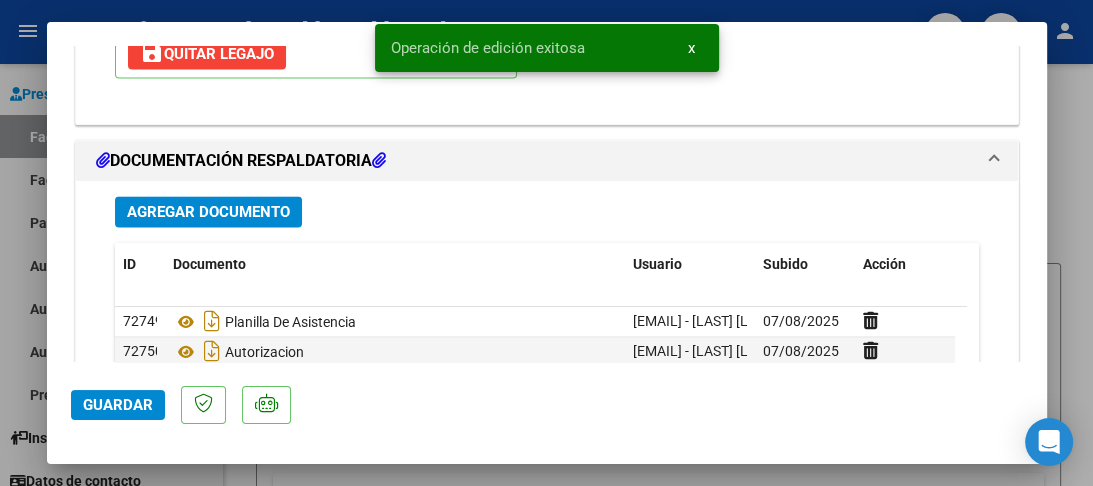 click on "Guardar" 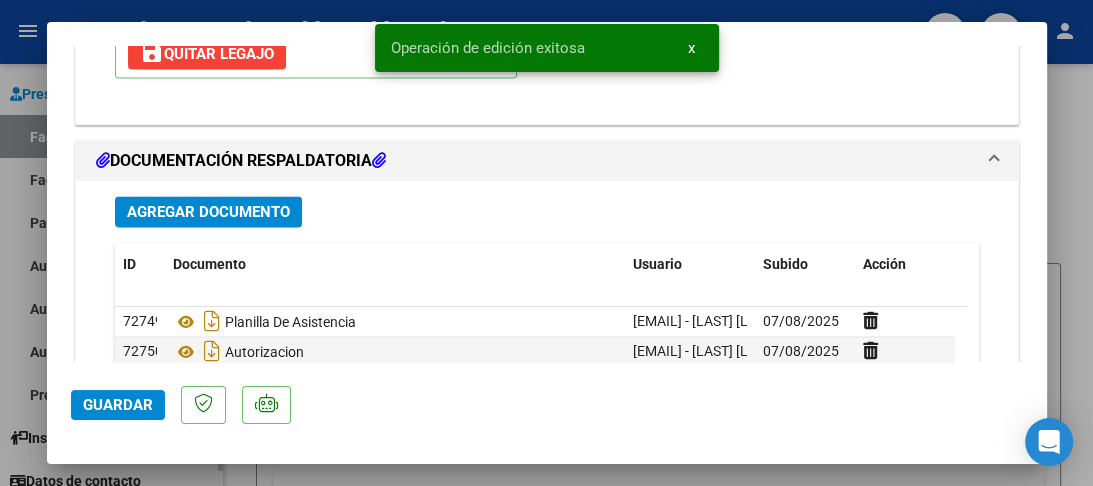 scroll, scrollTop: 0, scrollLeft: 0, axis: both 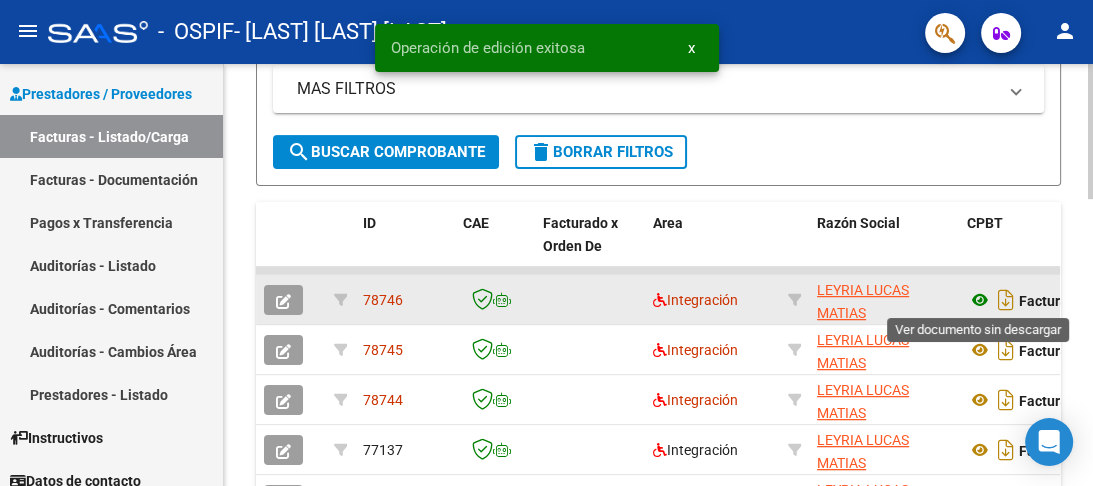 click 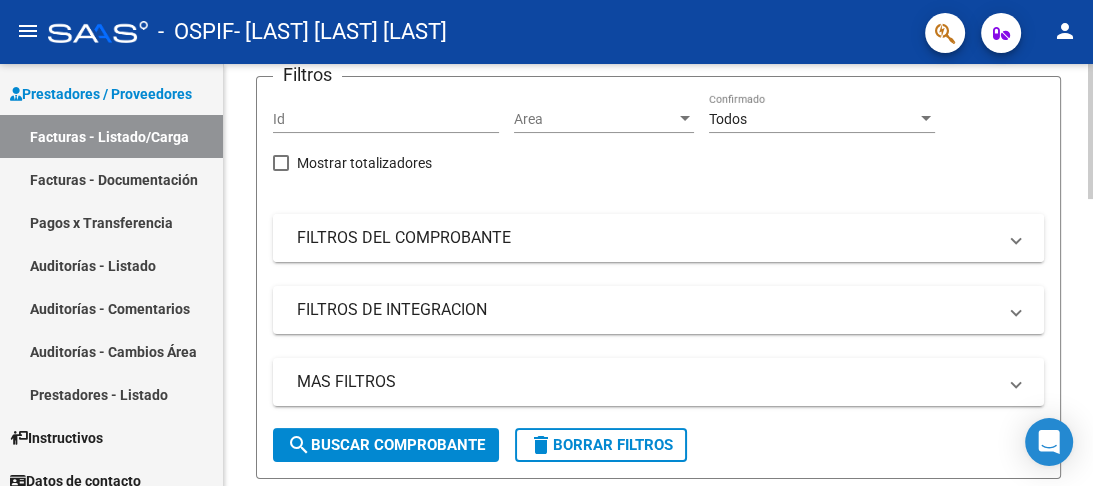 scroll, scrollTop: 0, scrollLeft: 0, axis: both 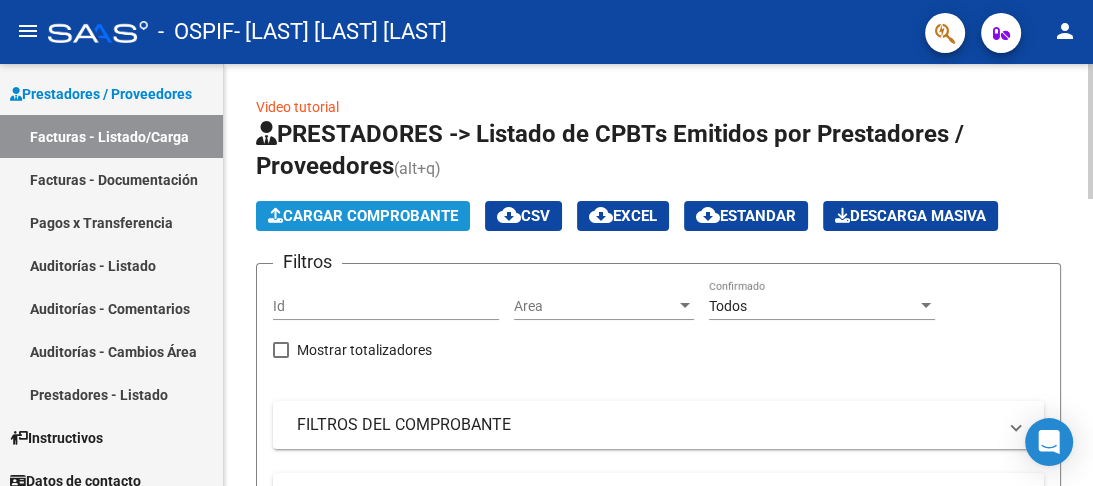 click on "Cargar Comprobante" 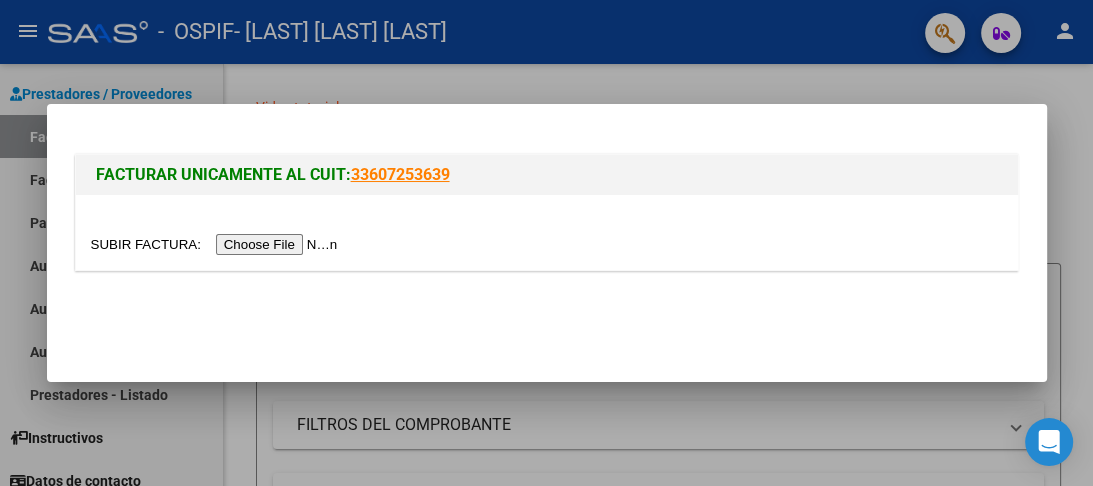 click at bounding box center [217, 244] 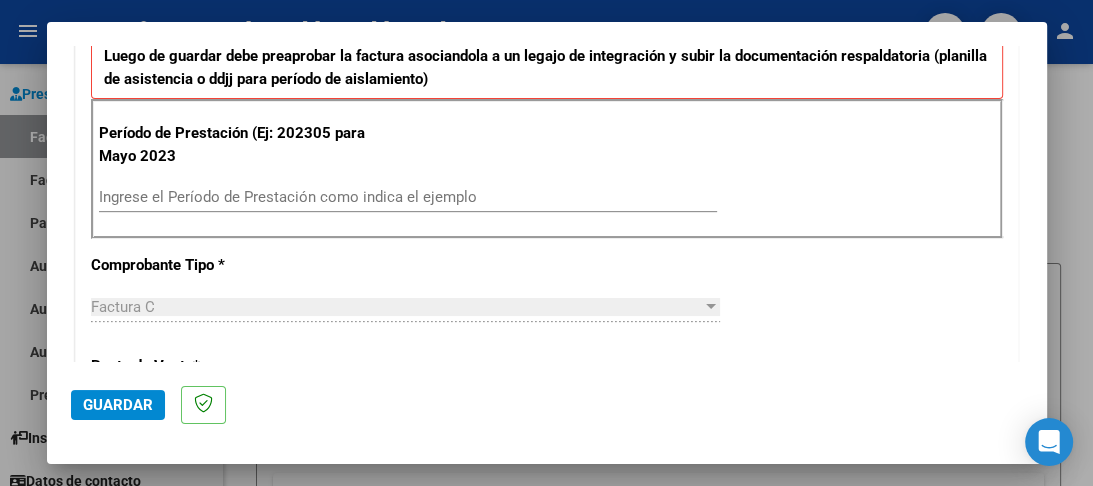 scroll, scrollTop: 504, scrollLeft: 0, axis: vertical 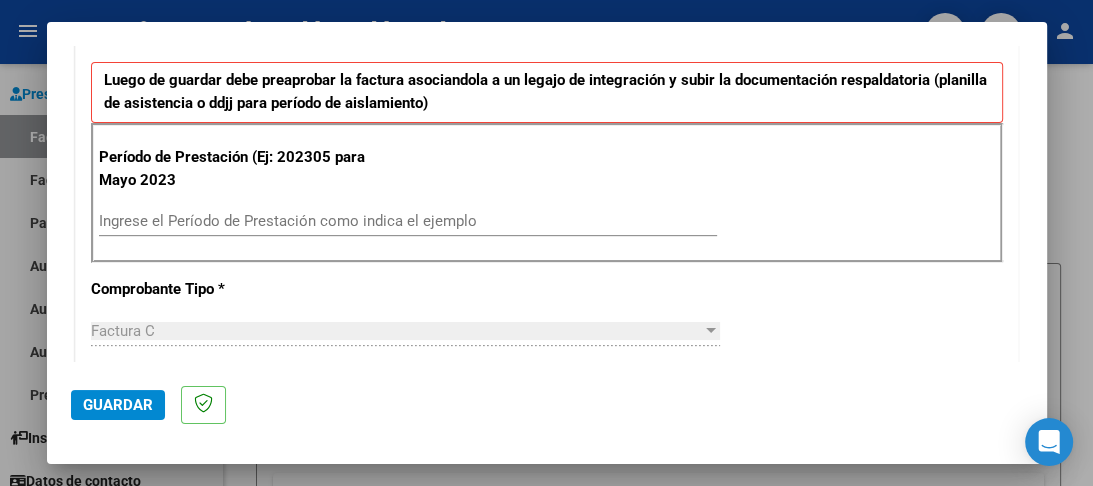 click on "Ingrese el Período de Prestación como indica el ejemplo" at bounding box center [408, 221] 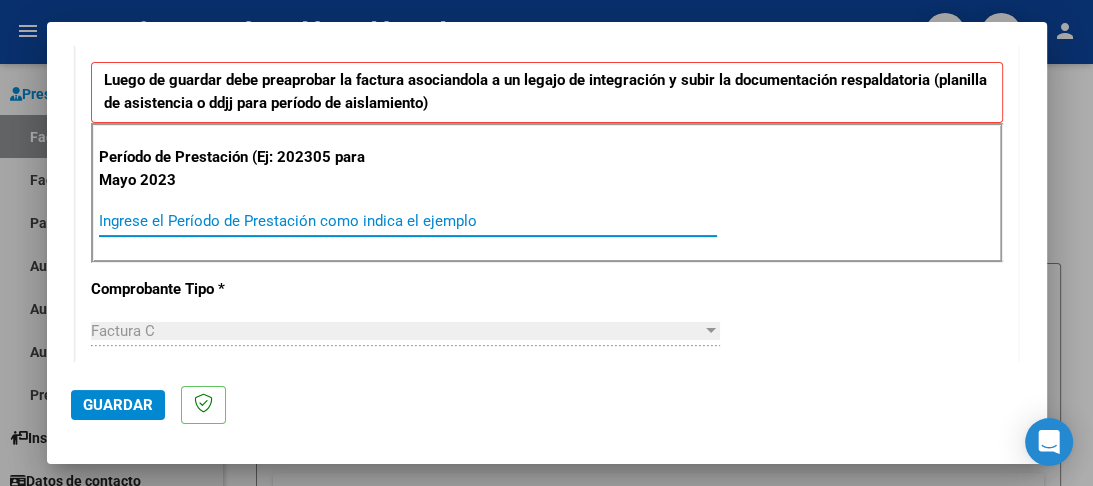 type on "1" 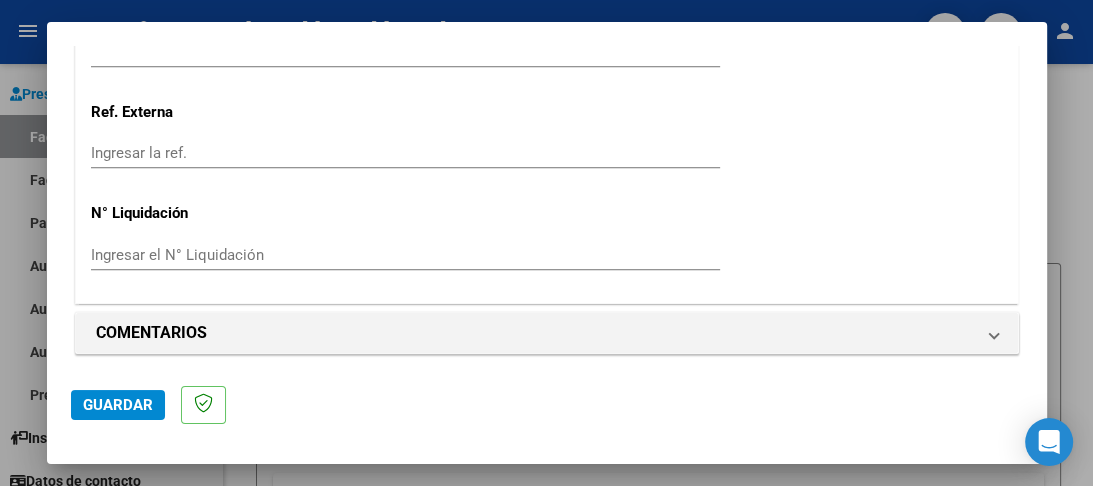 scroll, scrollTop: 1464, scrollLeft: 0, axis: vertical 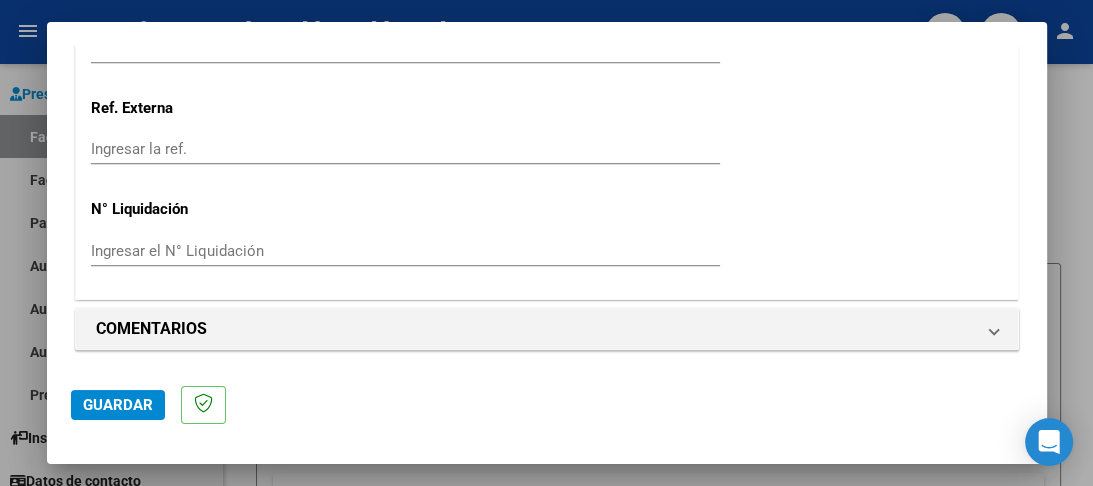 type on "202507" 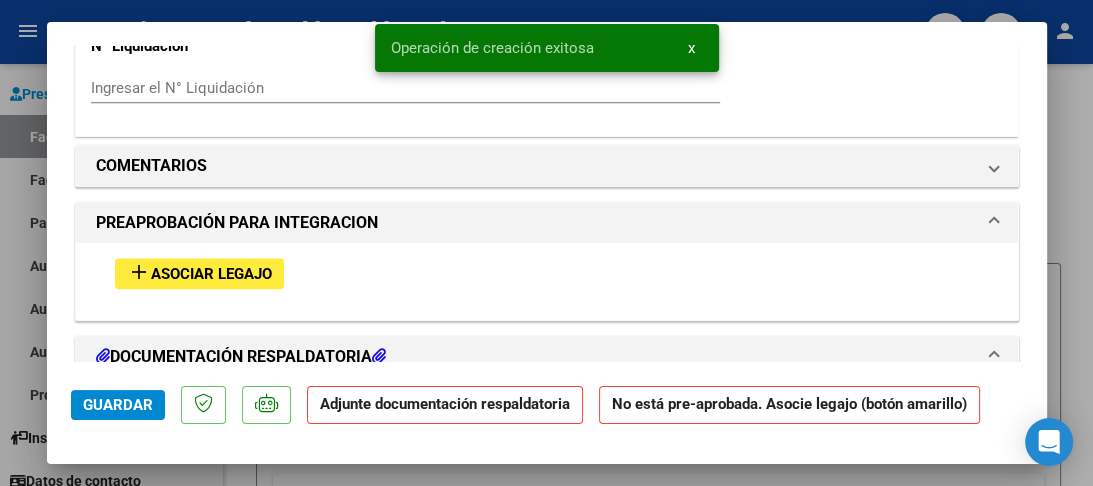 scroll, scrollTop: 1680, scrollLeft: 0, axis: vertical 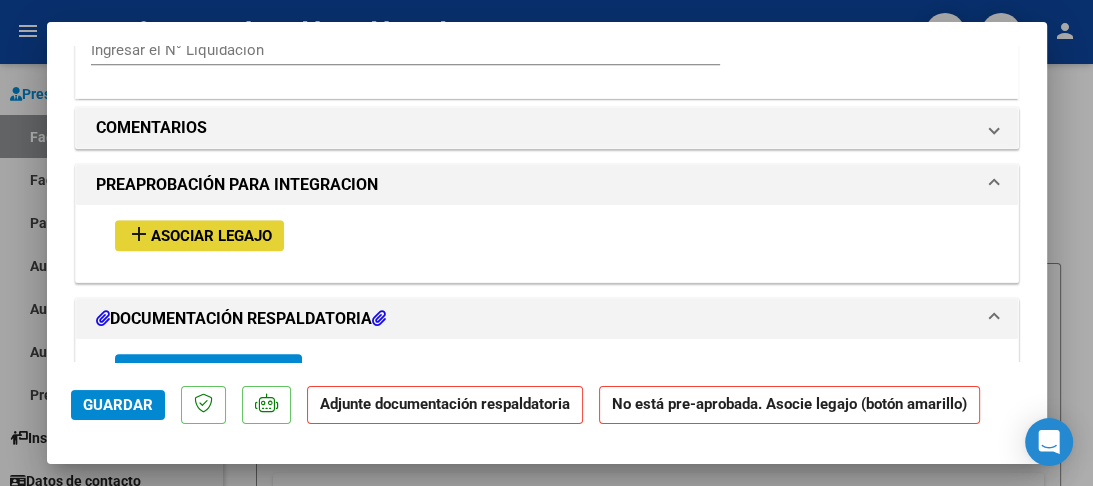 click on "Asociar Legajo" at bounding box center [211, 236] 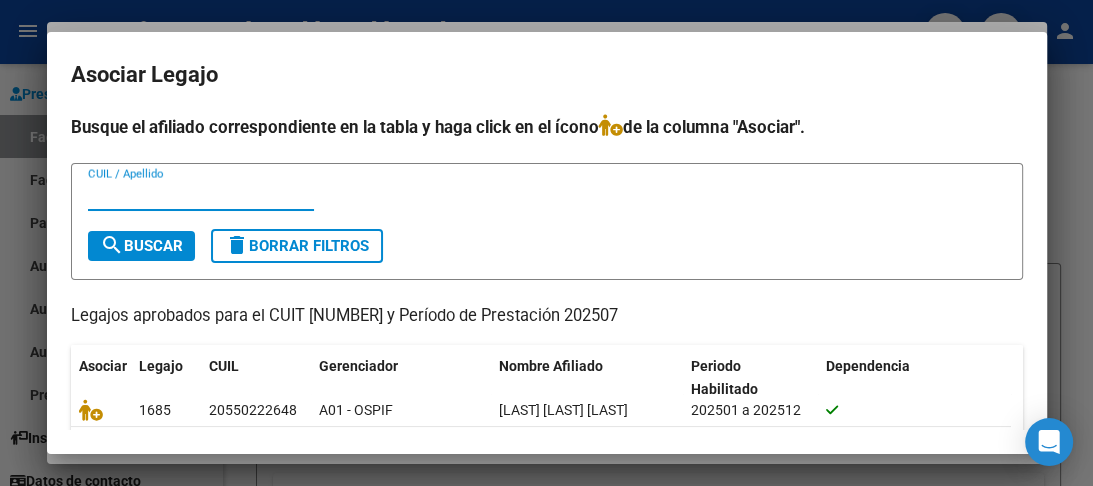 scroll, scrollTop: 160, scrollLeft: 0, axis: vertical 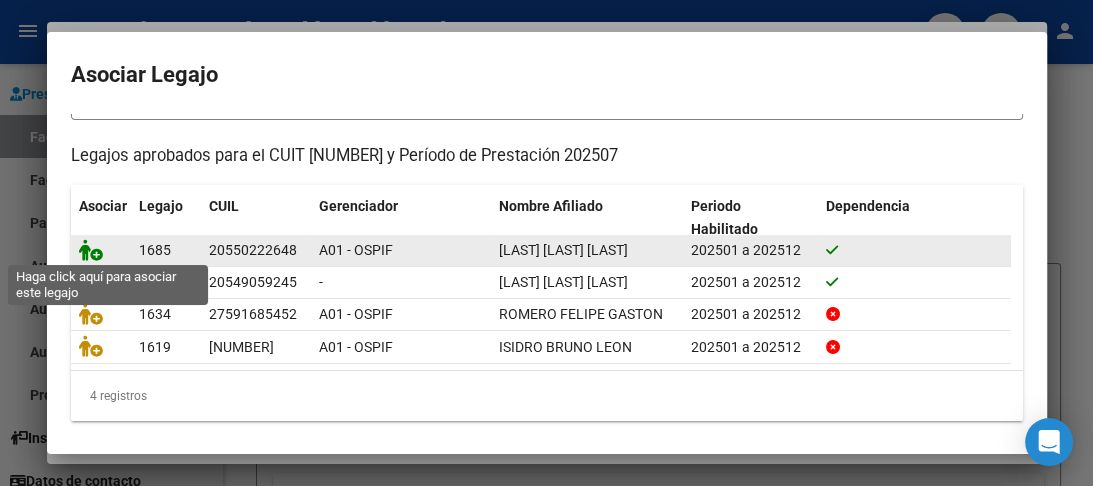 click 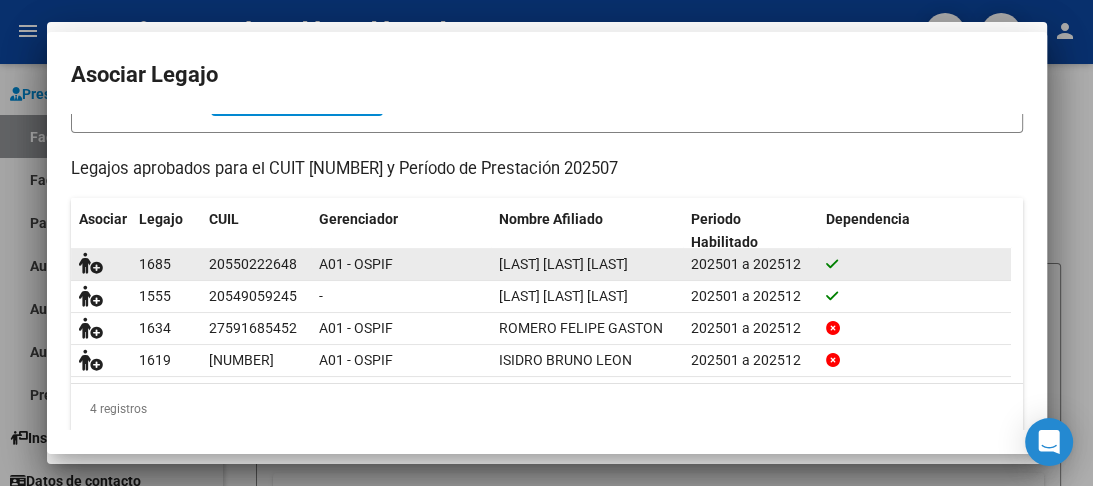 scroll, scrollTop: 1732, scrollLeft: 0, axis: vertical 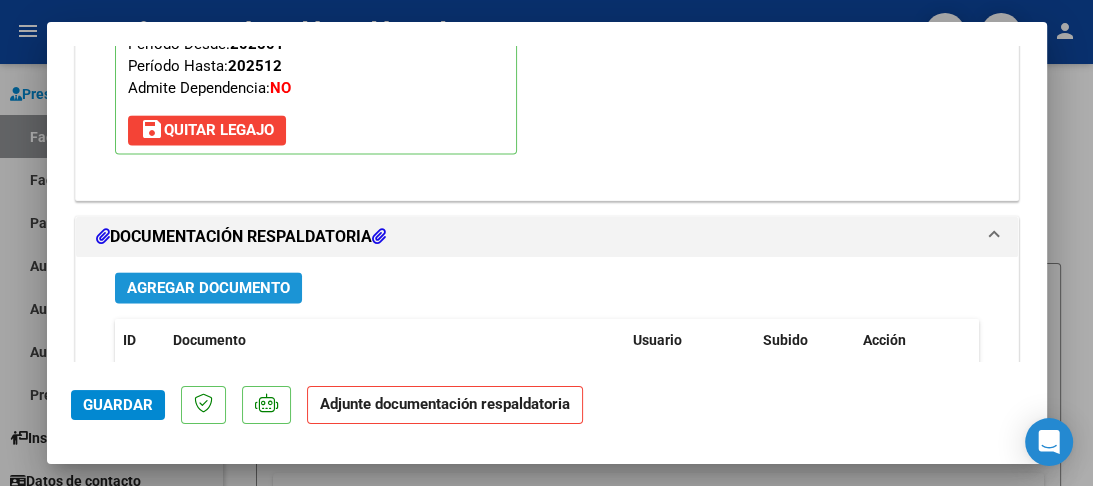 click on "Agregar Documento" at bounding box center [208, 288] 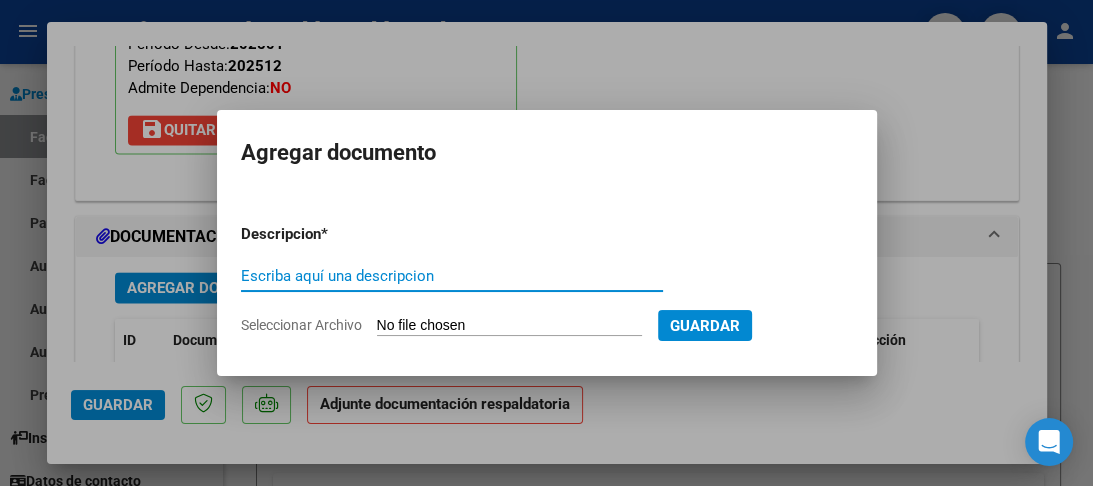click on "Escriba aquí una descripcion" at bounding box center [452, 276] 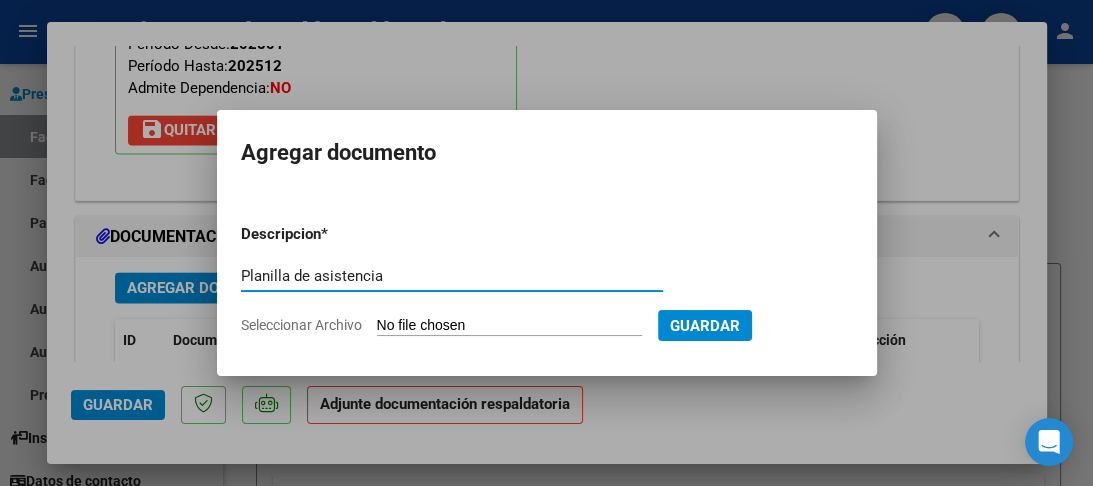 type on "Planilla de asistencia" 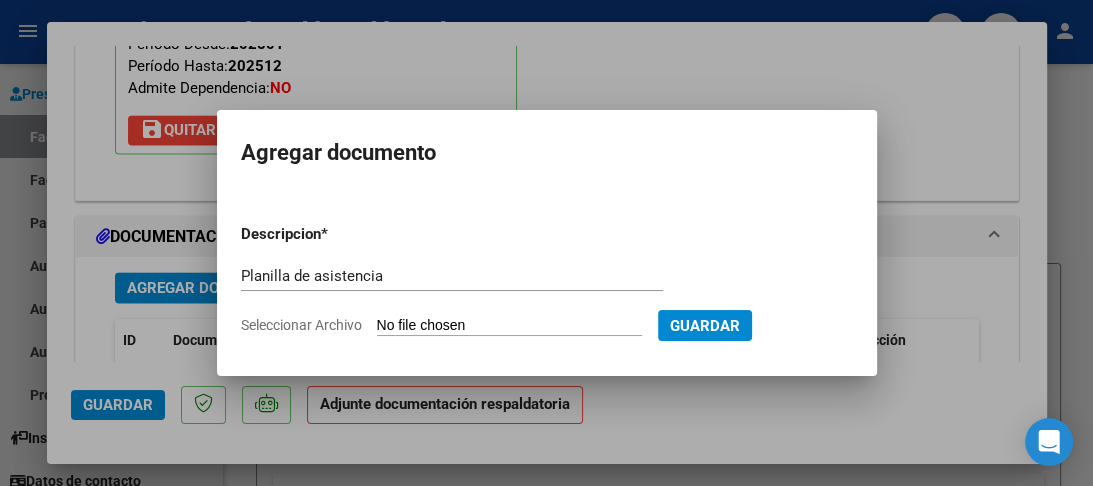 type on "C:\fakepath\CamScanner 07-08-2025 19.44 (1).jpg" 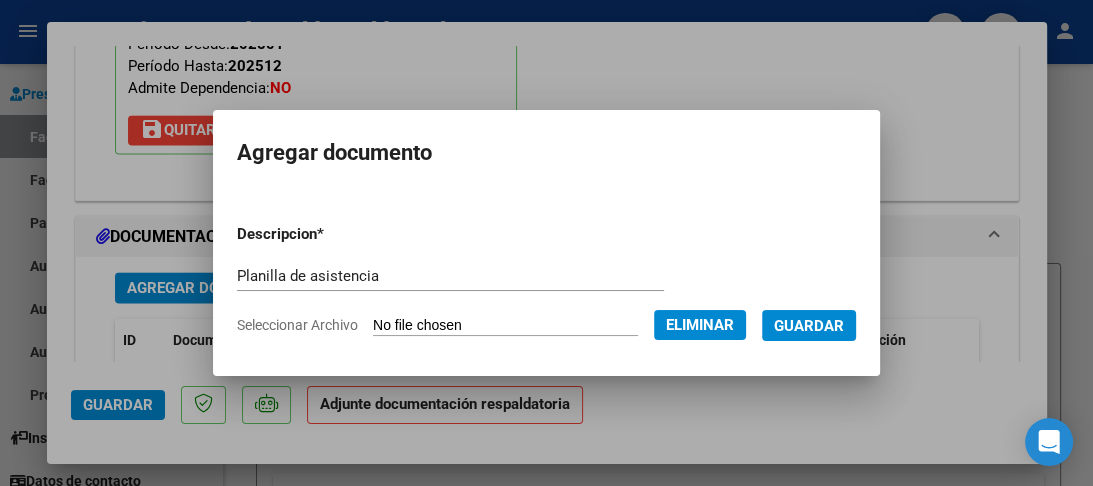 click on "Guardar" at bounding box center (809, 326) 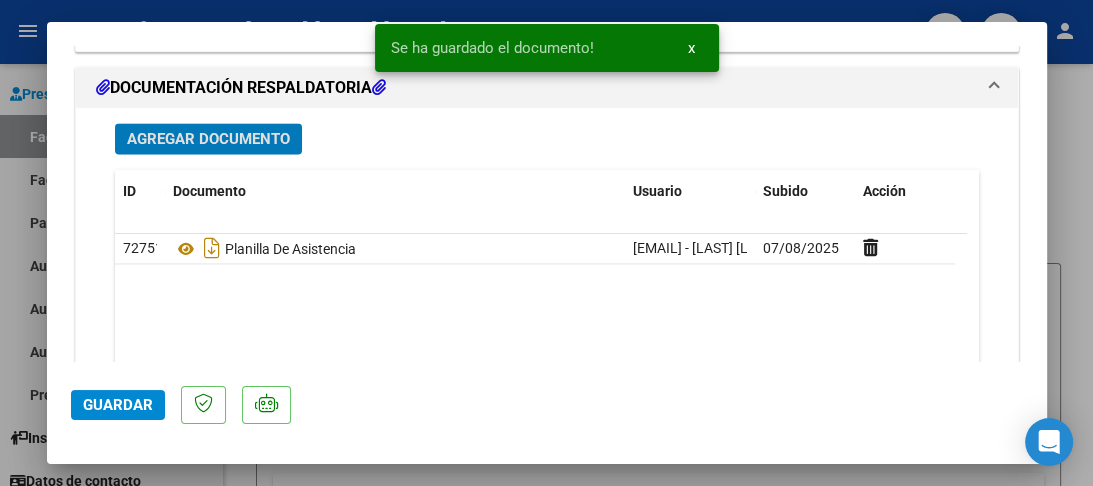 scroll, scrollTop: 2212, scrollLeft: 0, axis: vertical 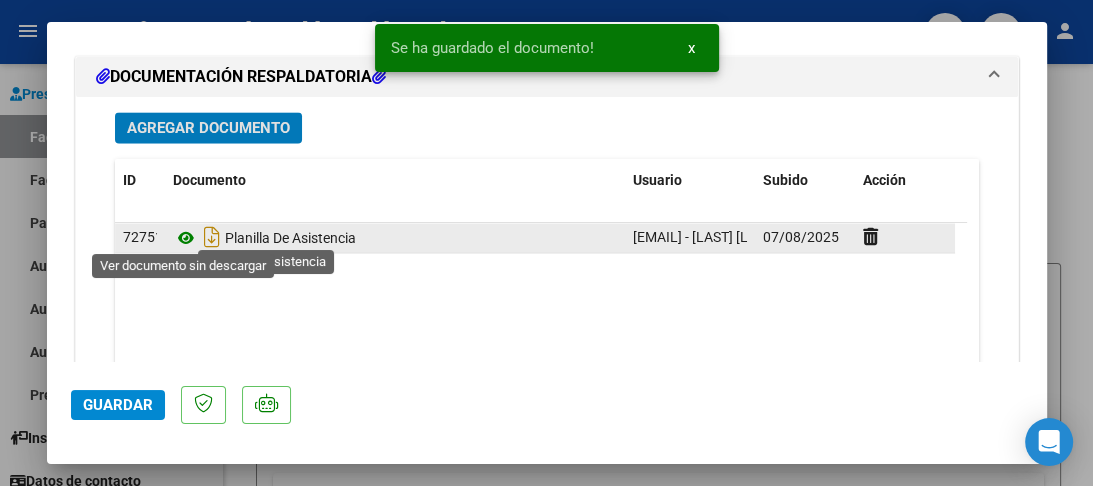 click 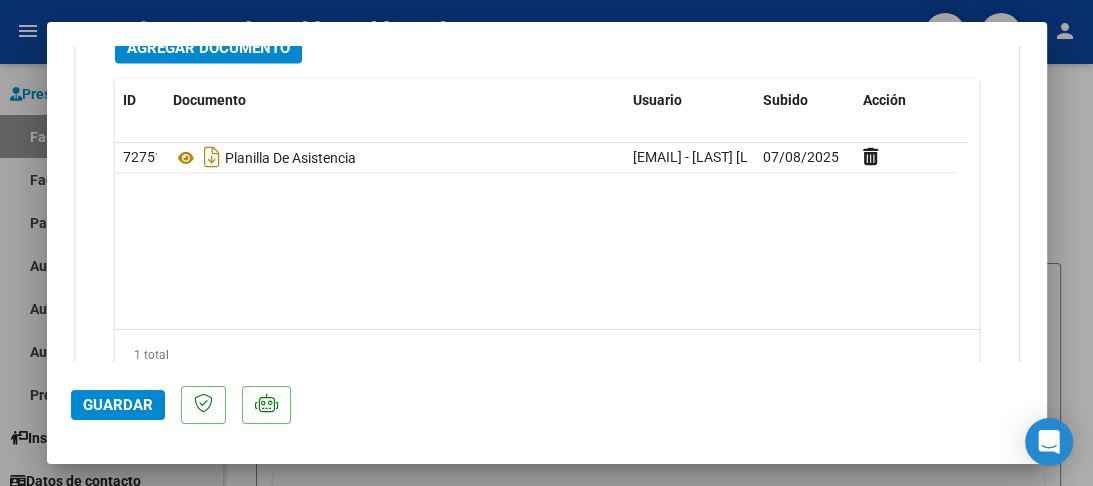 scroll, scrollTop: 2212, scrollLeft: 0, axis: vertical 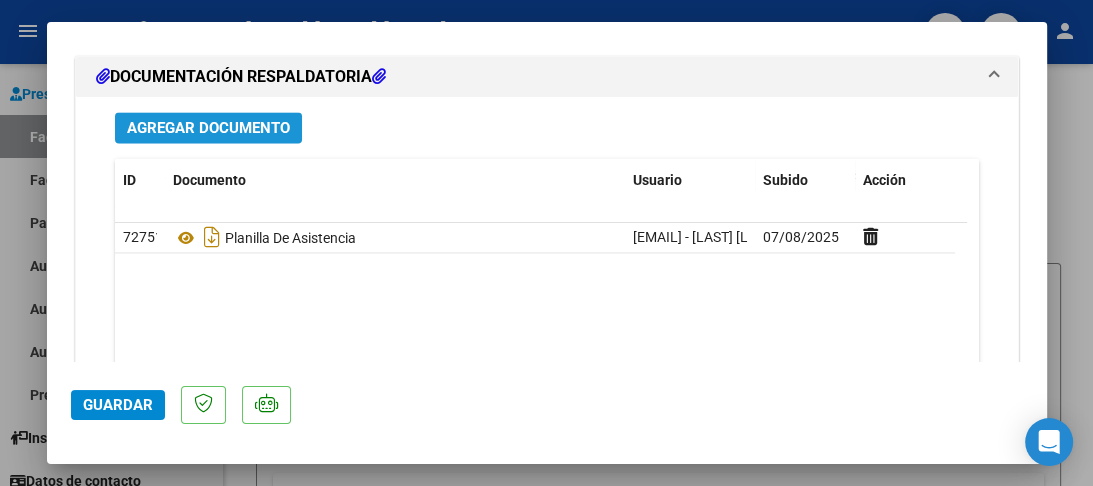 click on "Agregar Documento" at bounding box center (208, 127) 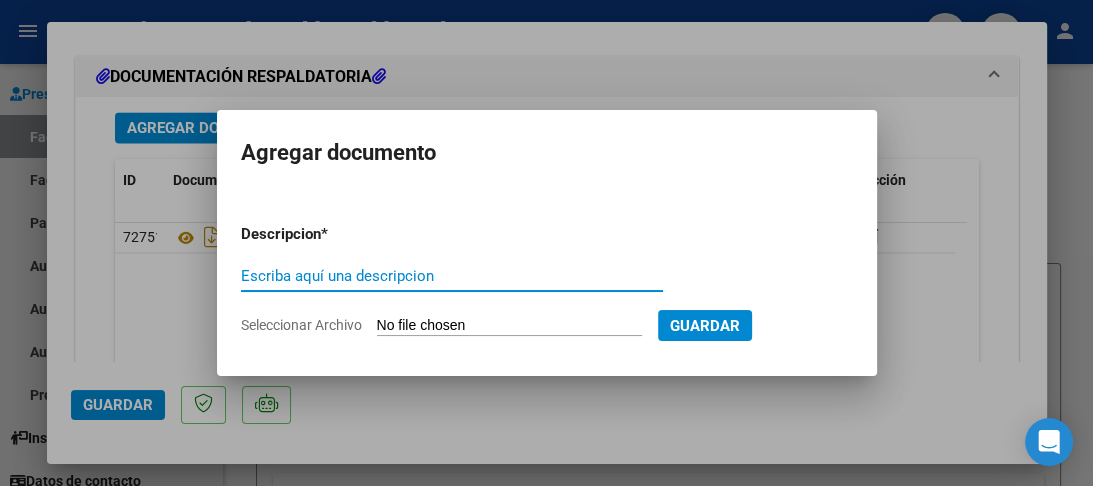 click on "Escriba aquí una descripcion" at bounding box center (452, 276) 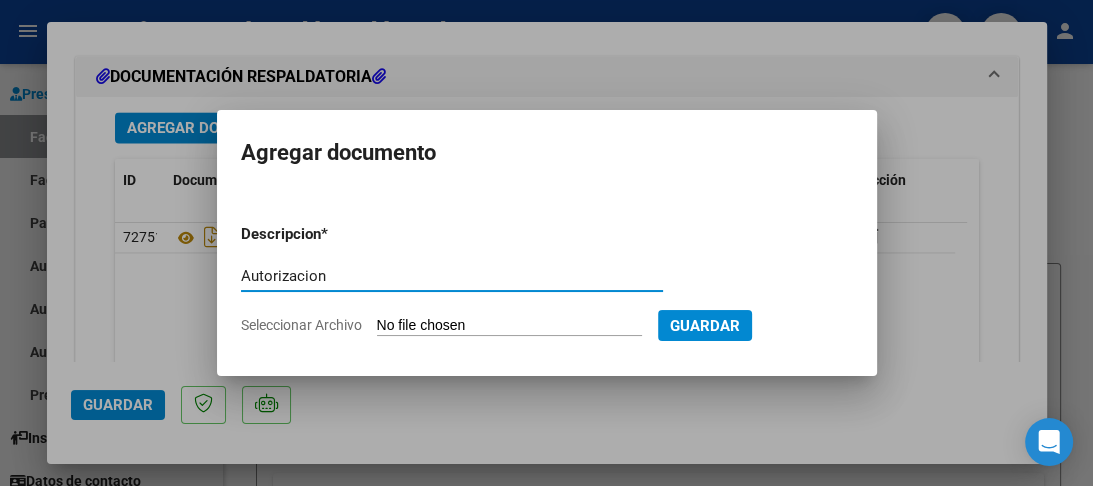 type on "Autorizacion" 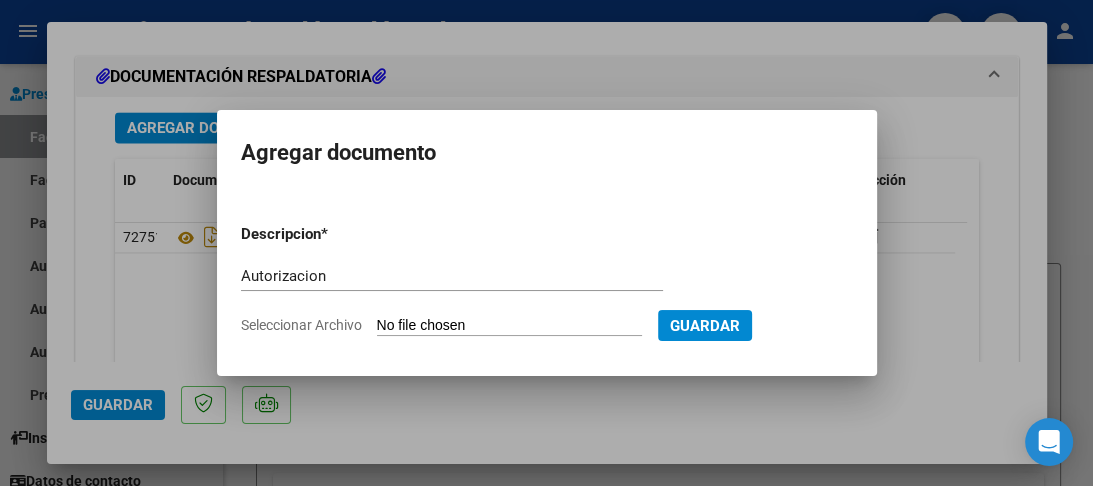 type on "C:\fakepath\[NAME].jpg" 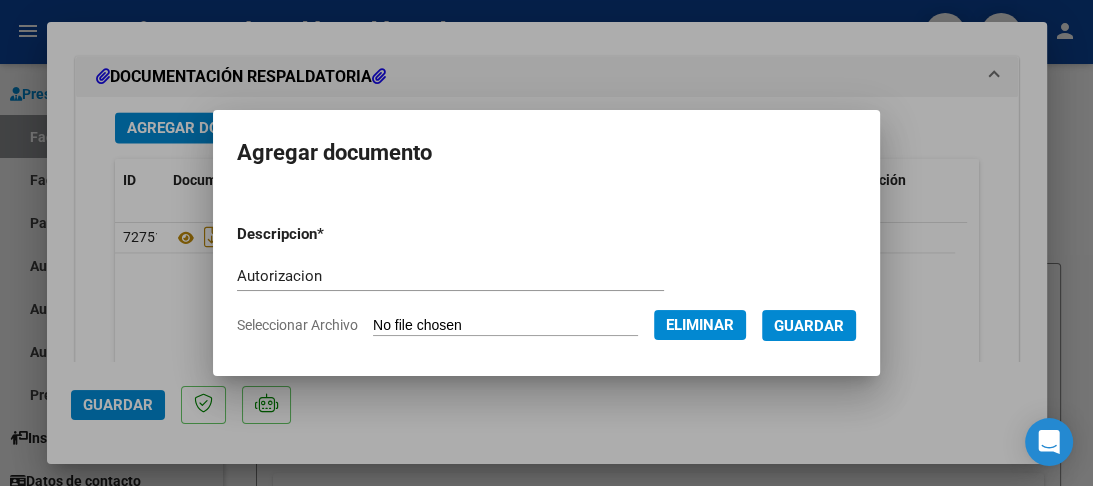 click on "Guardar" at bounding box center [809, 326] 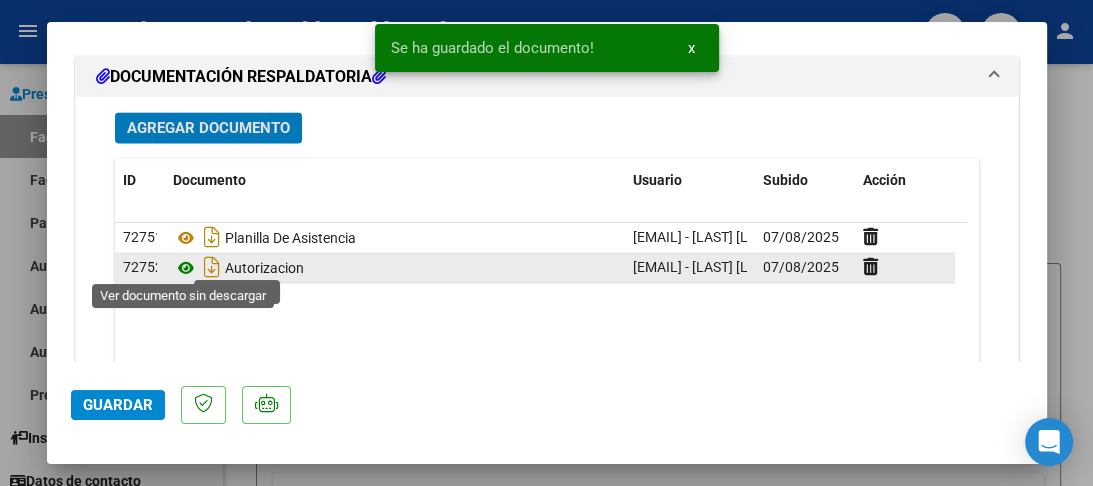 click 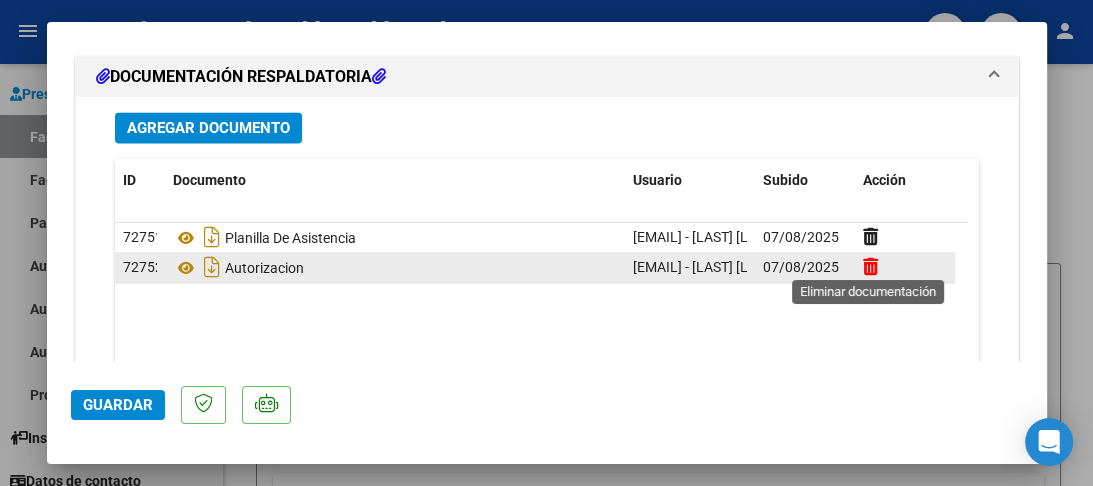click 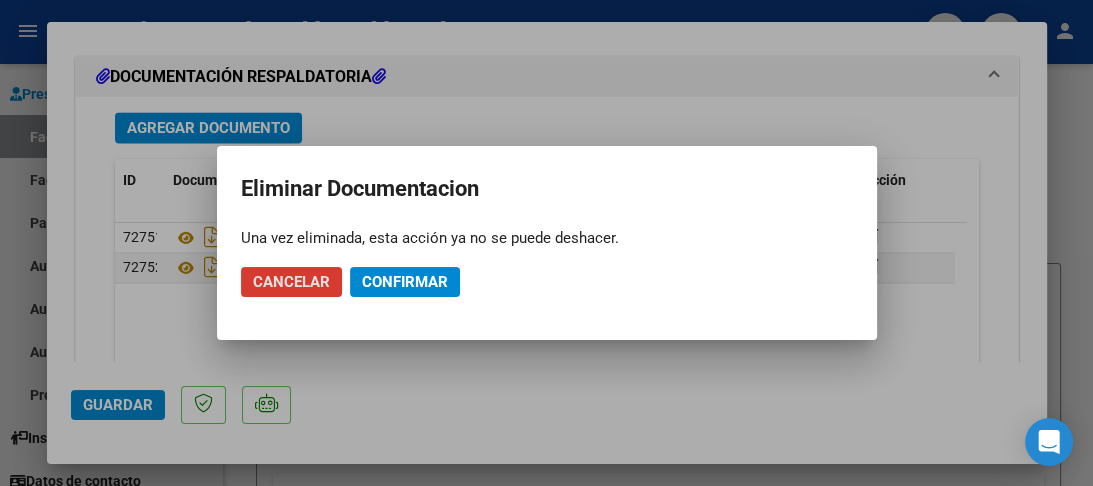 click on "Confirmar" 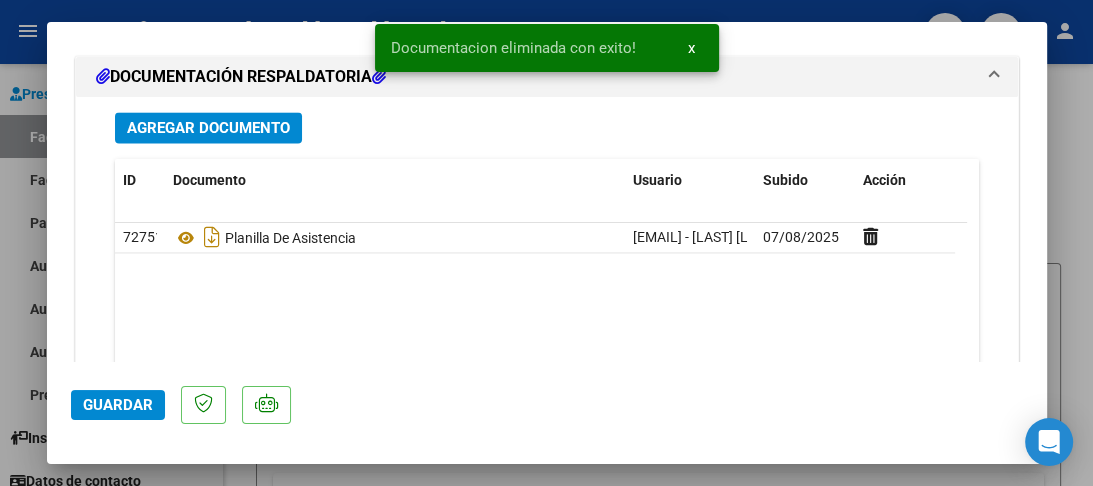 click on "Agregar Documento" at bounding box center (208, 128) 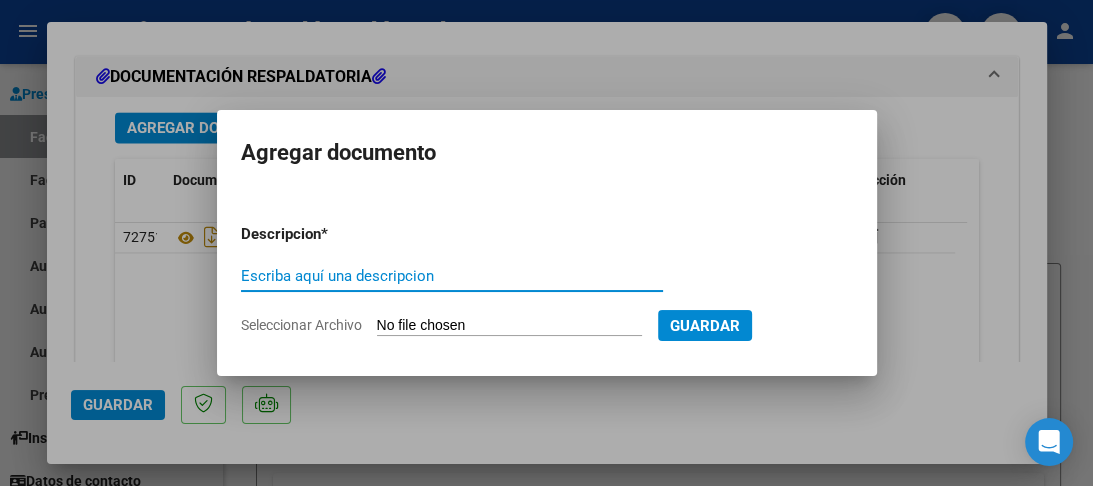 click on "Escriba aquí una descripcion" at bounding box center (452, 276) 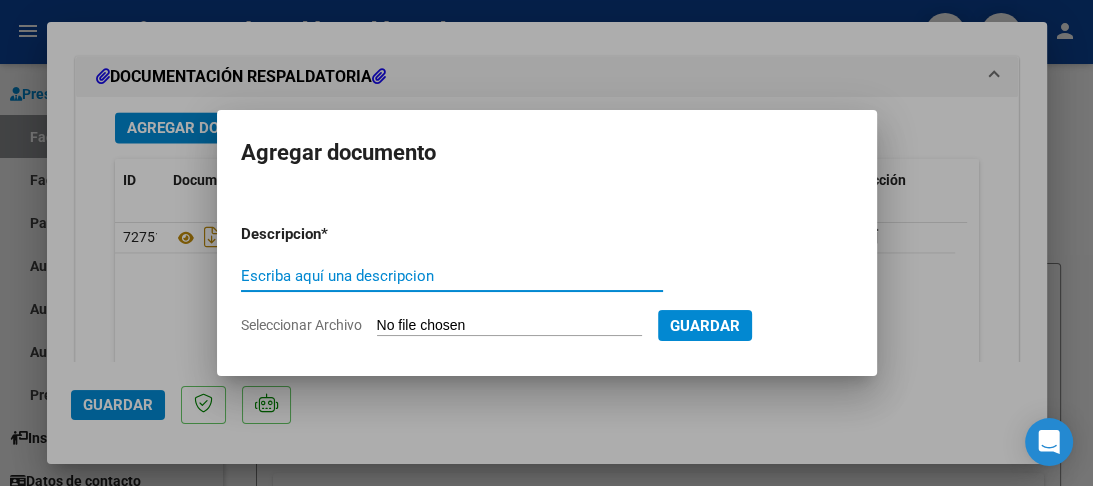 type on "U" 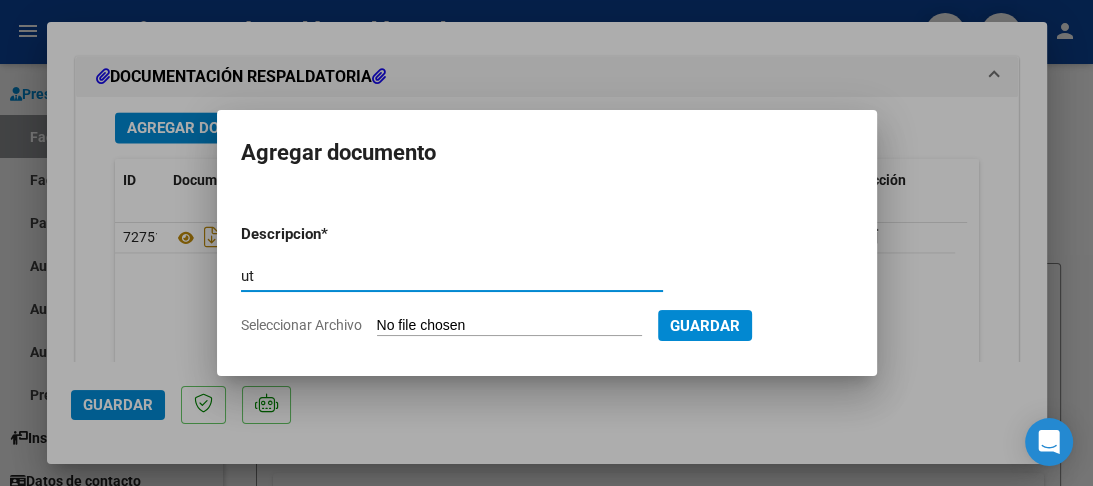 type on "u" 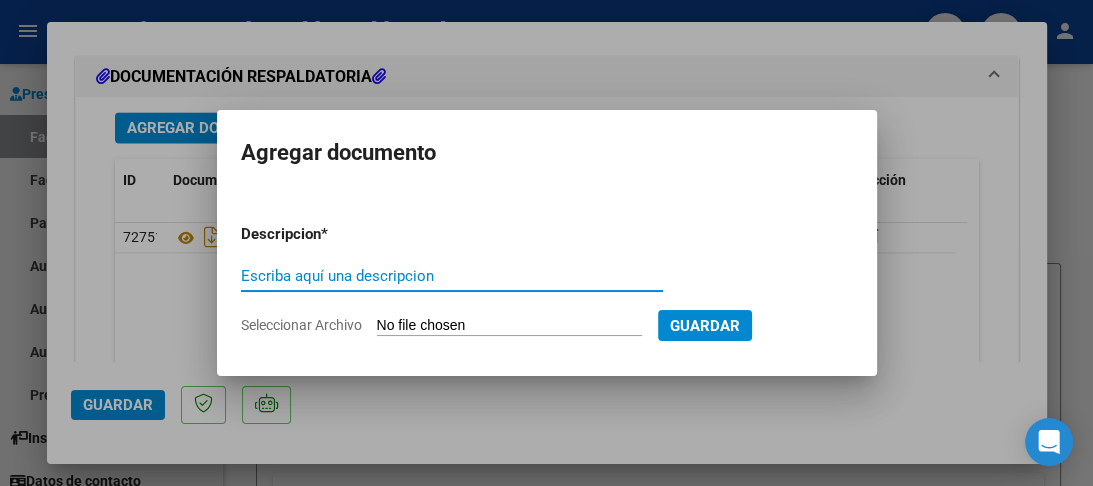 type on "U" 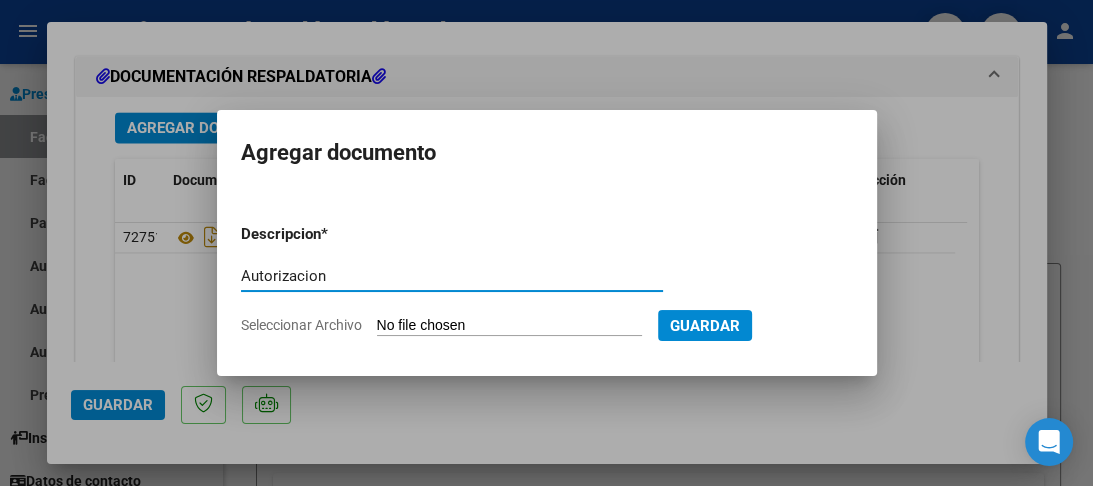 type on "Autorizacion" 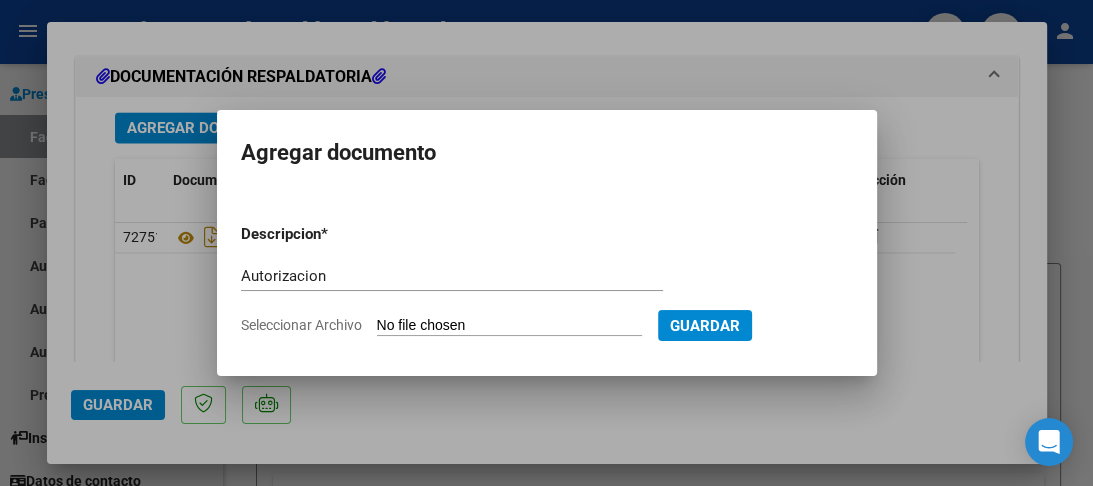 click at bounding box center [546, 243] 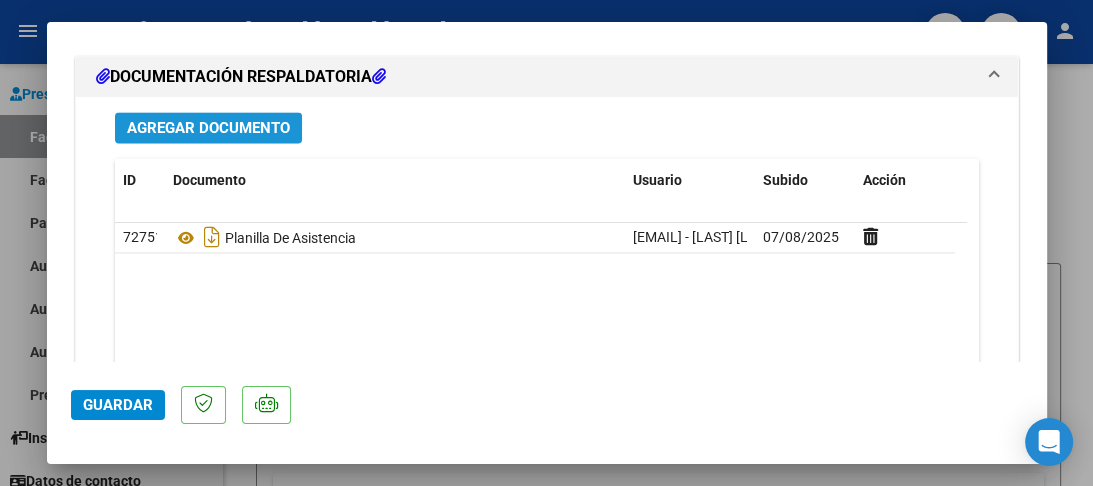 click on "Agregar Documento" at bounding box center (208, 128) 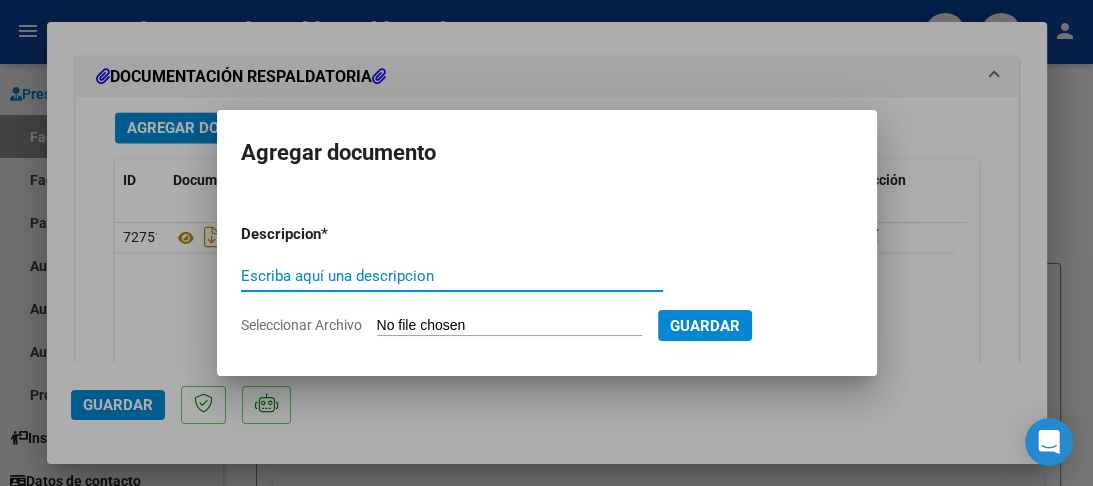 click on "Escriba aquí una descripcion" at bounding box center [452, 276] 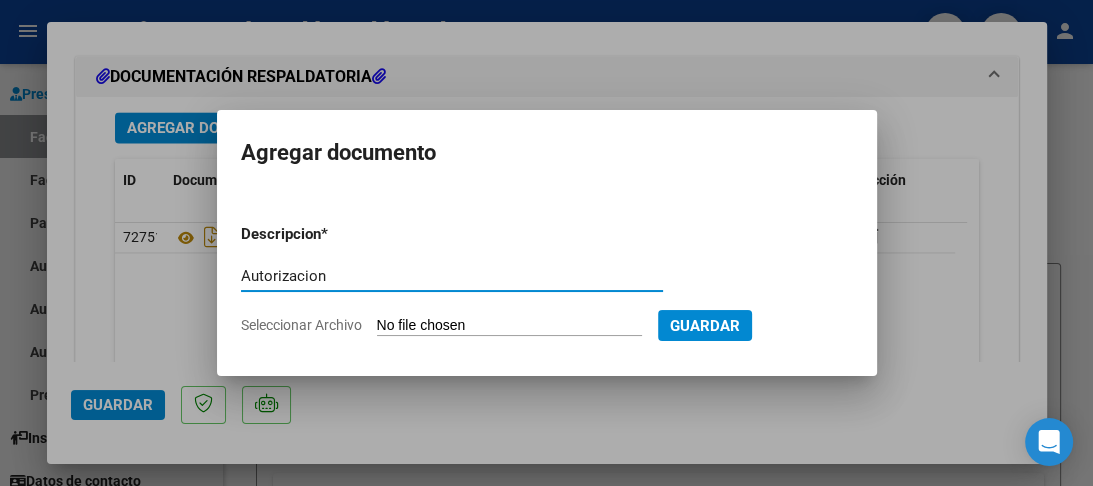 type on "Autorizacion" 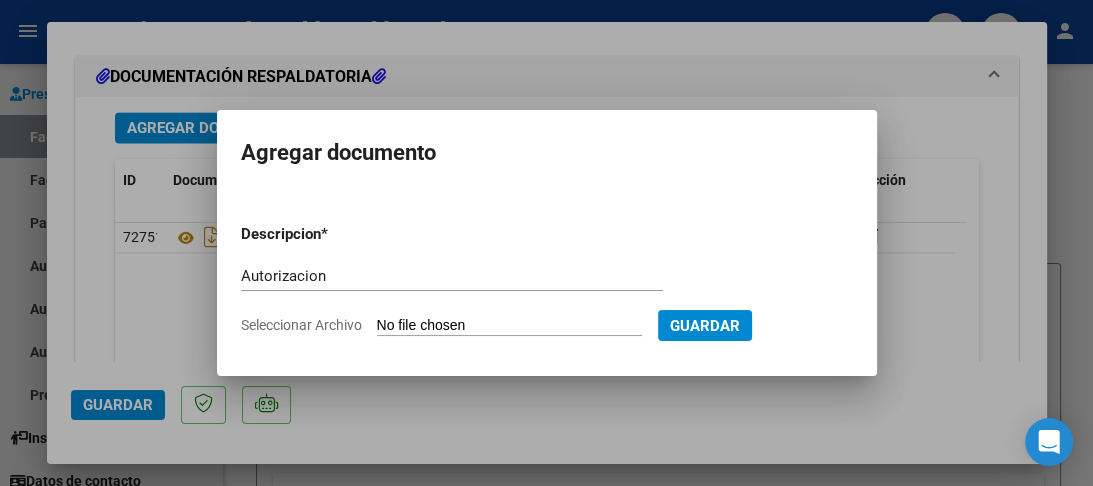type on "C:\fakepath\IMG-20250710-WA0012.jpg" 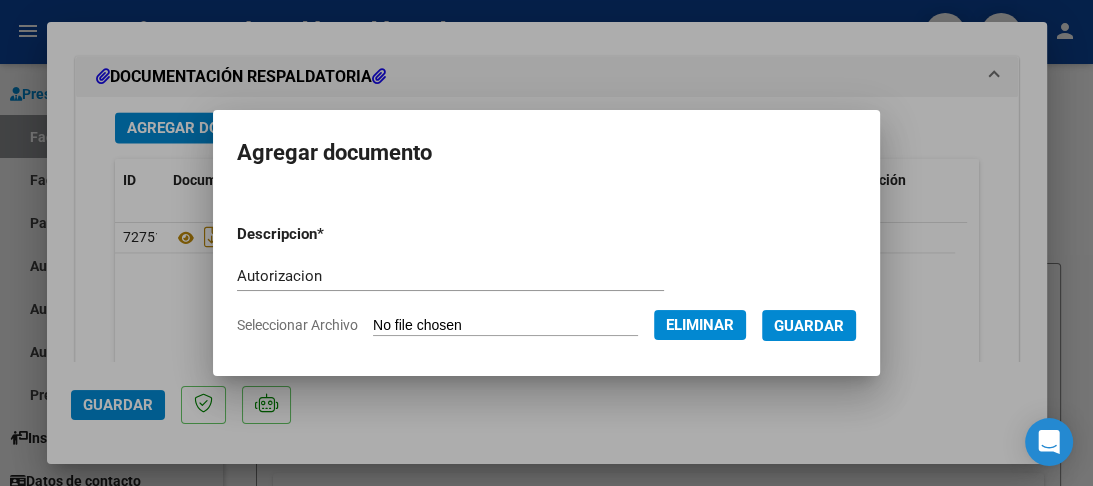 click on "Guardar" at bounding box center [809, 326] 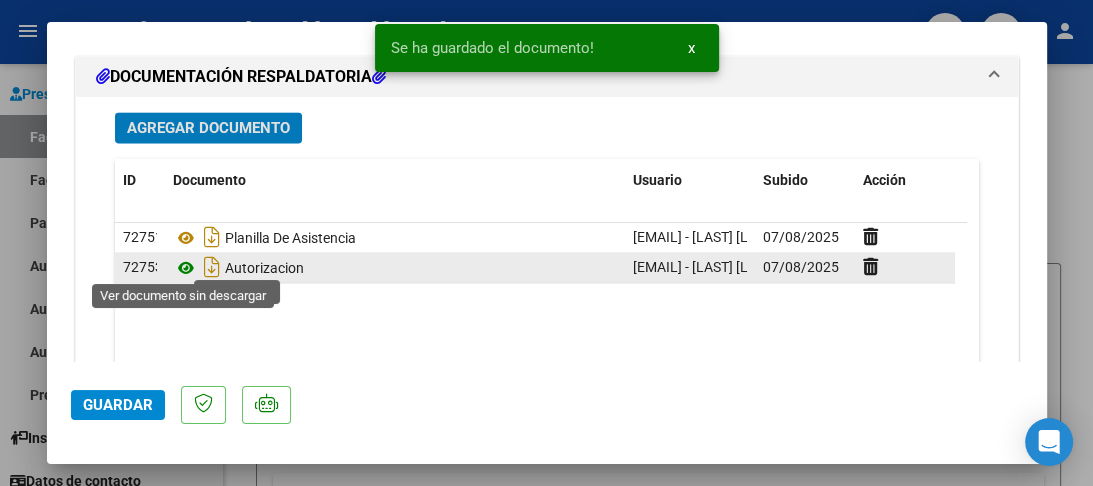 click 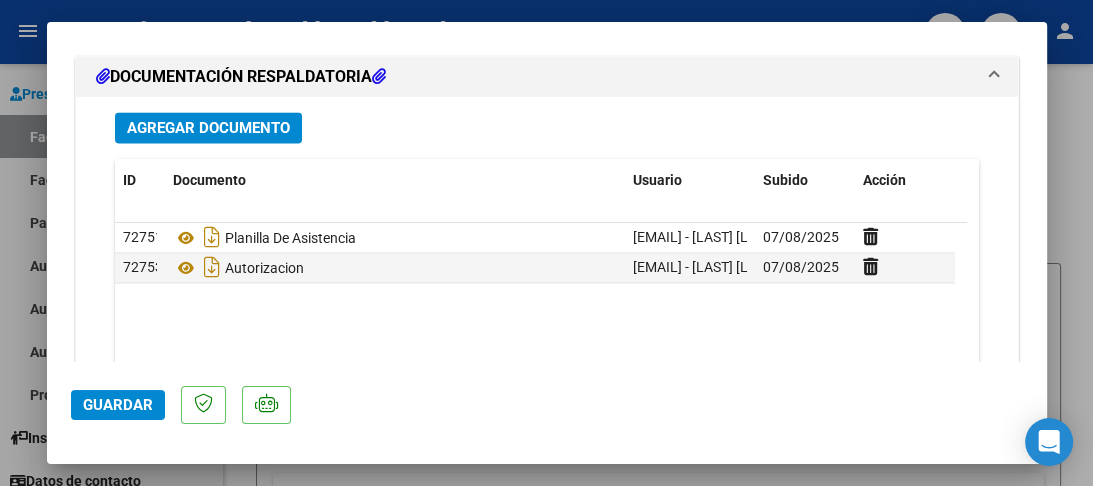 click on "Guardar" 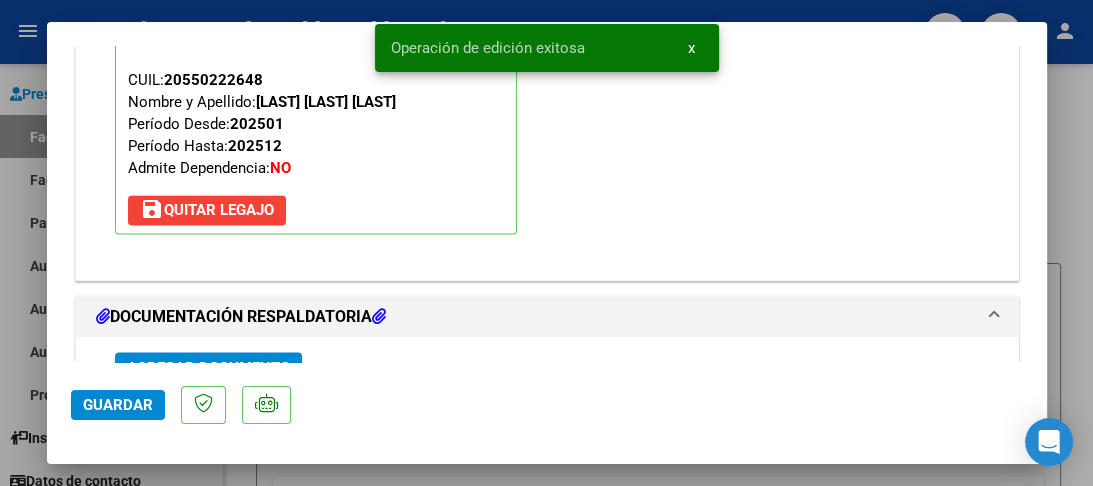 scroll, scrollTop: 2052, scrollLeft: 0, axis: vertical 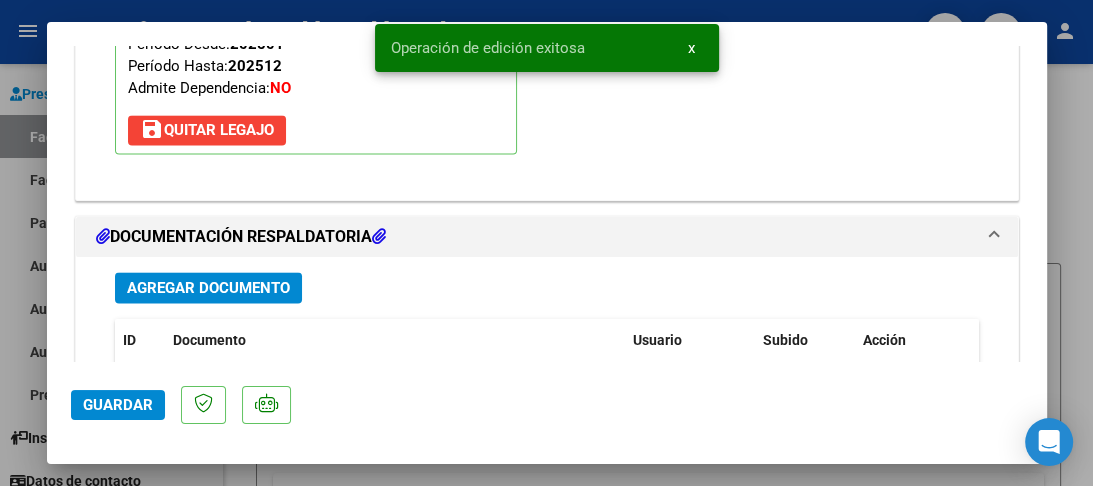 click on "Guardar" 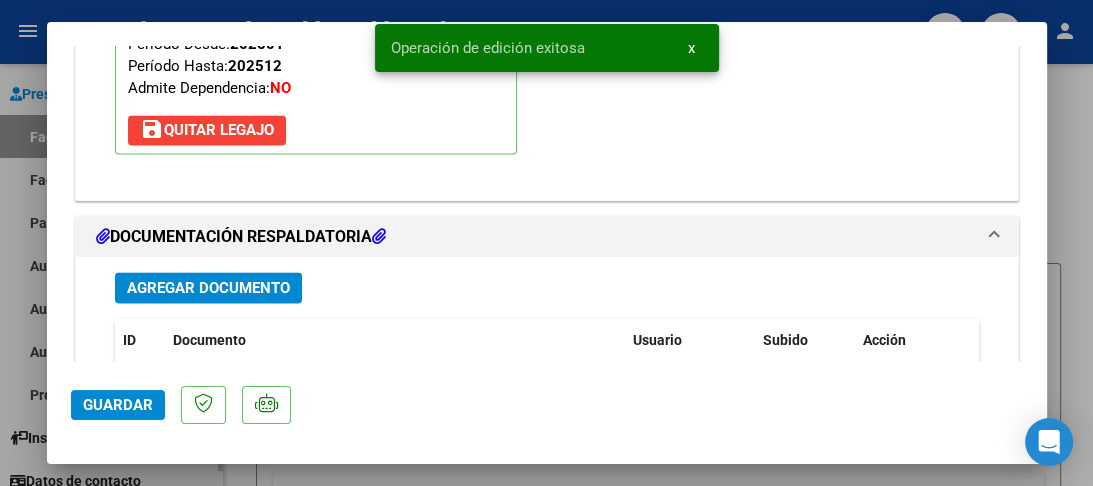 scroll, scrollTop: 0, scrollLeft: 0, axis: both 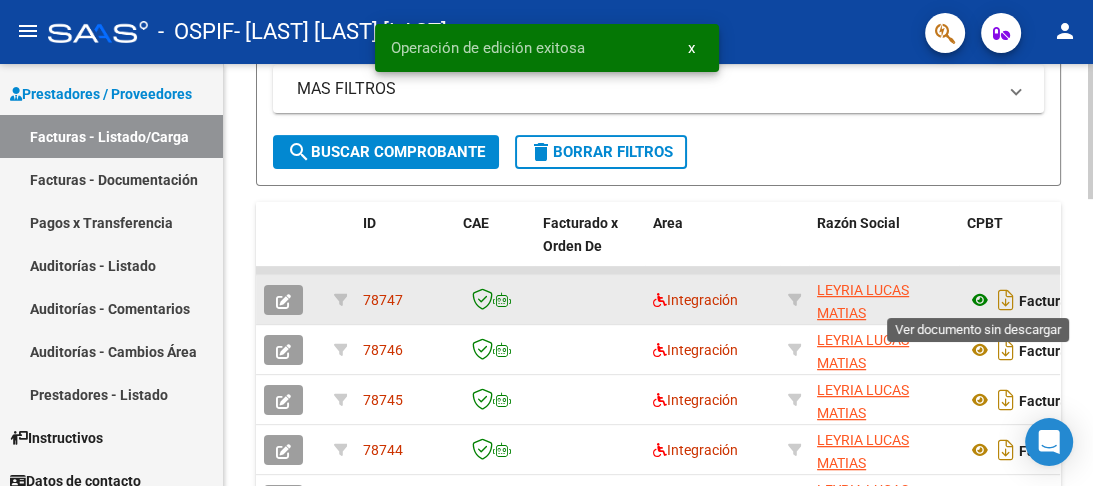 click 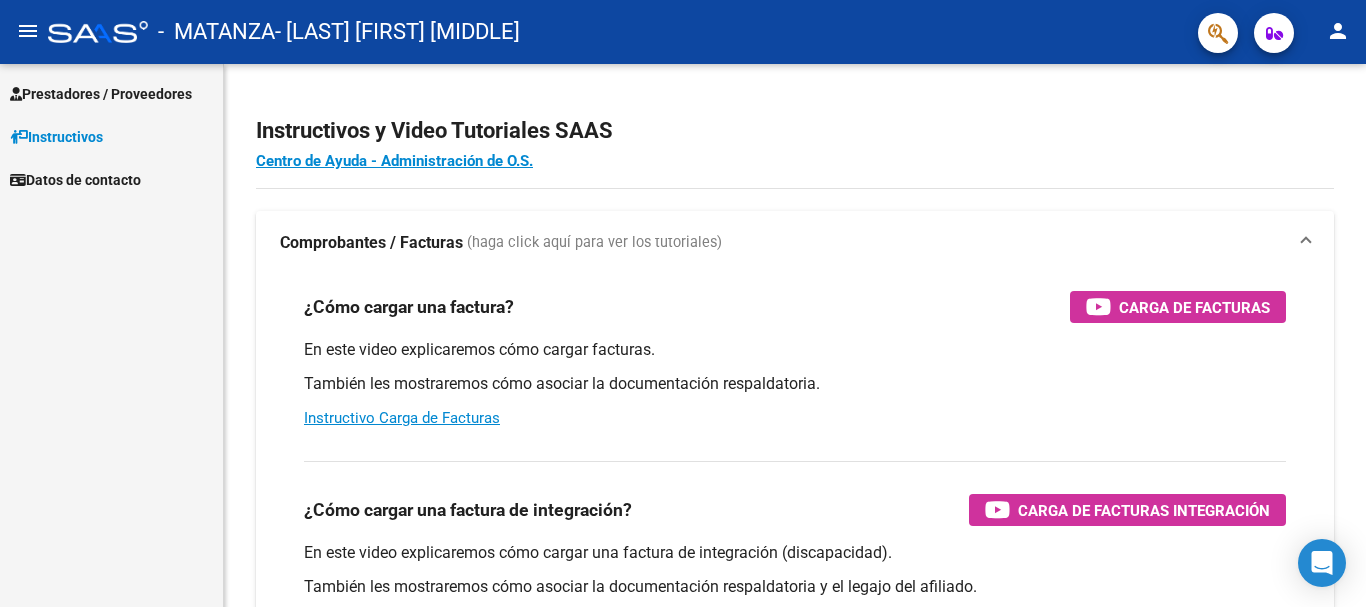 scroll, scrollTop: 0, scrollLeft: 0, axis: both 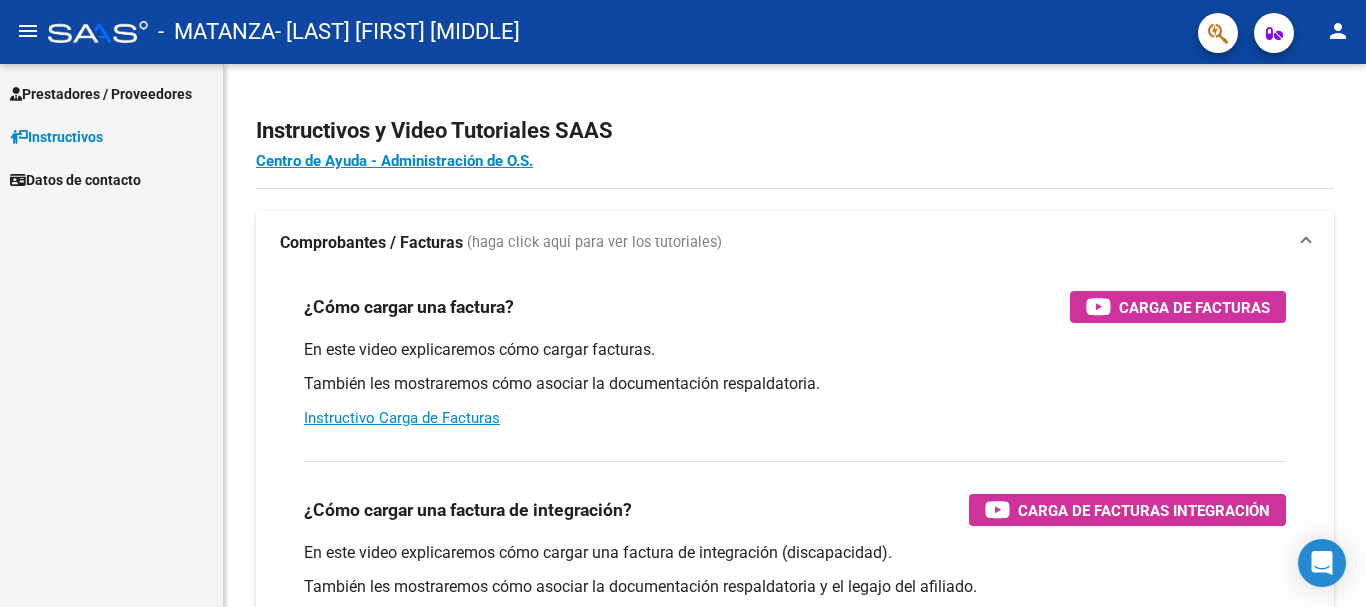 click on "Prestadores / Proveedores" at bounding box center [101, 94] 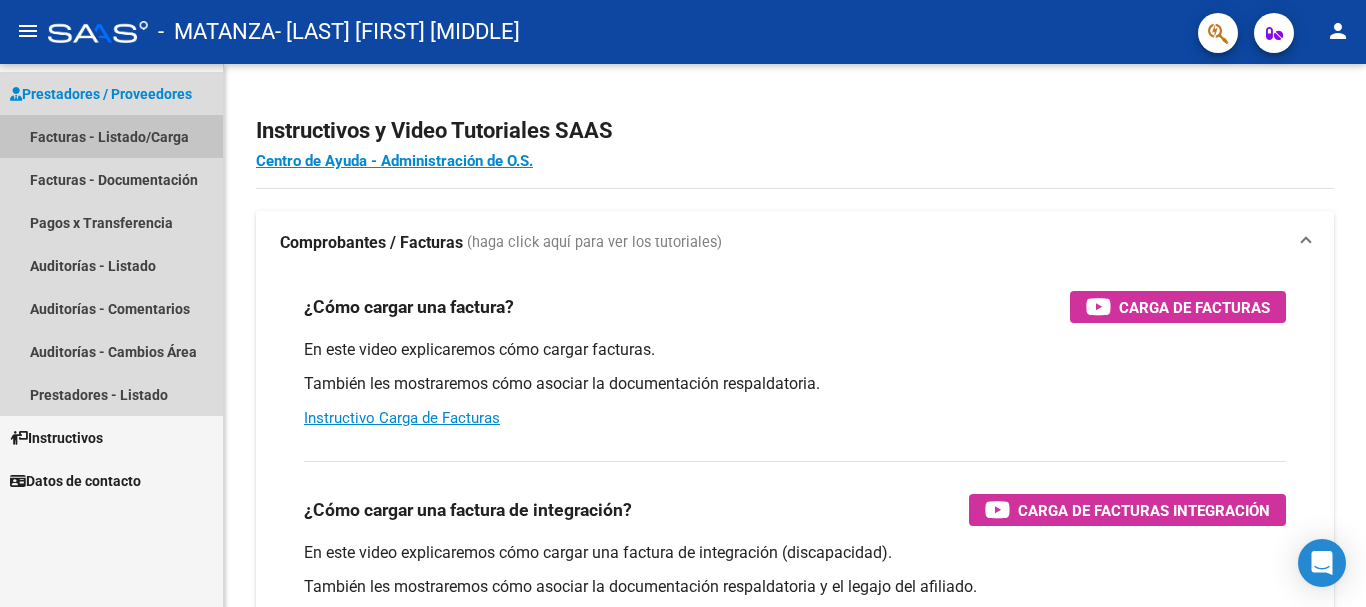 click on "Facturas - Listado/Carga" at bounding box center (111, 136) 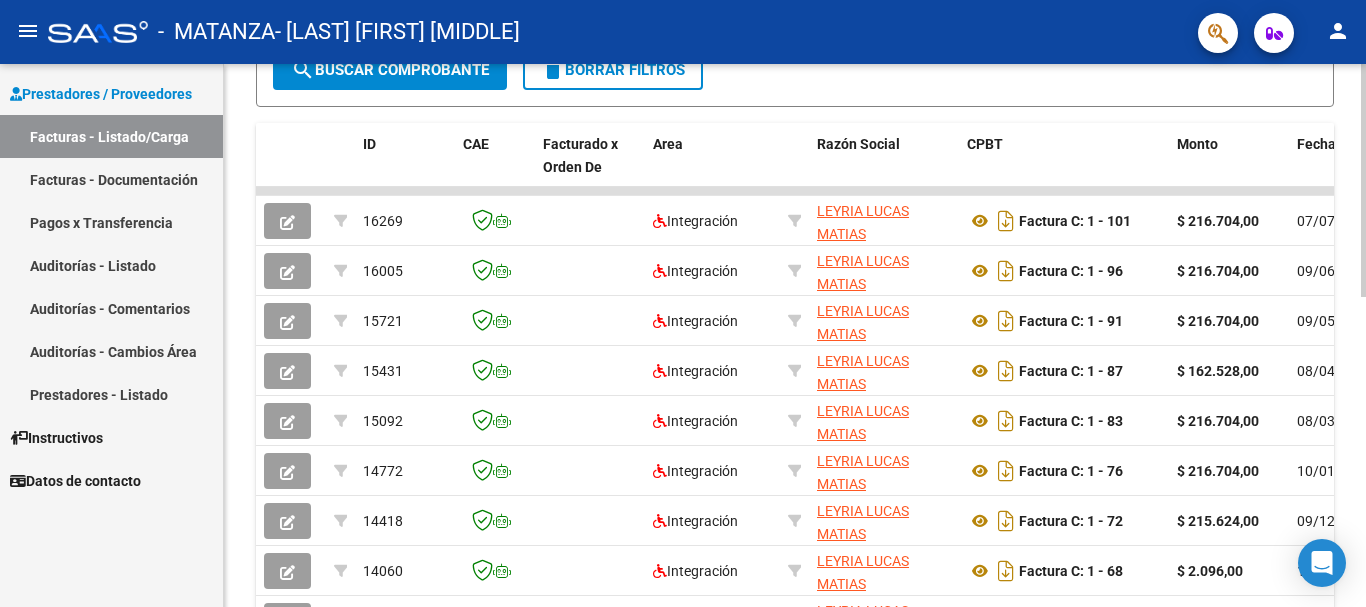 scroll, scrollTop: 599, scrollLeft: 0, axis: vertical 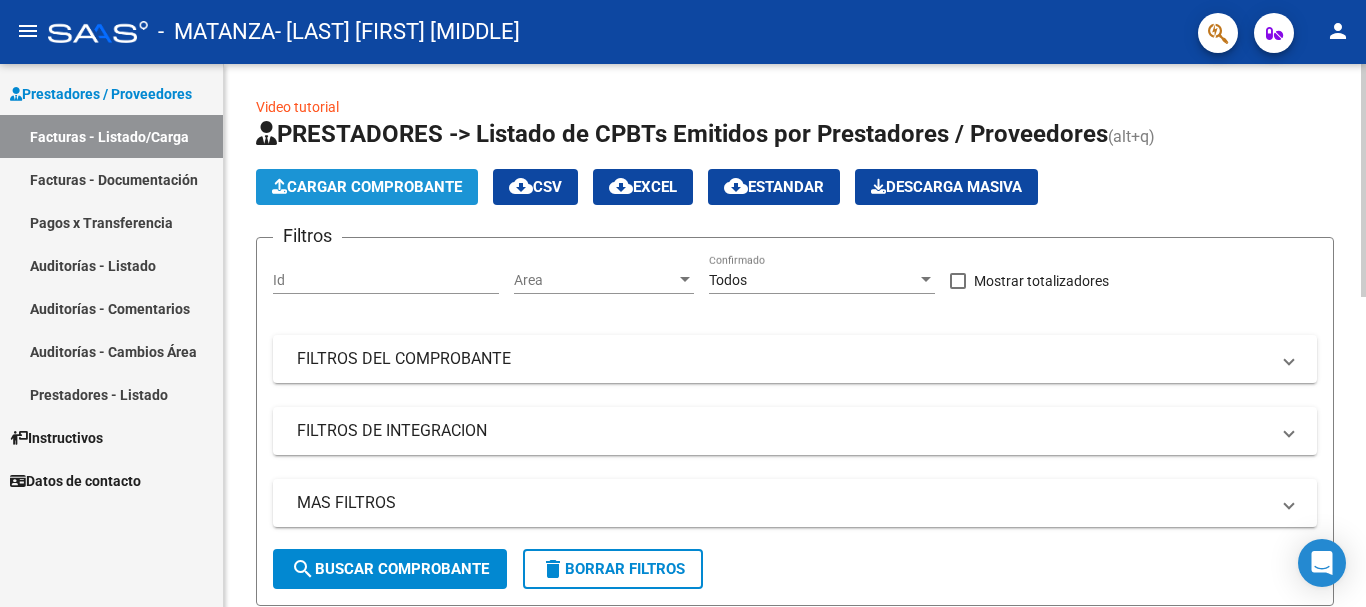 click on "Cargar Comprobante" 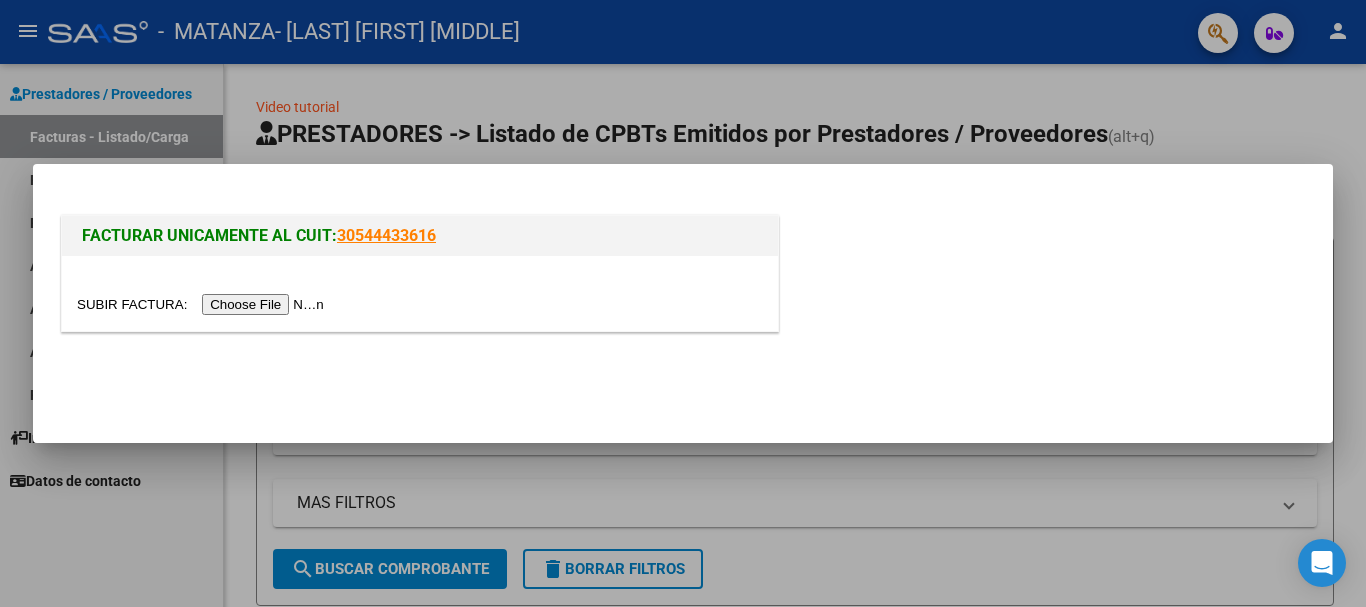 click at bounding box center (203, 304) 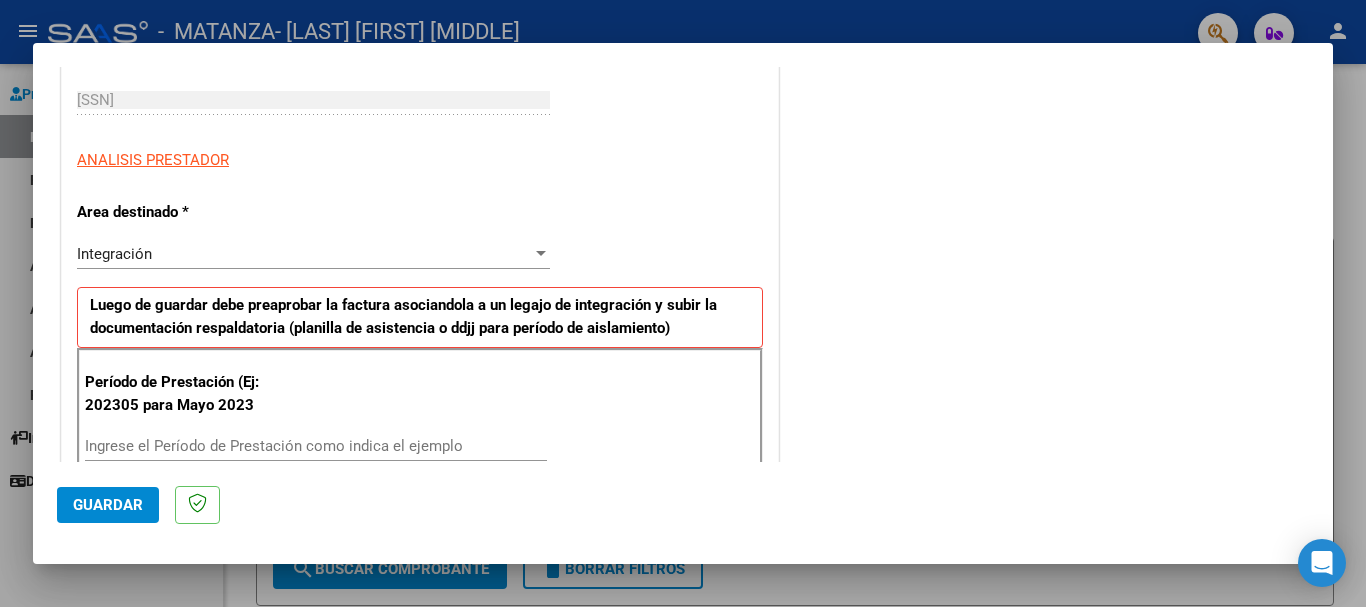 scroll, scrollTop: 400, scrollLeft: 0, axis: vertical 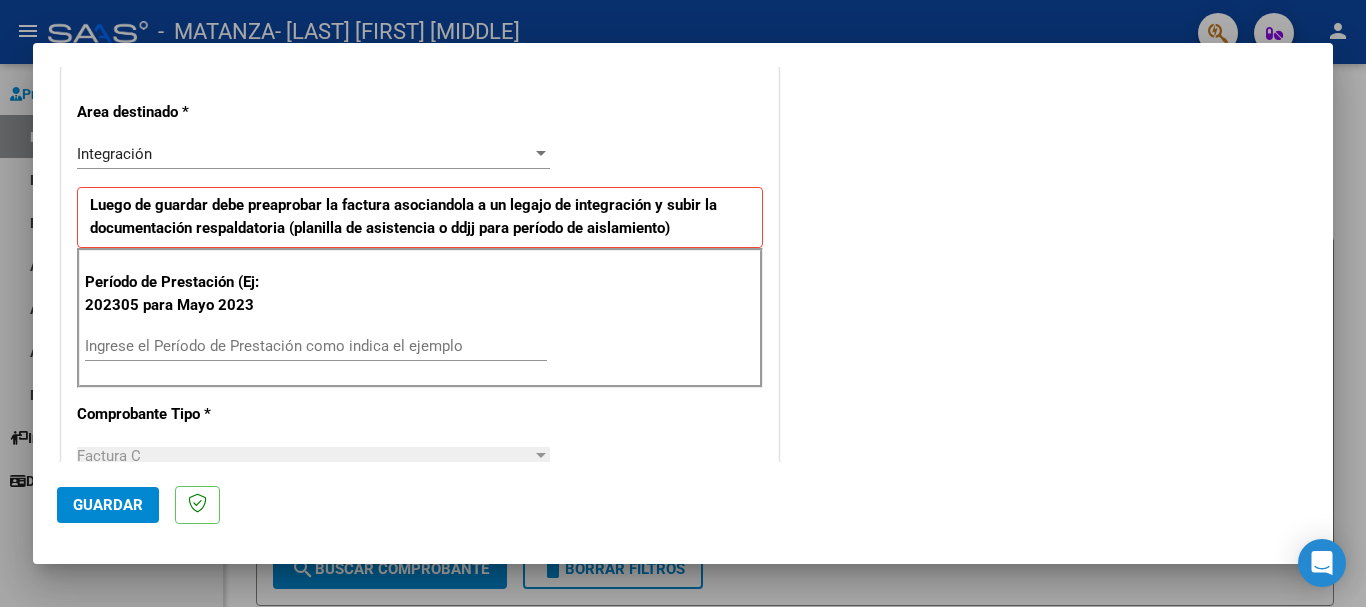 click on "Ingrese el Período de Prestación como indica el ejemplo" at bounding box center (316, 346) 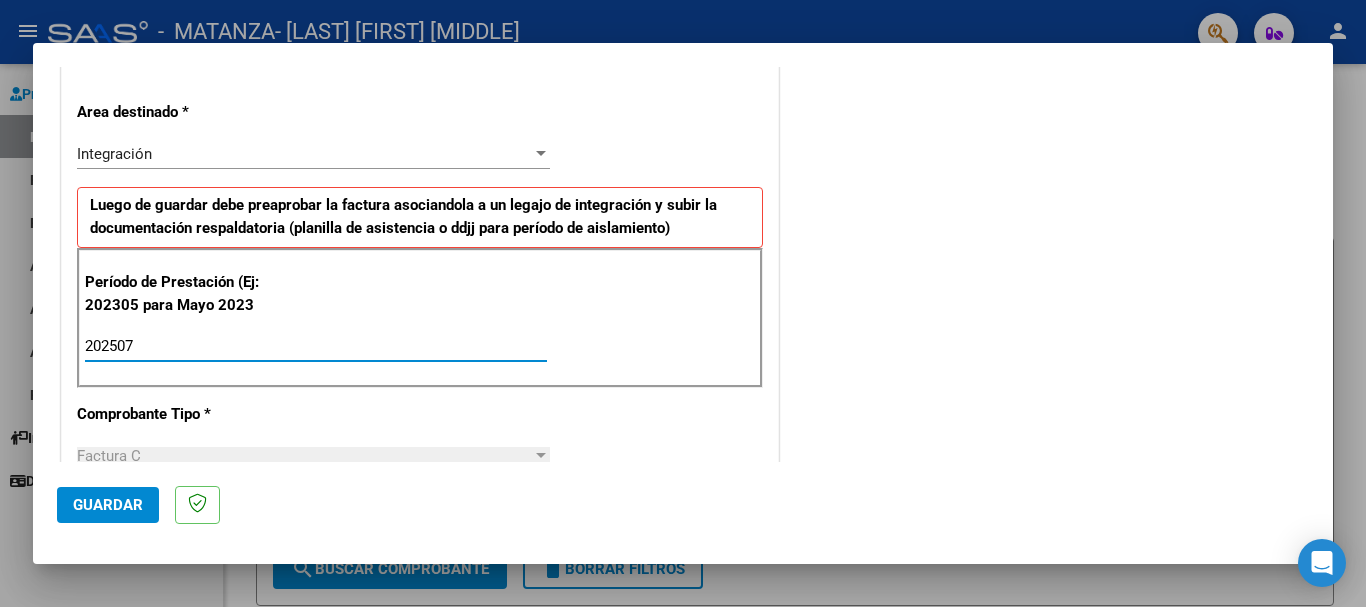 type on "202507" 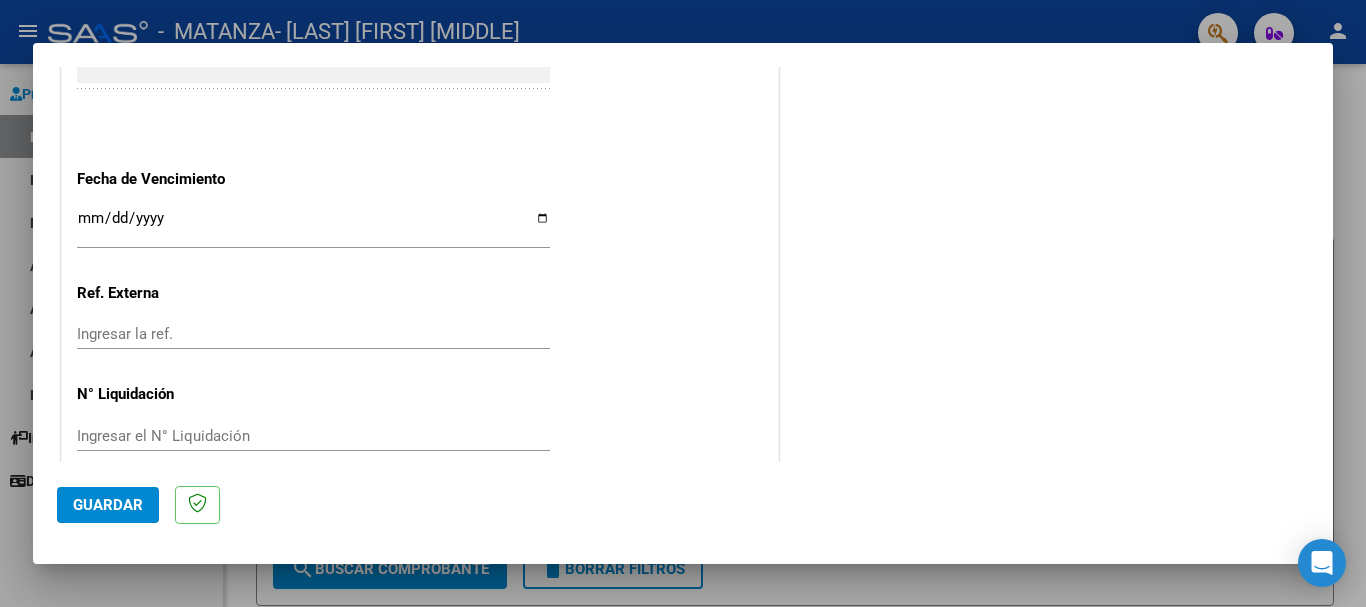 scroll, scrollTop: 1327, scrollLeft: 0, axis: vertical 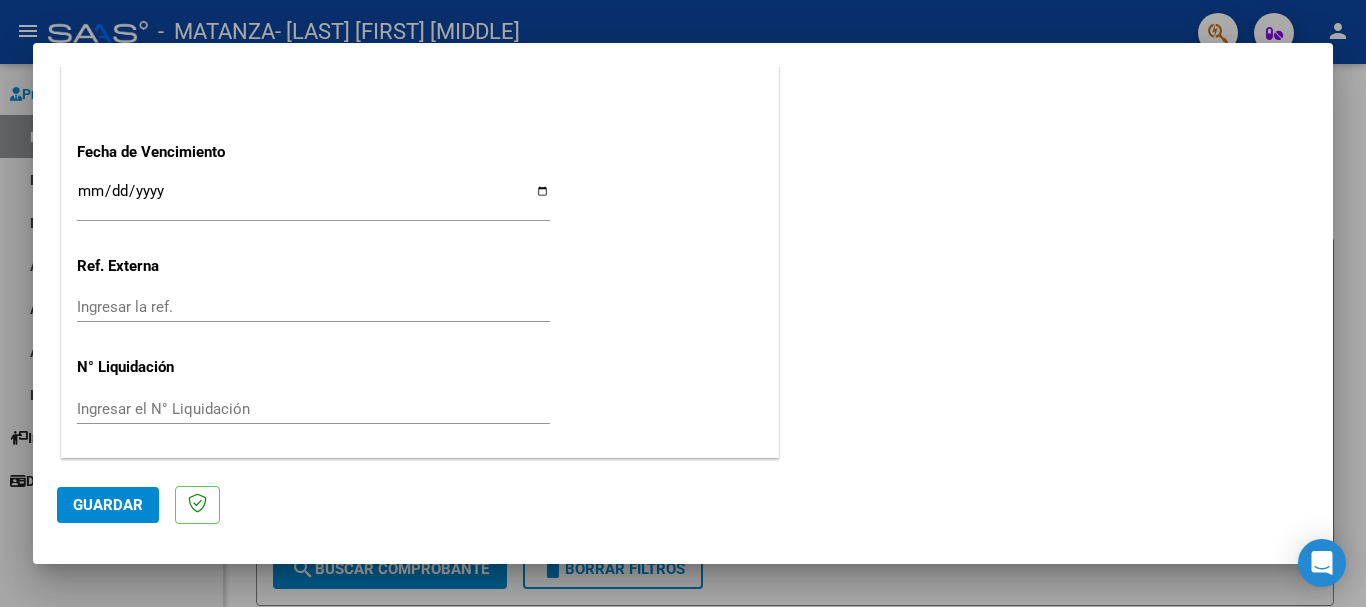 click on "Guardar" 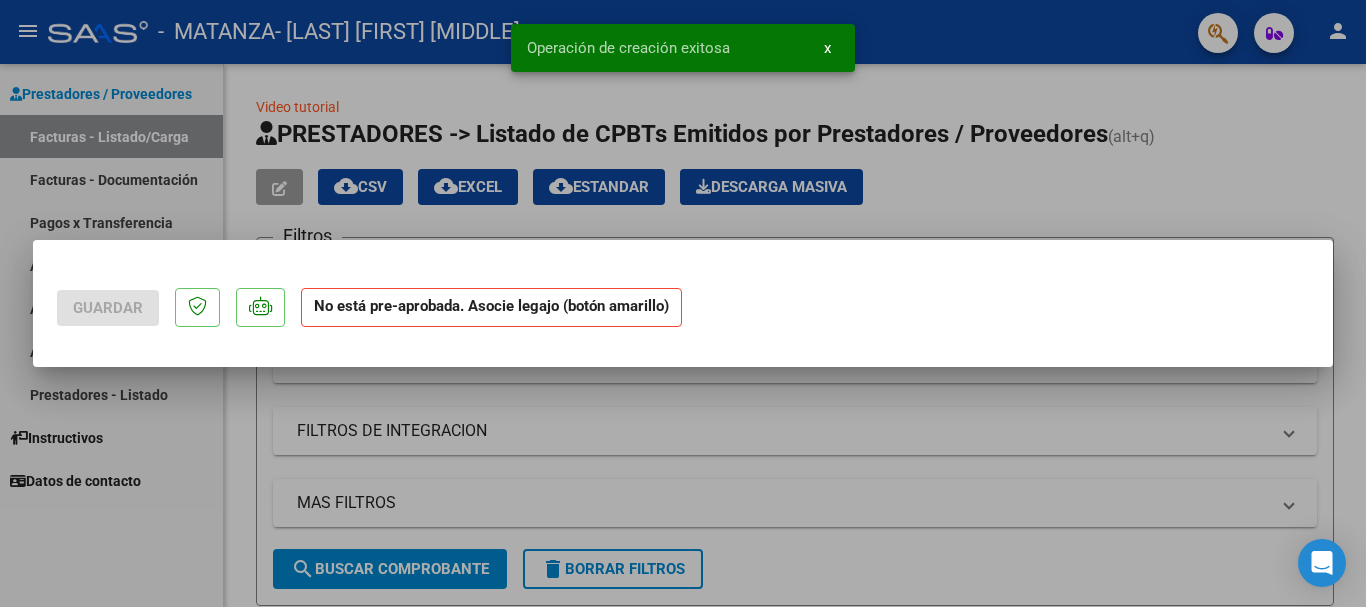 scroll, scrollTop: 0, scrollLeft: 0, axis: both 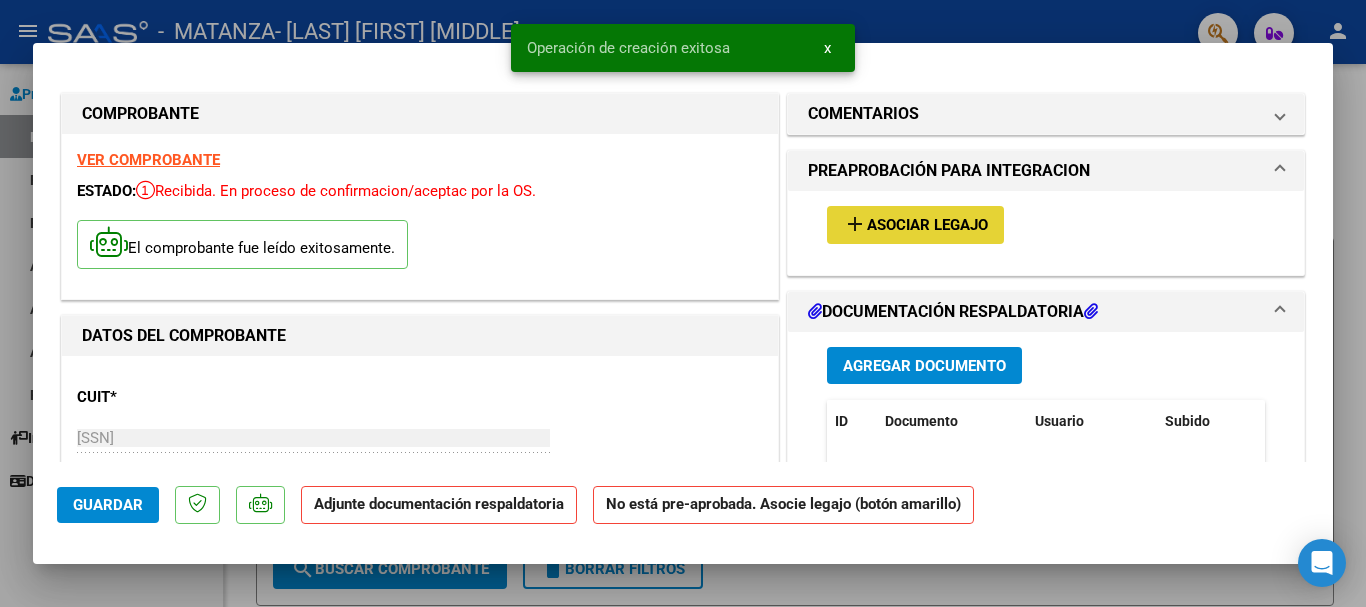 click on "Asociar Legajo" at bounding box center (927, 226) 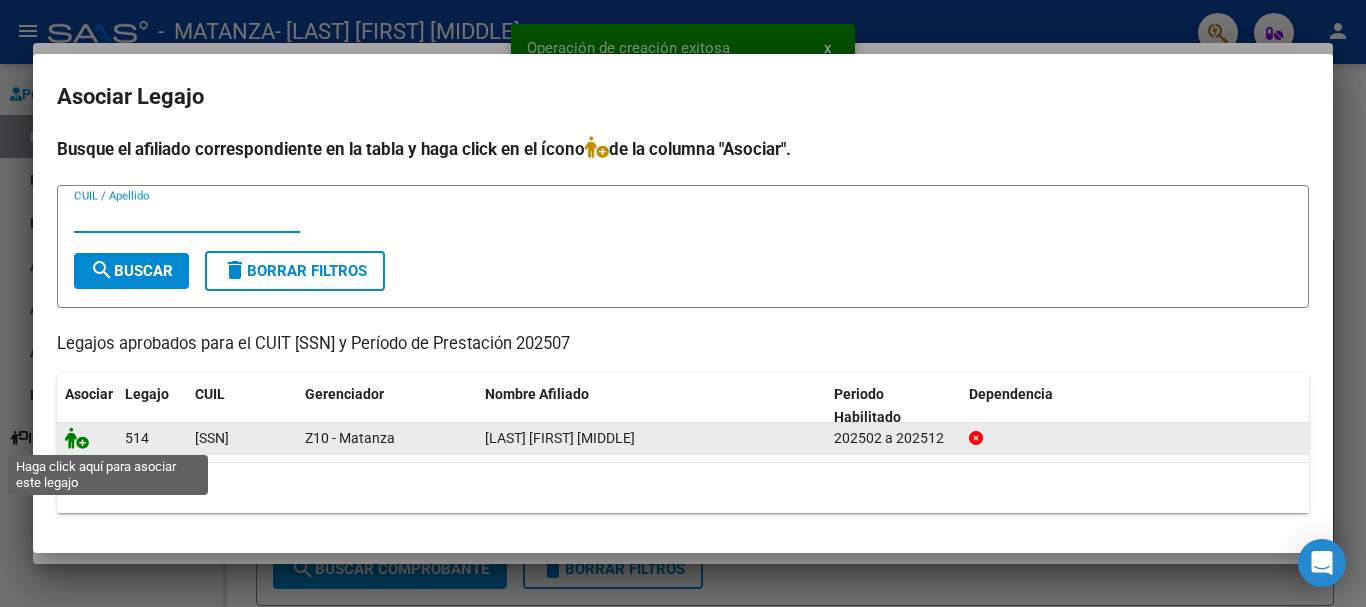click 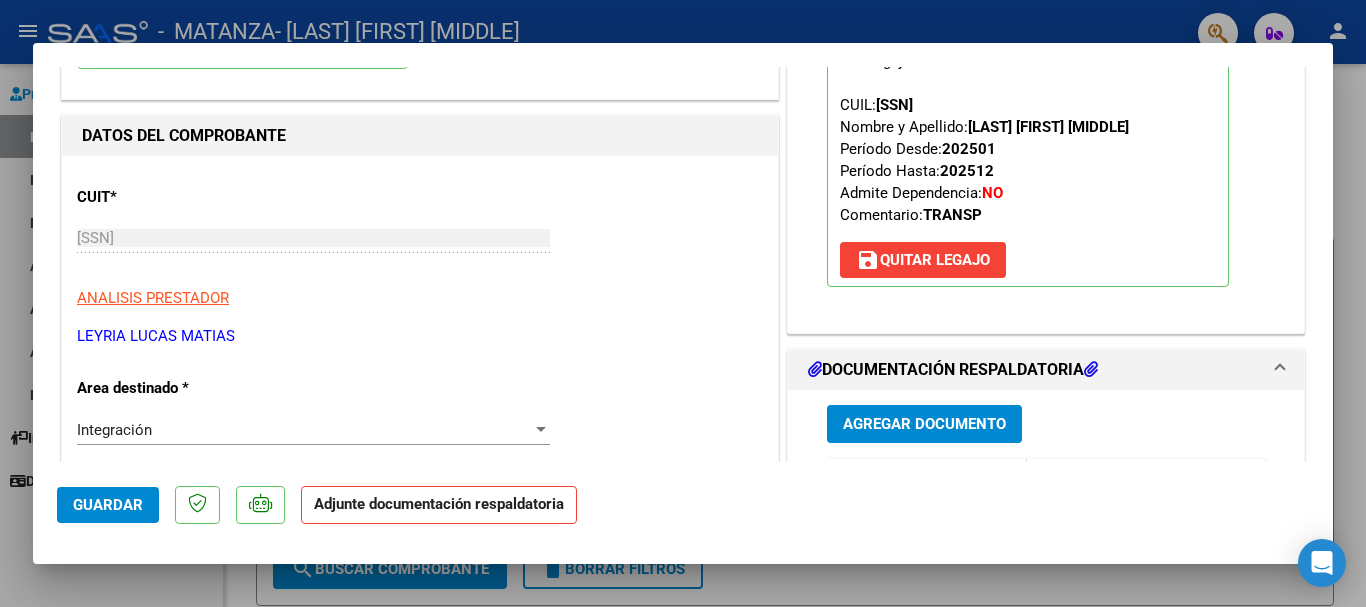 scroll, scrollTop: 300, scrollLeft: 0, axis: vertical 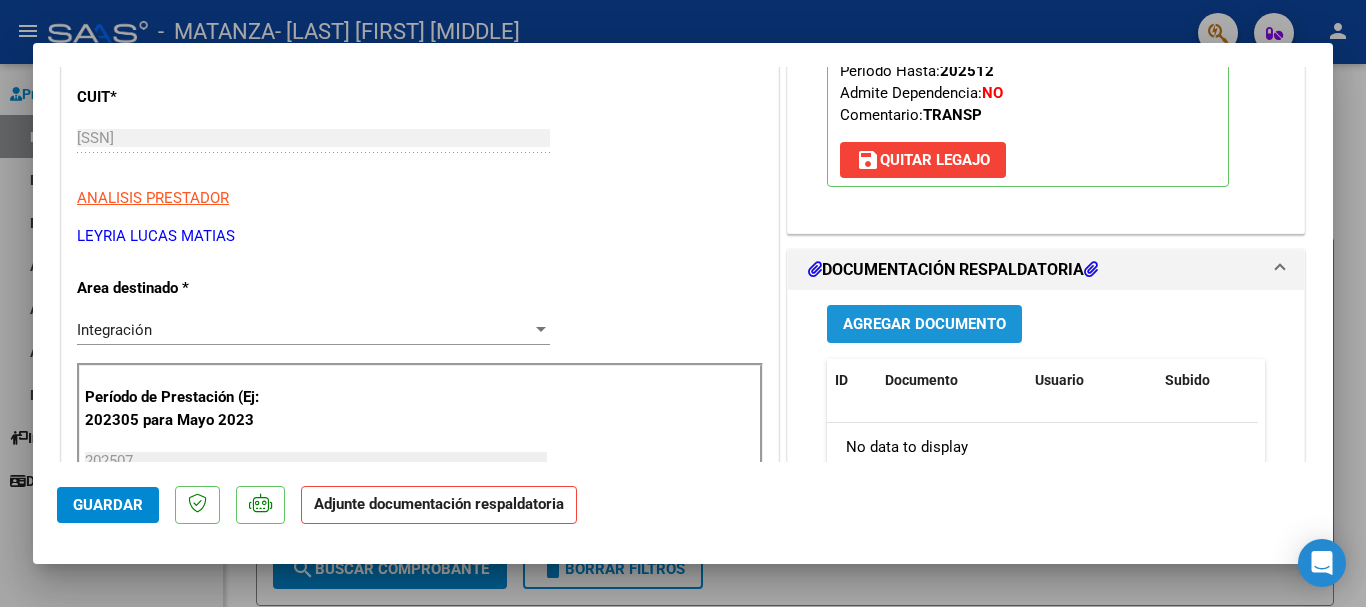 click on "Agregar Documento" at bounding box center [924, 325] 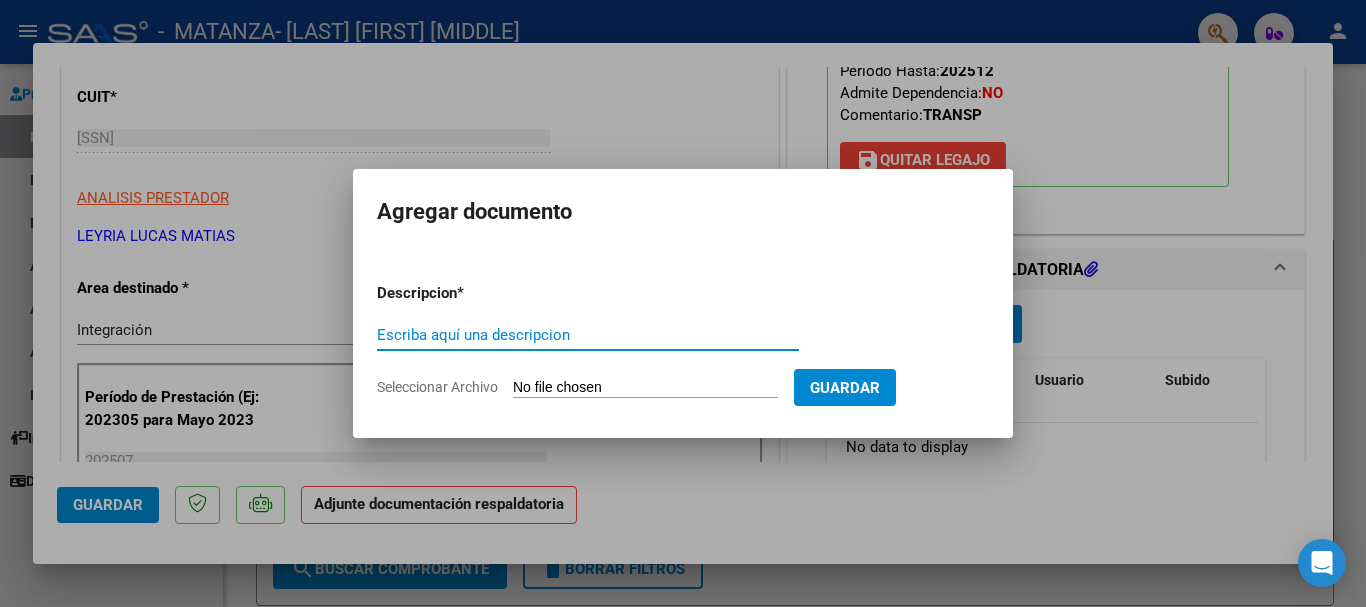 click on "Escriba aquí una descripcion" at bounding box center [588, 335] 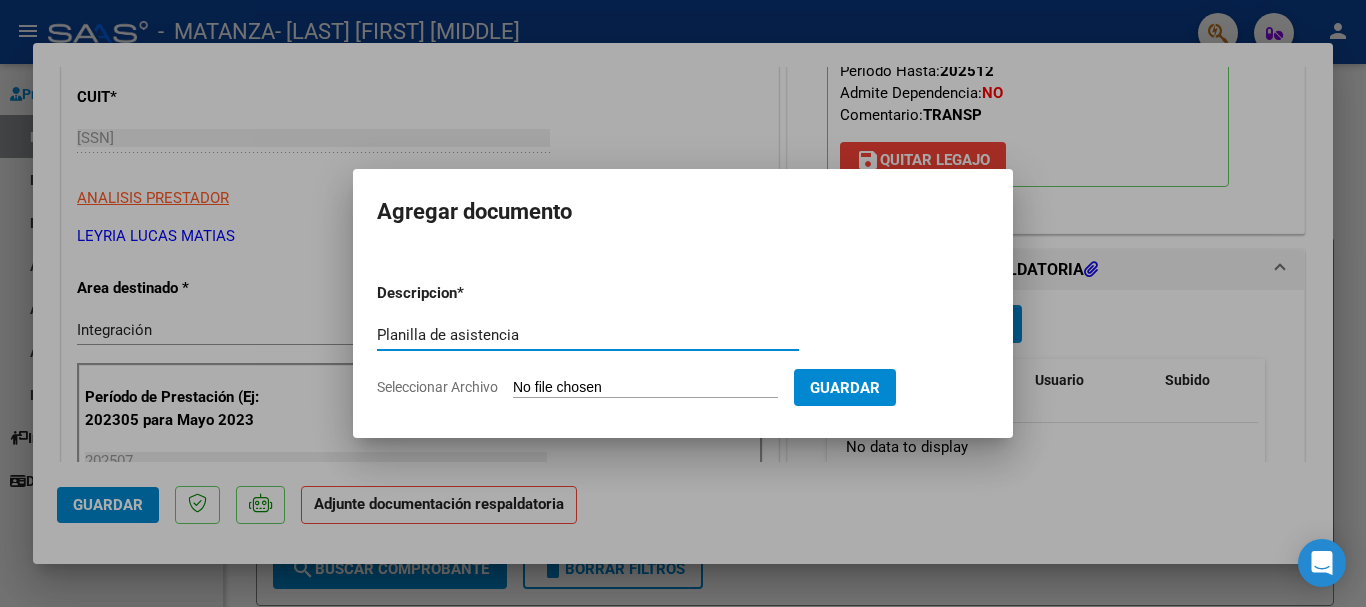 type on "Planilla de asistencia" 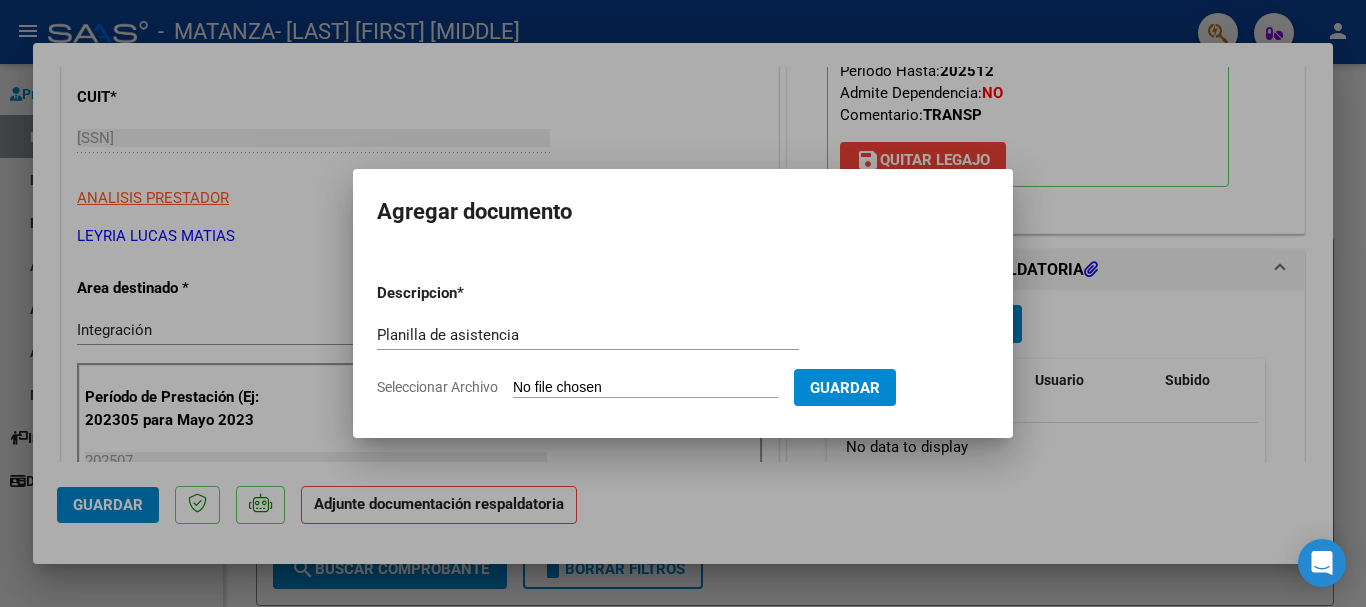 type on "C:\fakepath\CamScanner 07-08-2025 19.47.jpg" 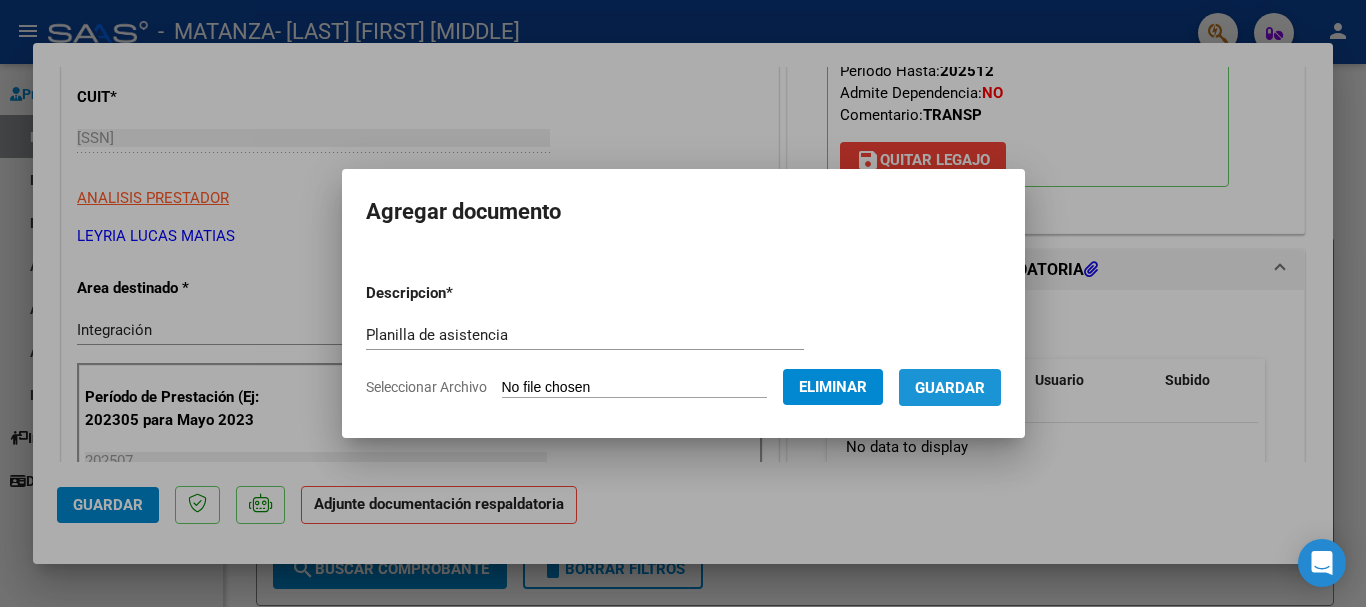 click on "Guardar" at bounding box center [950, 388] 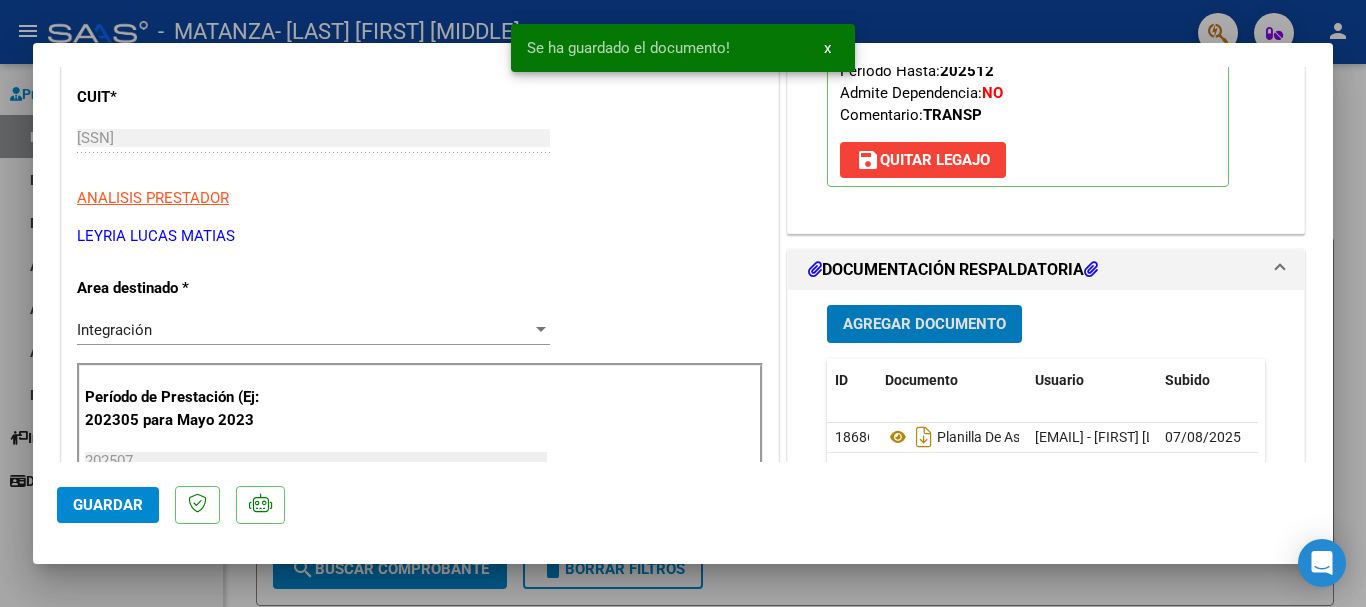 click on "Agregar Documento" at bounding box center (924, 325) 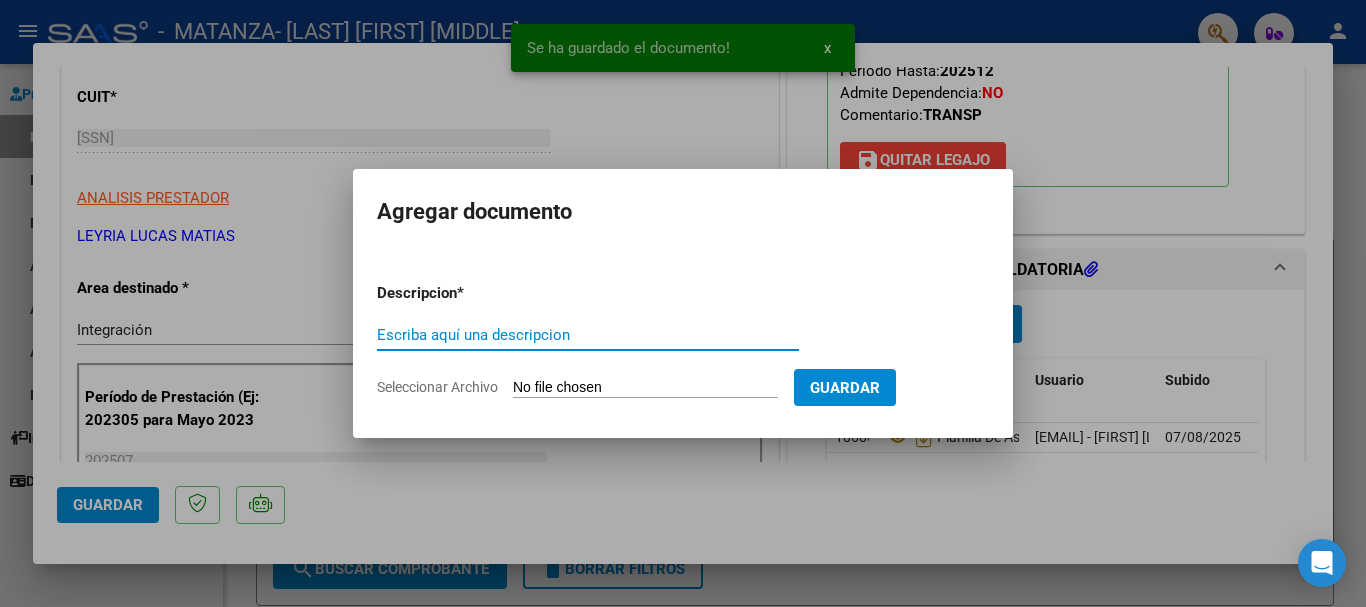 click on "Escriba aquí una descripcion" at bounding box center [588, 335] 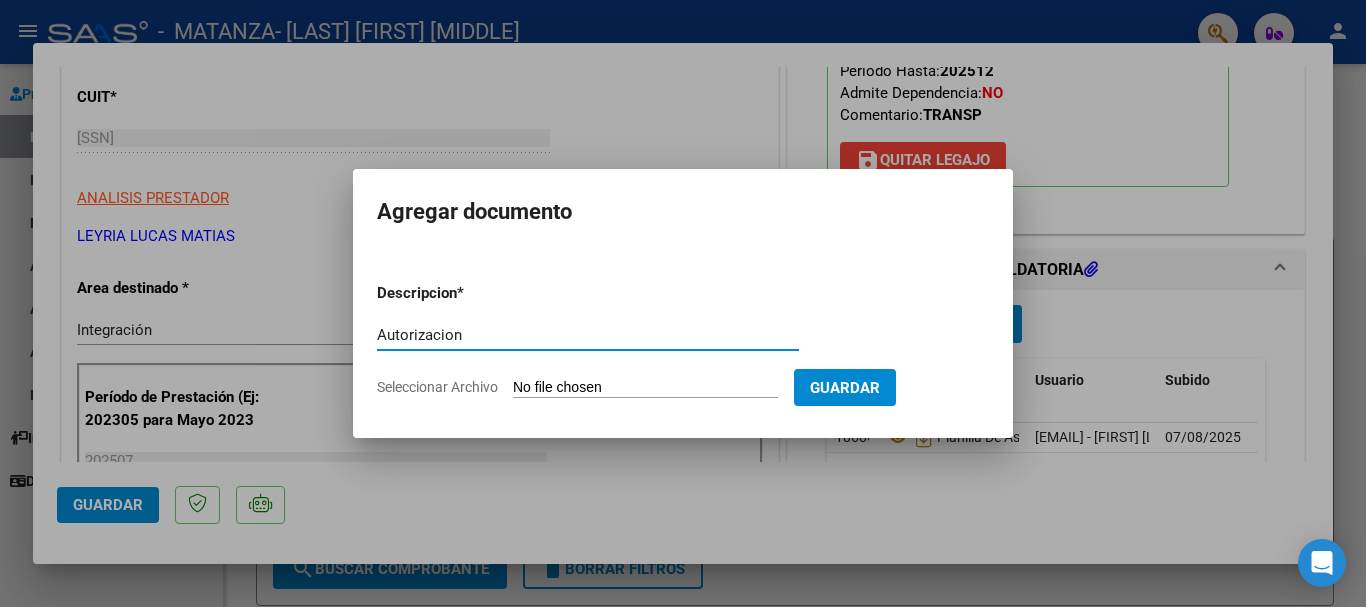 type on "Autorizacion" 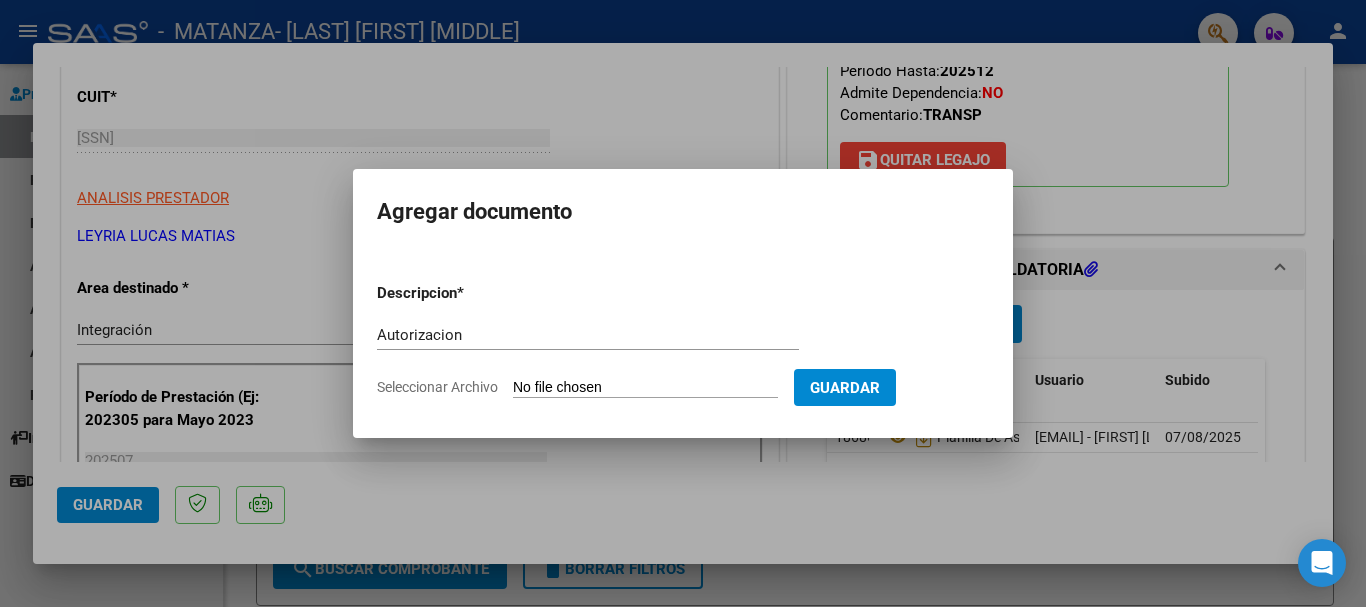 type on "C:\fakepath\autorizacion de Mateo.jpg" 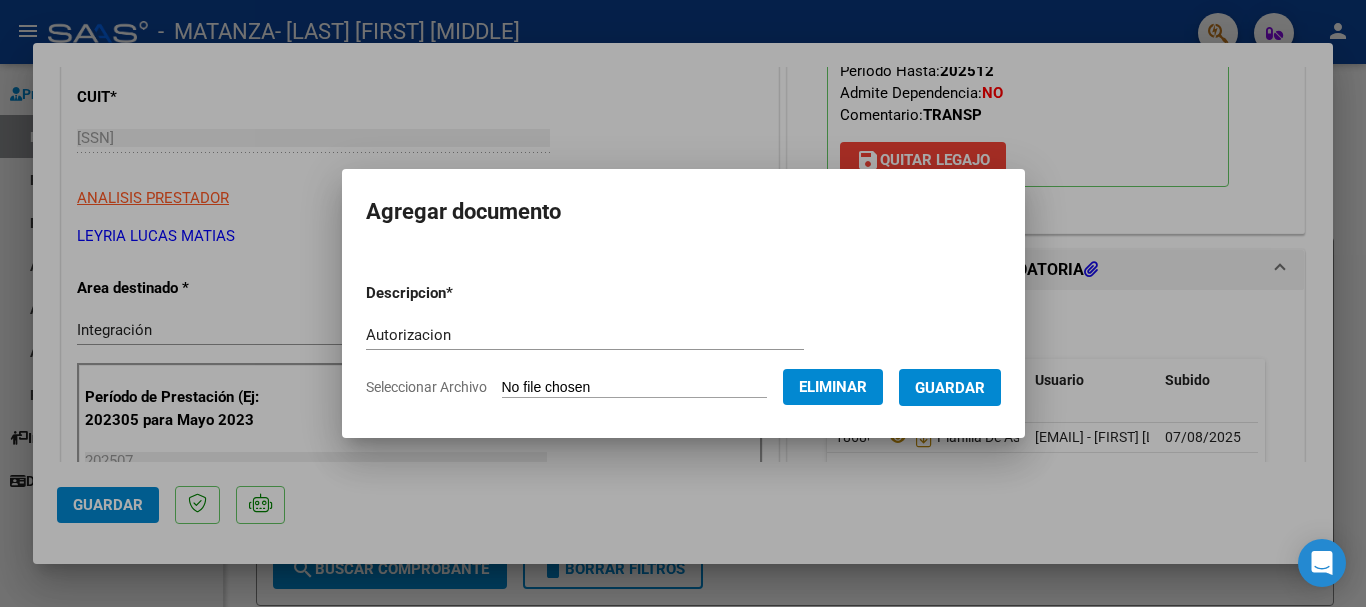 click on "Guardar" at bounding box center (950, 388) 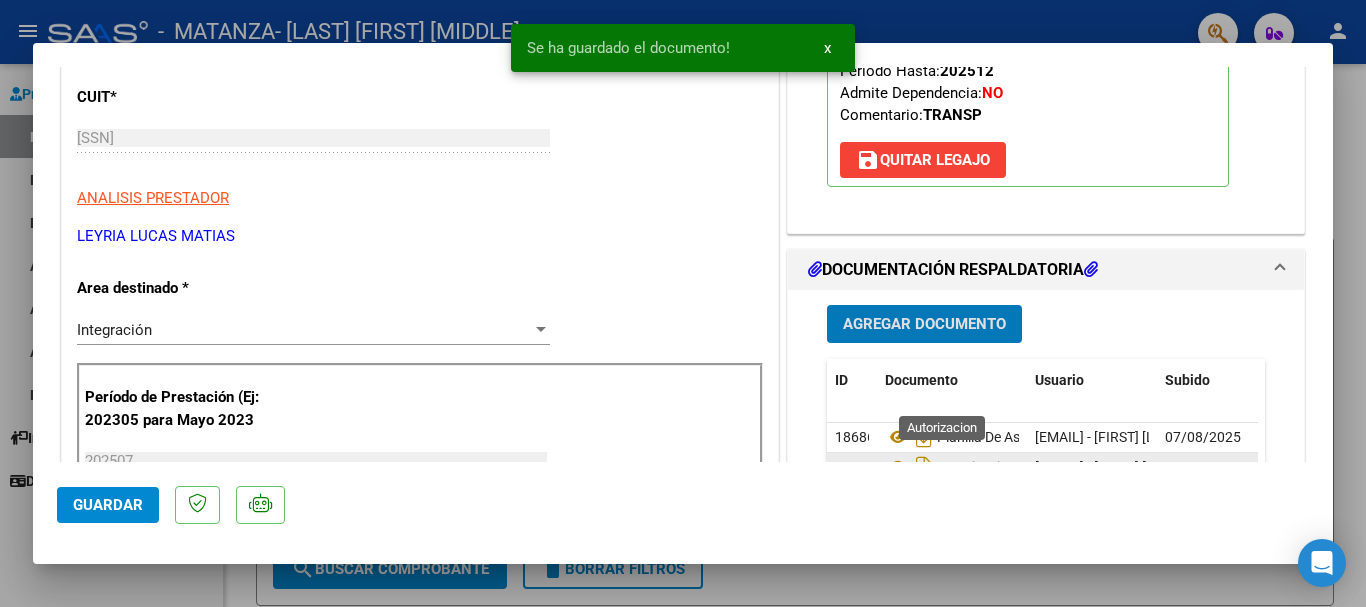 scroll, scrollTop: 400, scrollLeft: 0, axis: vertical 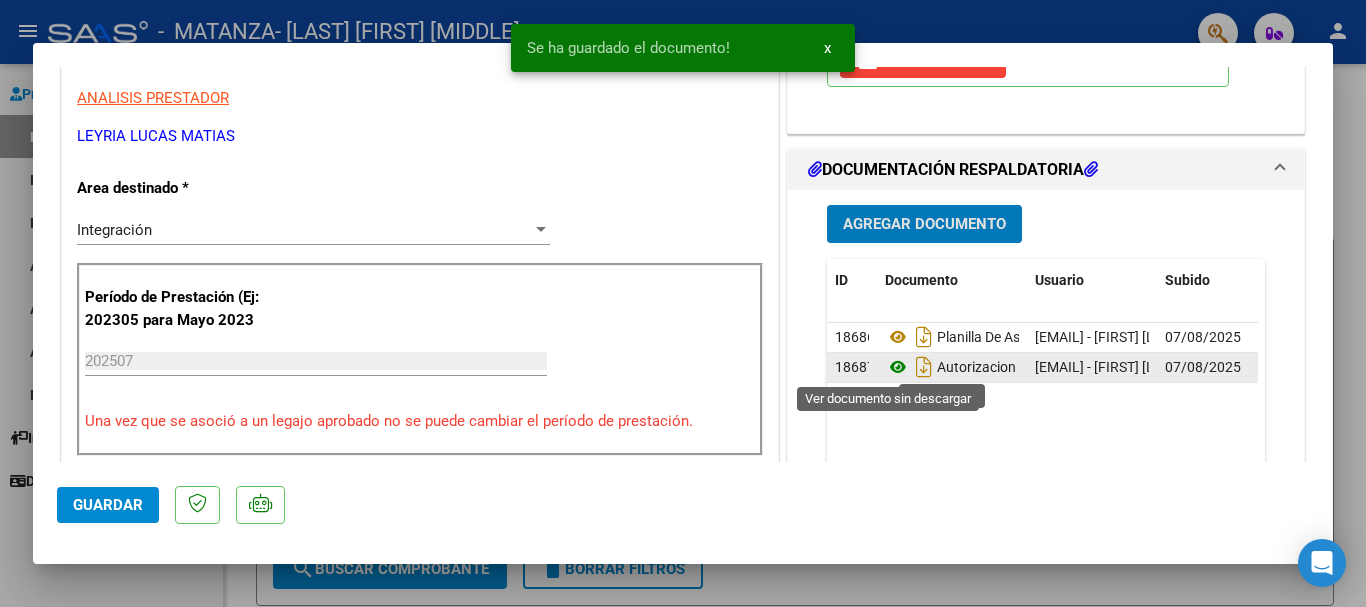 click 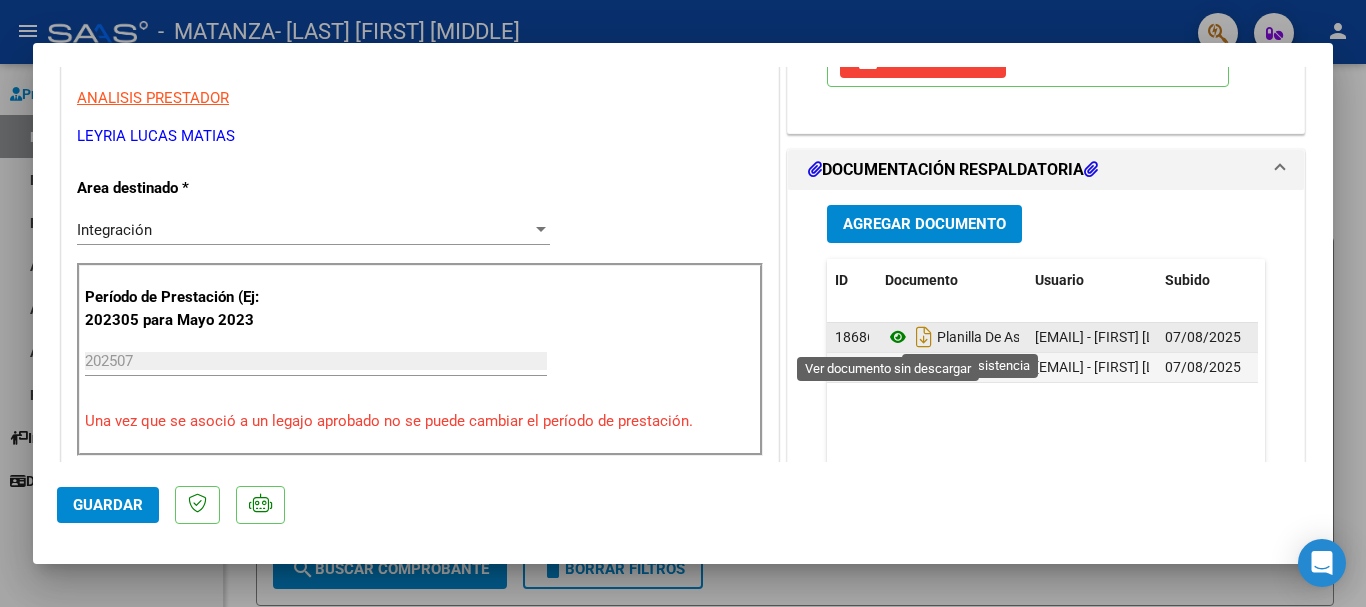 click 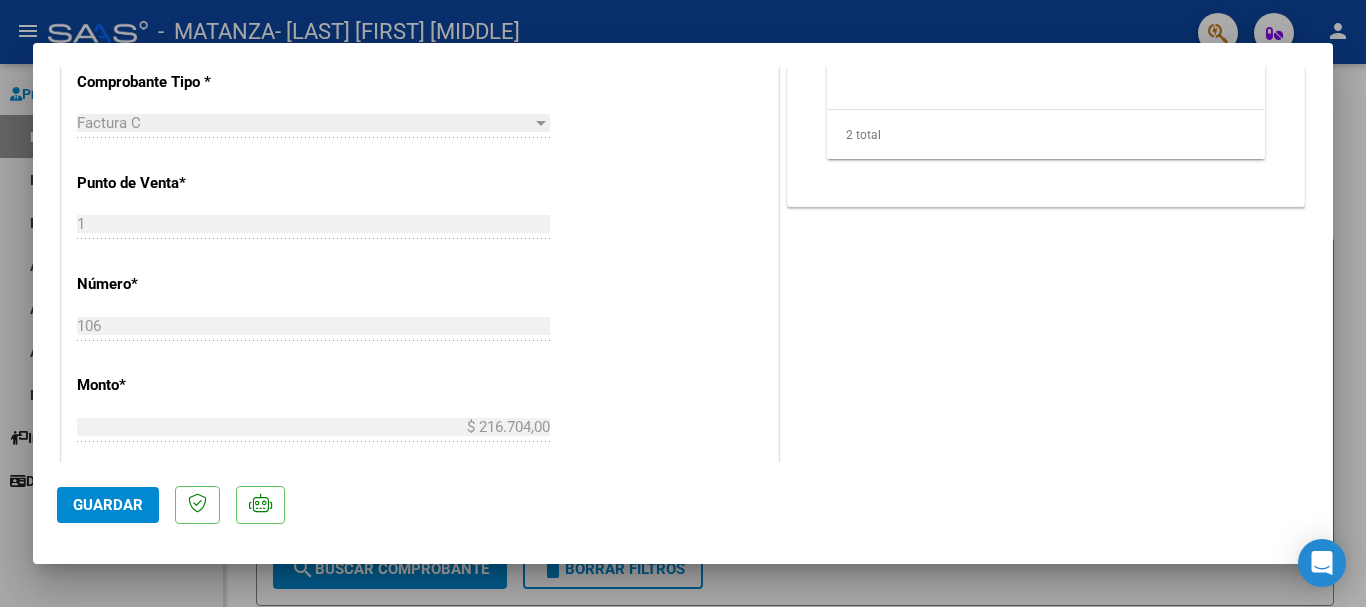 scroll, scrollTop: 1000, scrollLeft: 0, axis: vertical 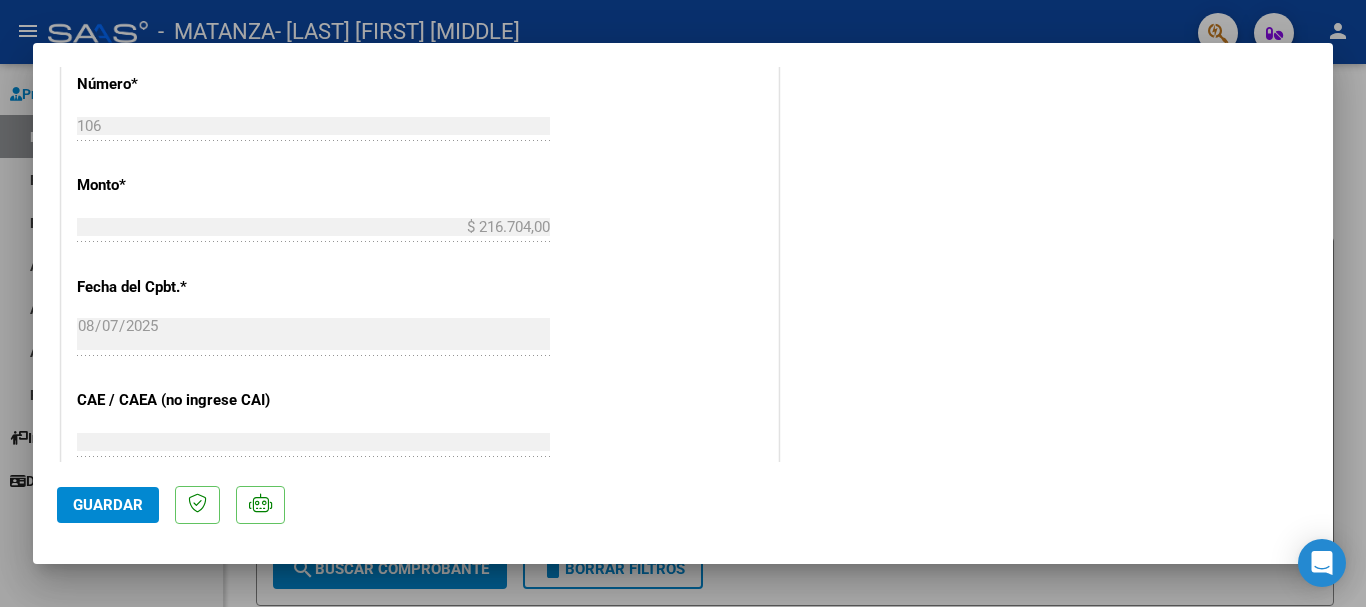click on "Guardar" 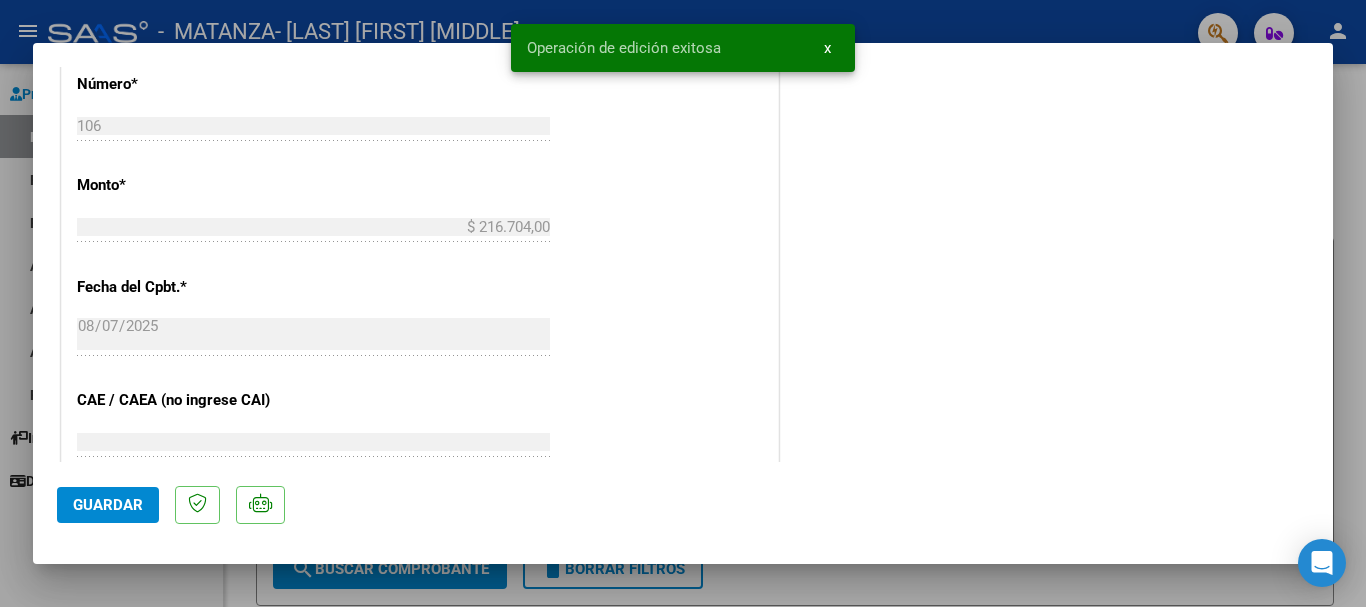 click on "Guardar" 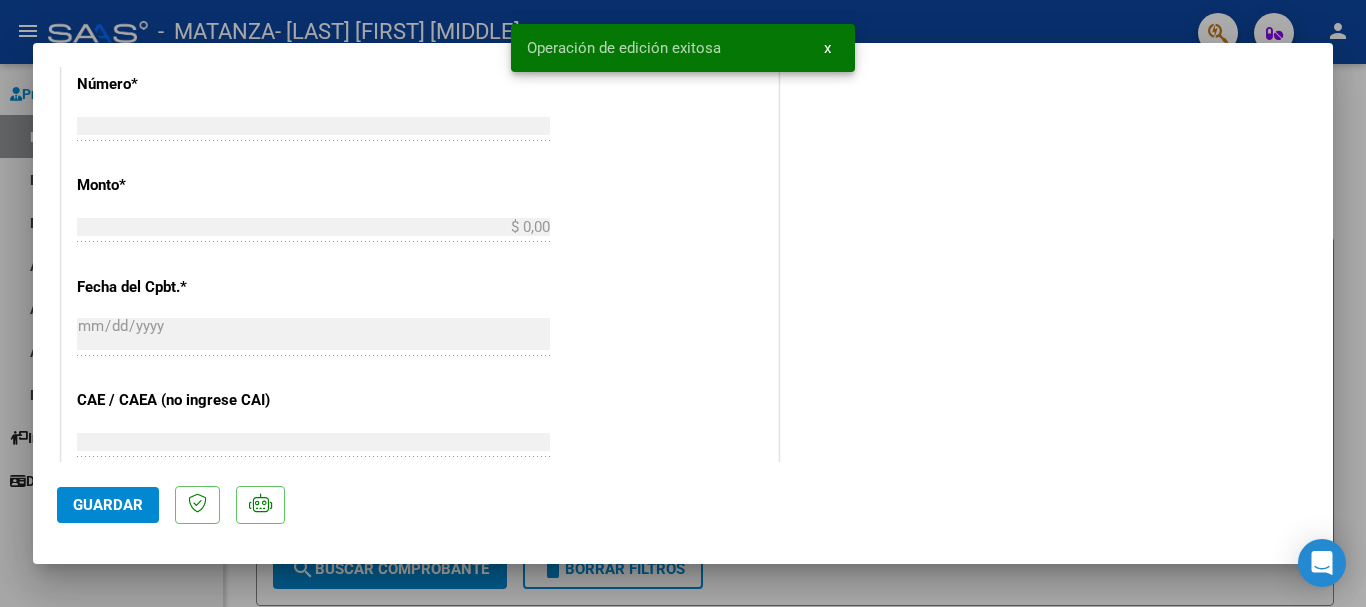 scroll, scrollTop: 1069, scrollLeft: 0, axis: vertical 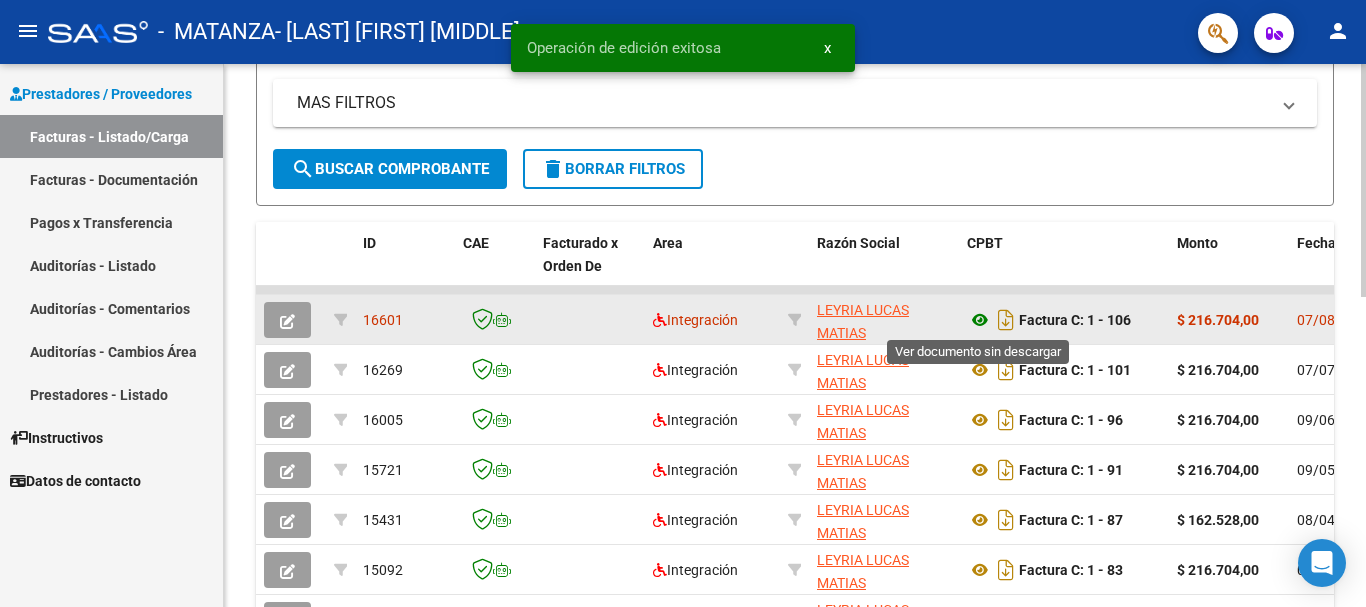 click 